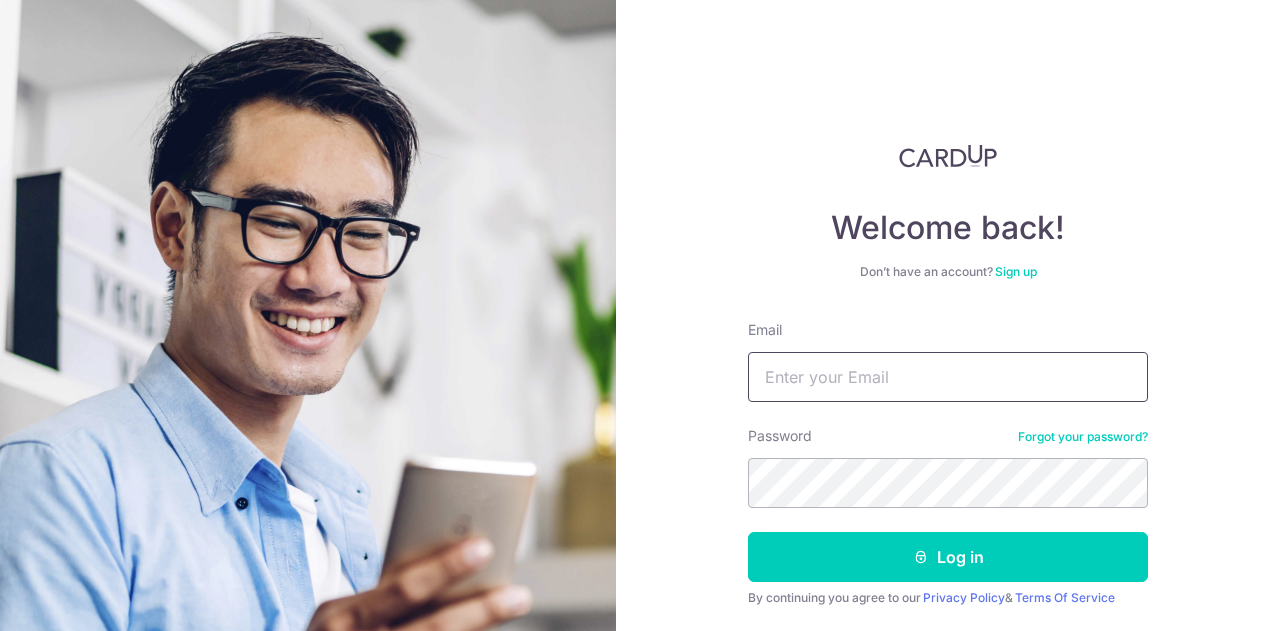 scroll, scrollTop: 0, scrollLeft: 0, axis: both 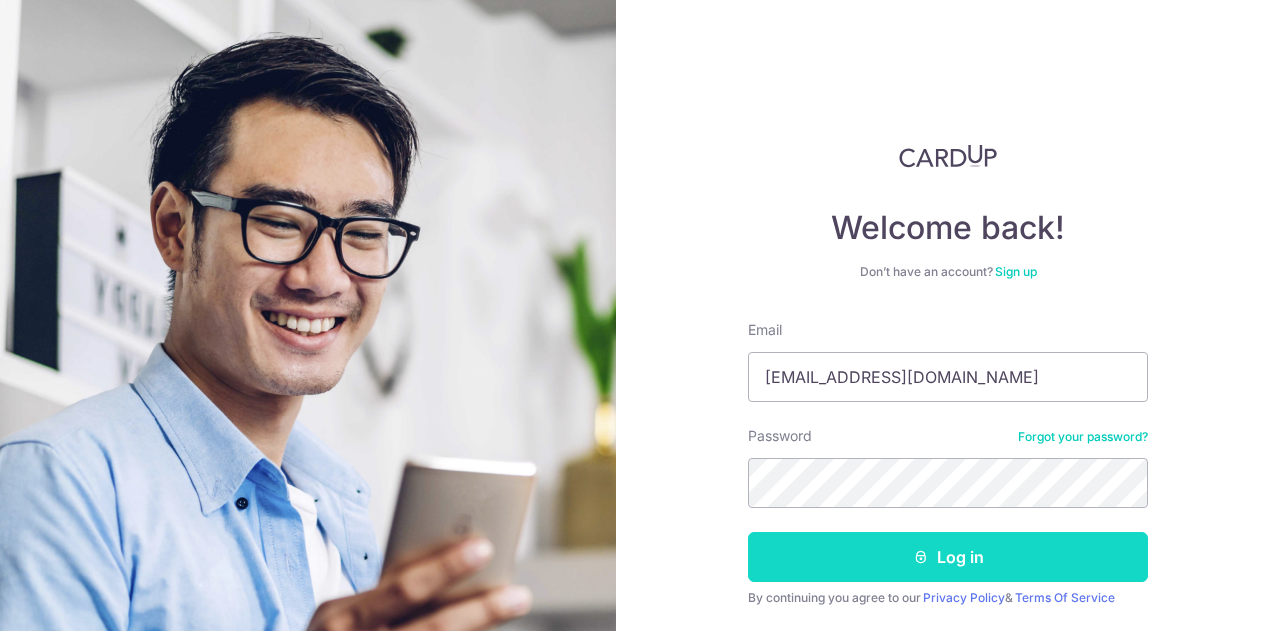click on "Log in" at bounding box center [948, 557] 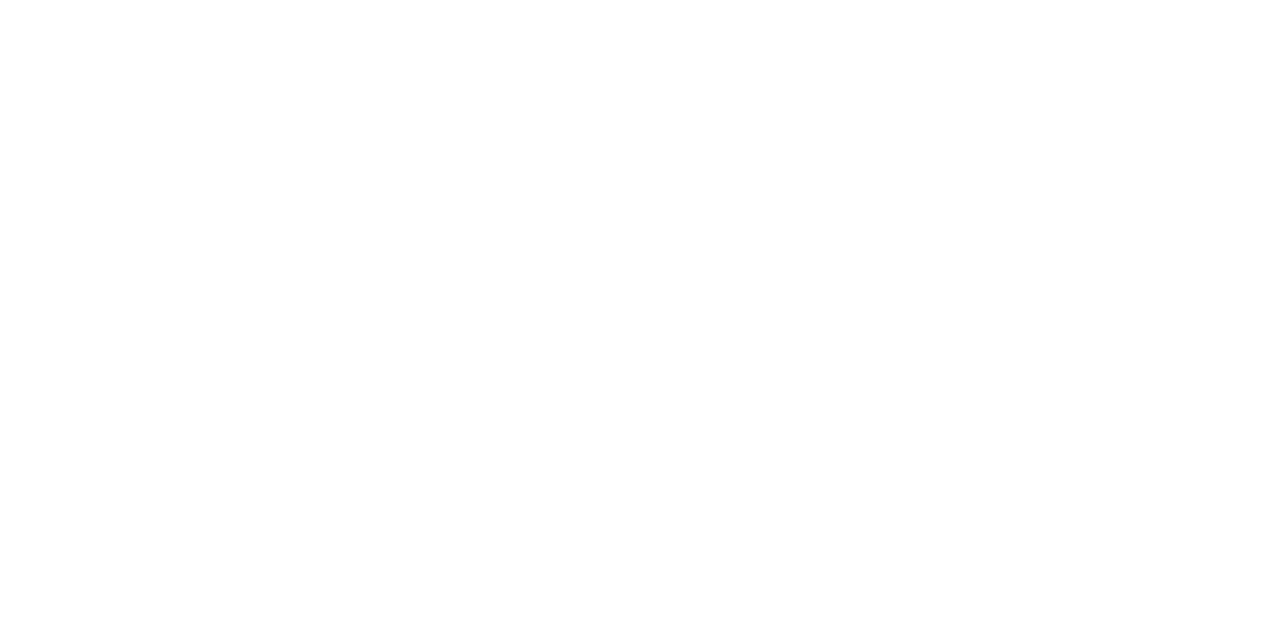 scroll, scrollTop: 0, scrollLeft: 0, axis: both 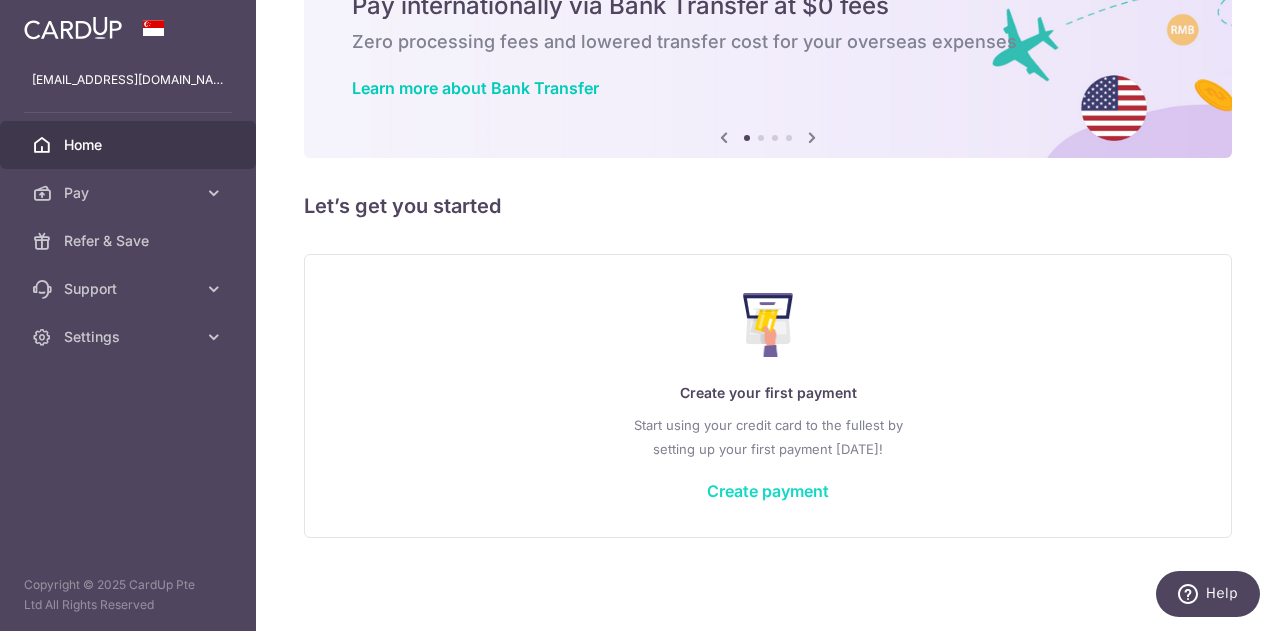 click on "Create payment" at bounding box center [768, 491] 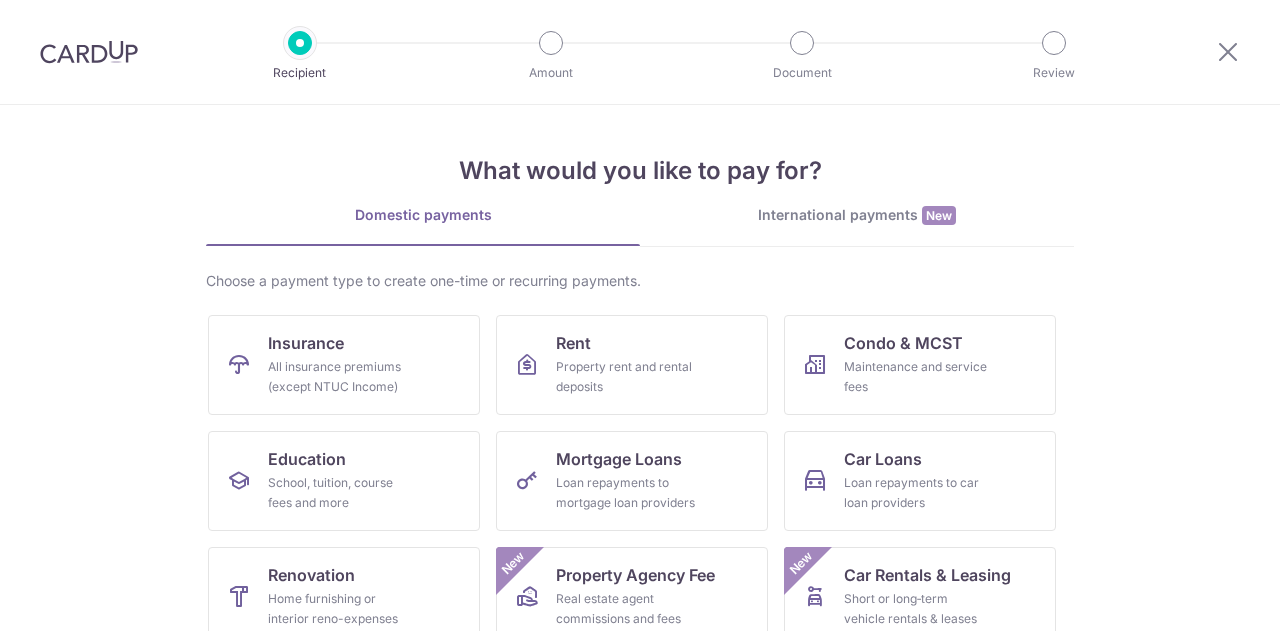 scroll, scrollTop: 0, scrollLeft: 0, axis: both 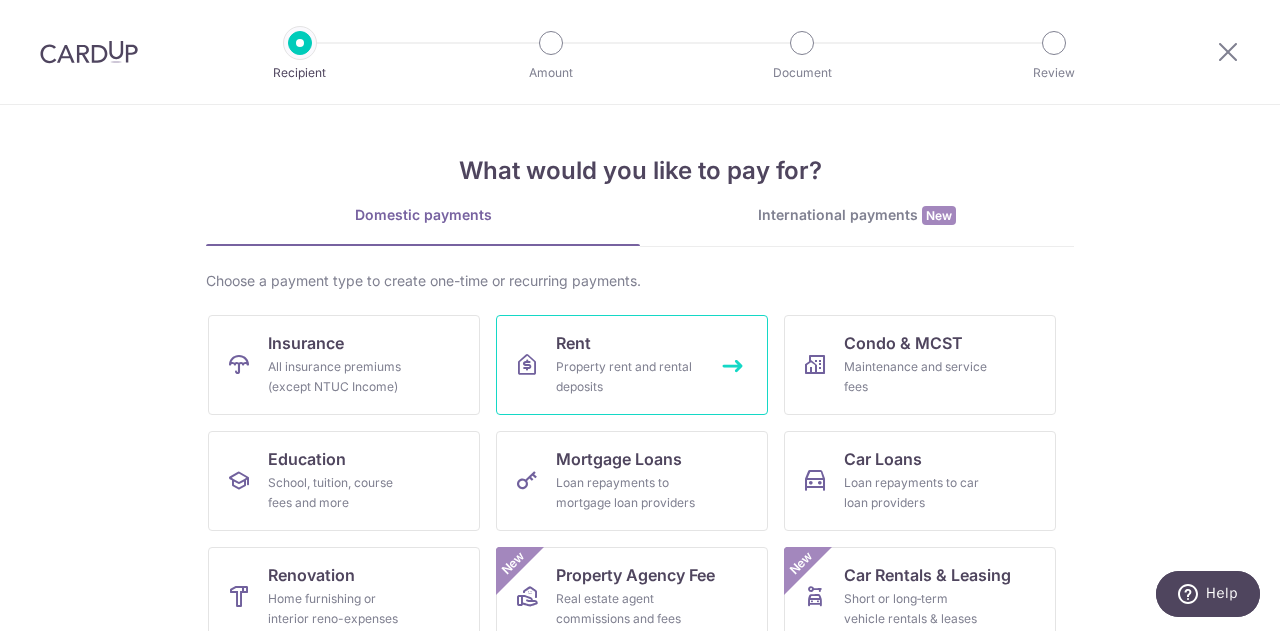 click on "Property rent and rental deposits" at bounding box center [628, 377] 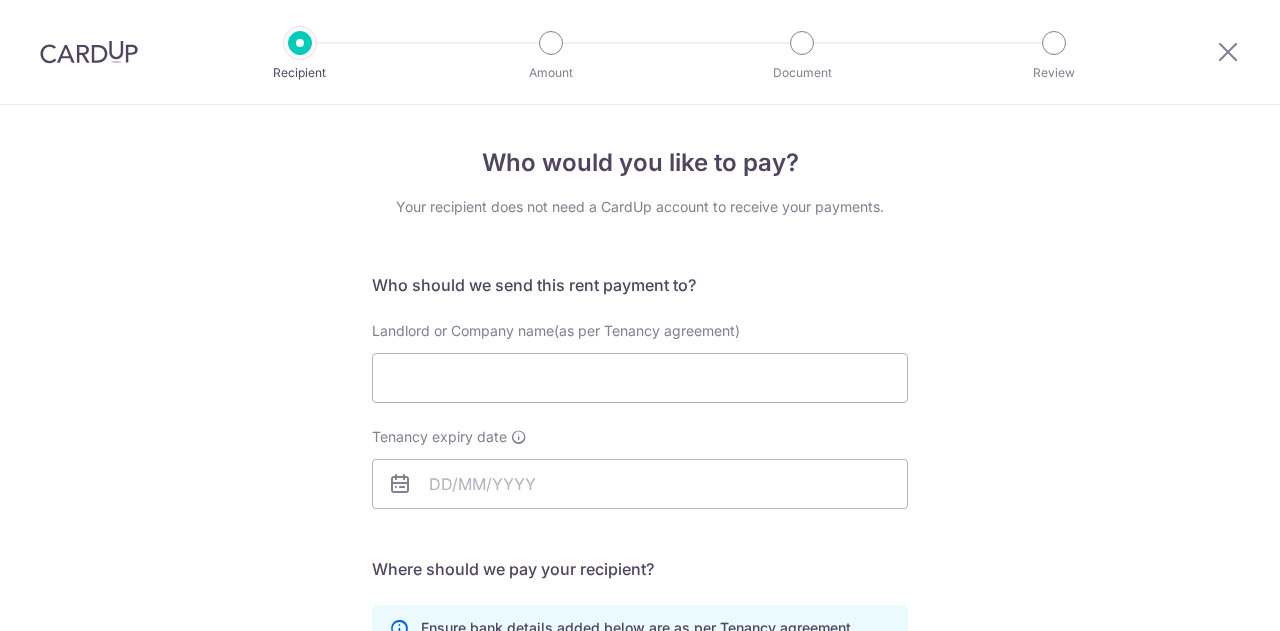 scroll, scrollTop: 0, scrollLeft: 0, axis: both 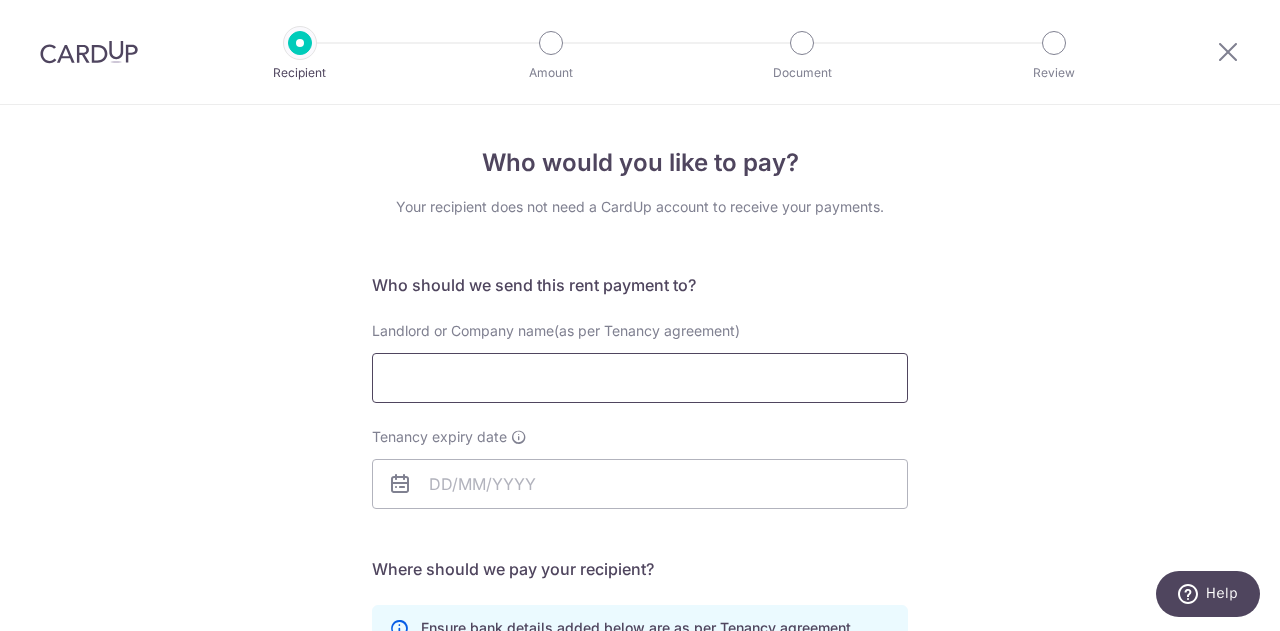 drag, startPoint x: 0, startPoint y: 0, endPoint x: 619, endPoint y: 371, distance: 721.66614 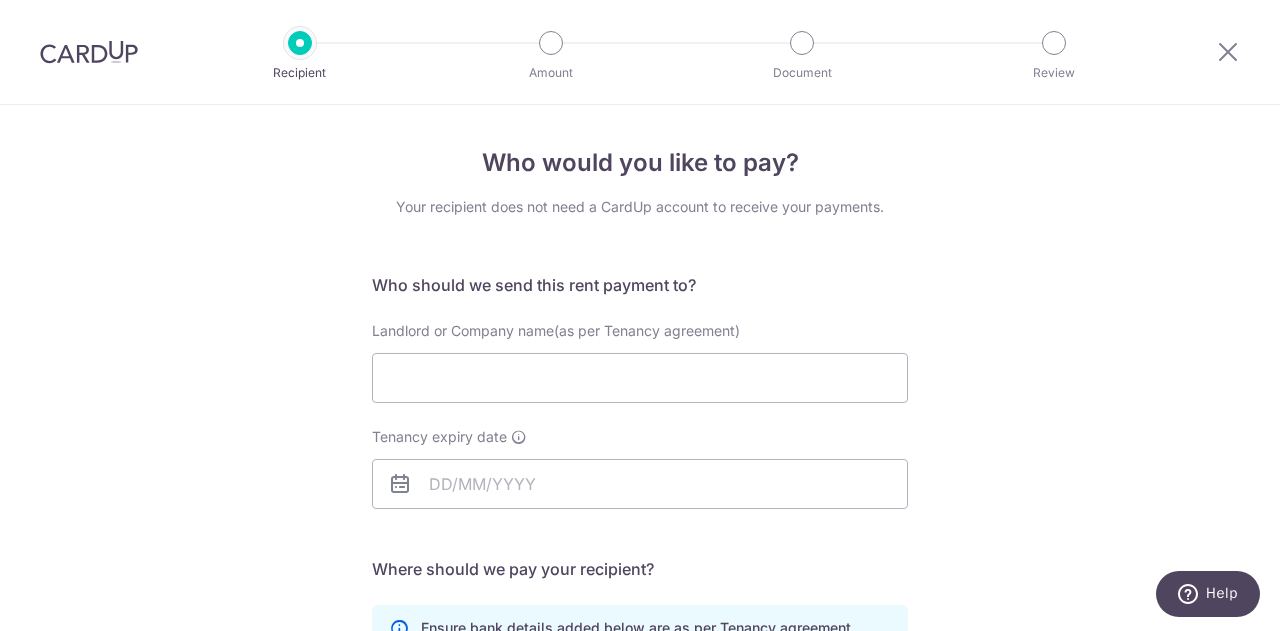 click on "Who would you like to pay?
Your recipient does not need a CardUp account to receive your payments.
Who should we send this rent payment to?
Landlord or Company name(as per Tenancy agreement)
Tenancy expiry date
translation missing: en.no key
URL
Telephone" at bounding box center (640, 581) 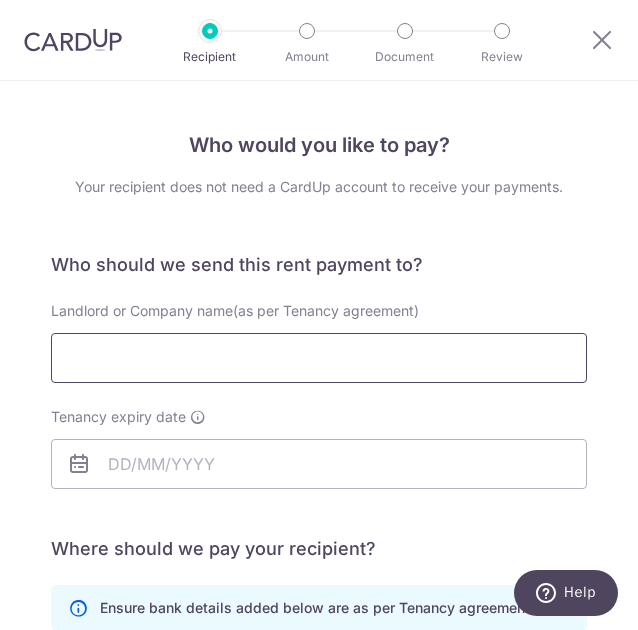 click on "Landlord or Company name(as per Tenancy agreement)" at bounding box center (319, 358) 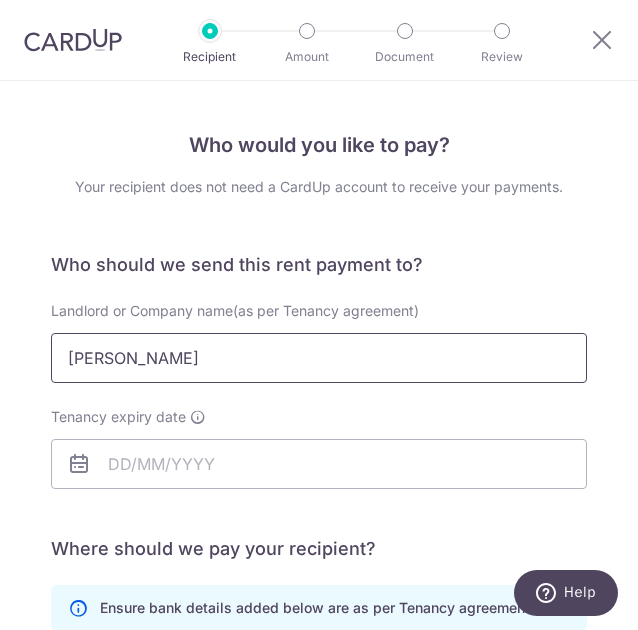 type on "Ho Nyuk Chin" 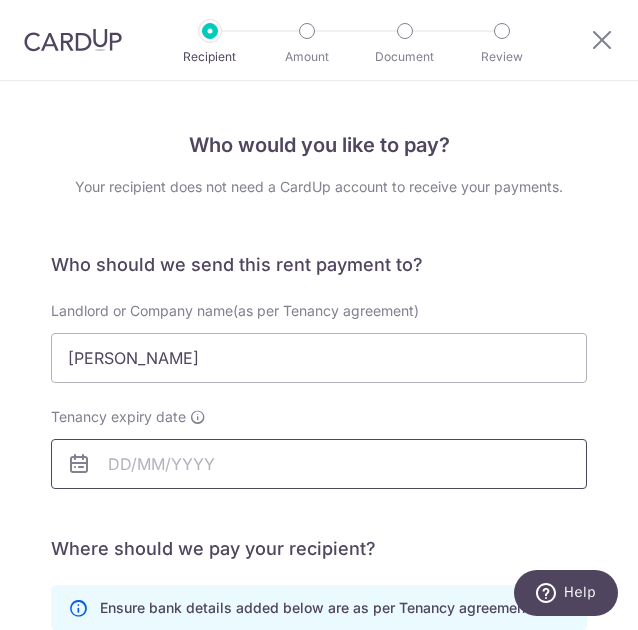 click on "Tenancy expiry date" at bounding box center [319, 464] 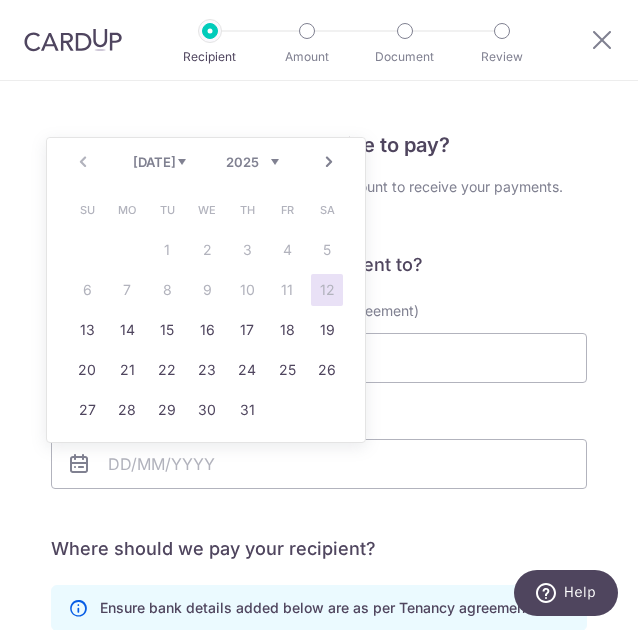click on "Prev Next Jul Aug Sep Oct Nov Dec 2025 2026 2027 2028 2029 2030 2031 2032 2033 2034 2035" at bounding box center (206, 162) 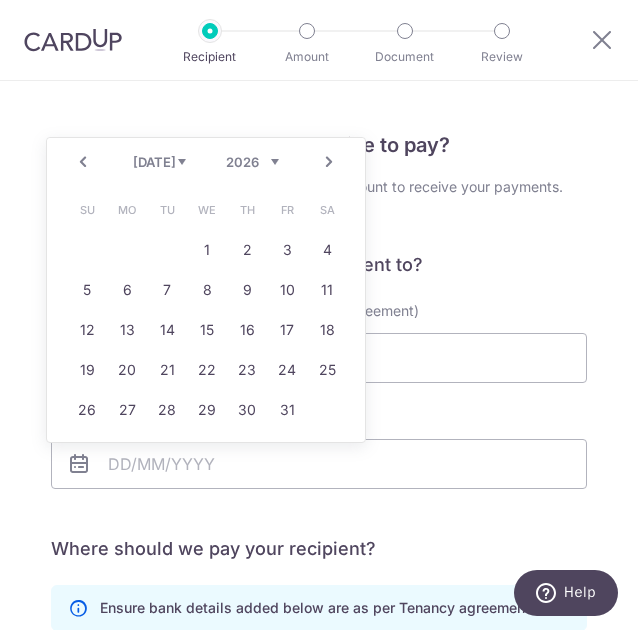 click on "2025 2026 2027 2028 2029 2030 2031 2032 2033 2034 2035 2036" at bounding box center (252, 162) 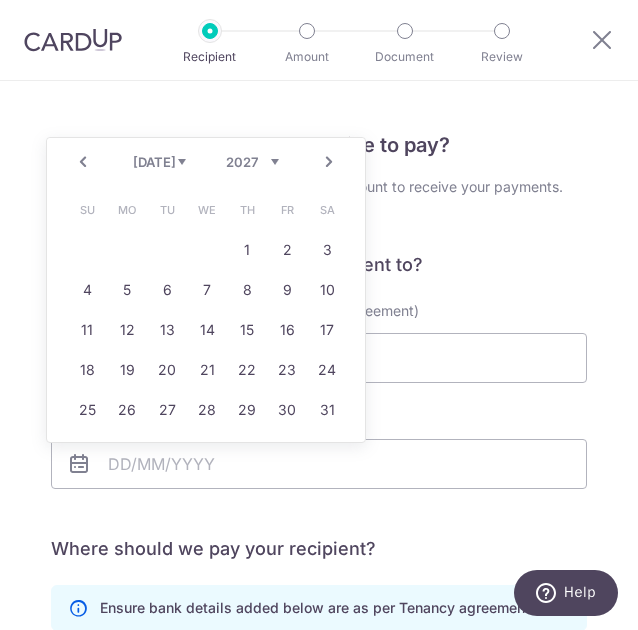 click on "Jan Feb Mar Apr May Jun Jul Aug Sep Oct Nov Dec" at bounding box center [159, 162] 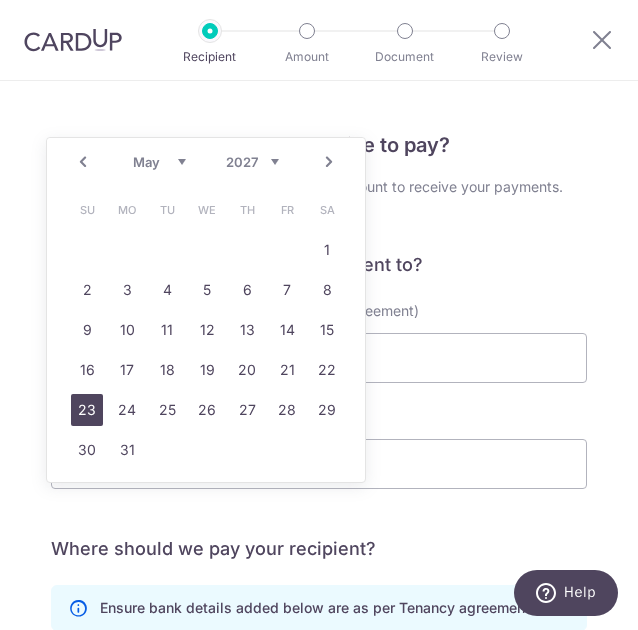 click on "23" at bounding box center [87, 410] 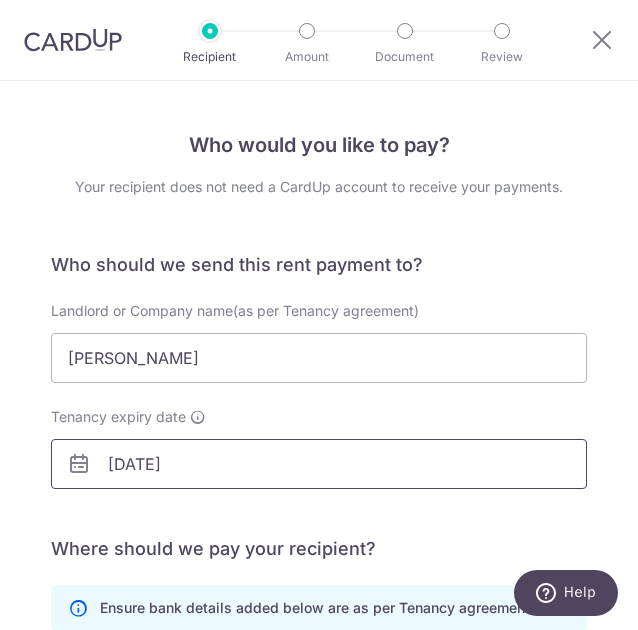scroll, scrollTop: 333, scrollLeft: 0, axis: vertical 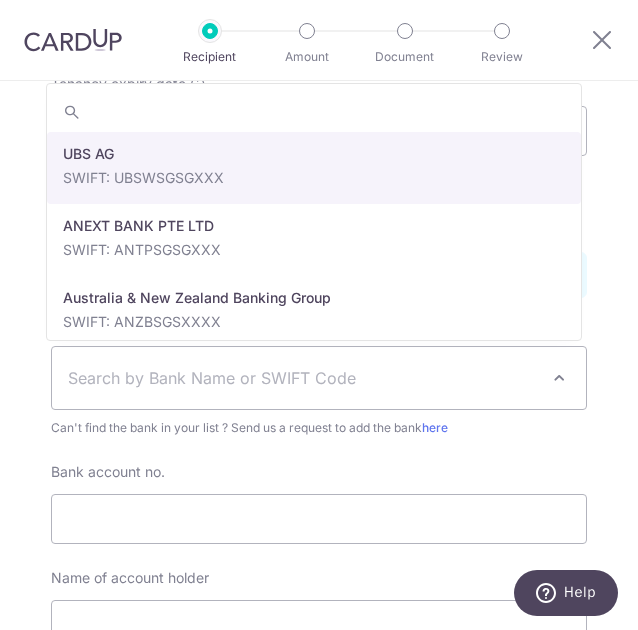 click on "Search by Bank Name or SWIFT Code" at bounding box center [303, 378] 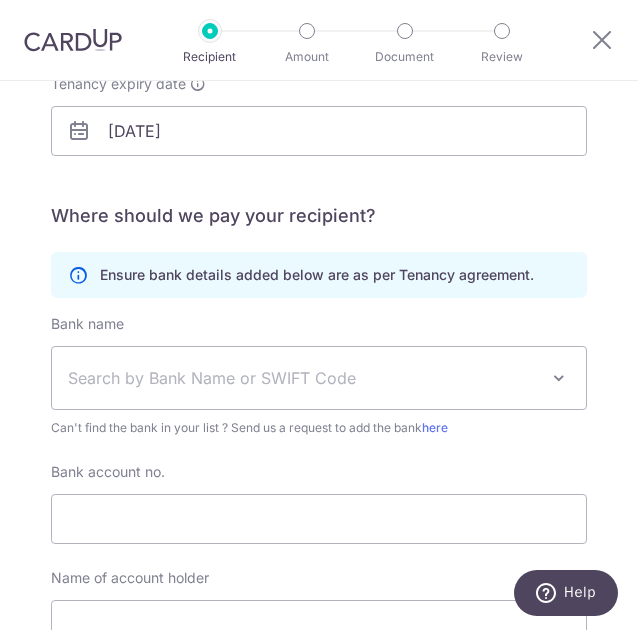 click on "Search by Bank Name or SWIFT Code" at bounding box center (303, 378) 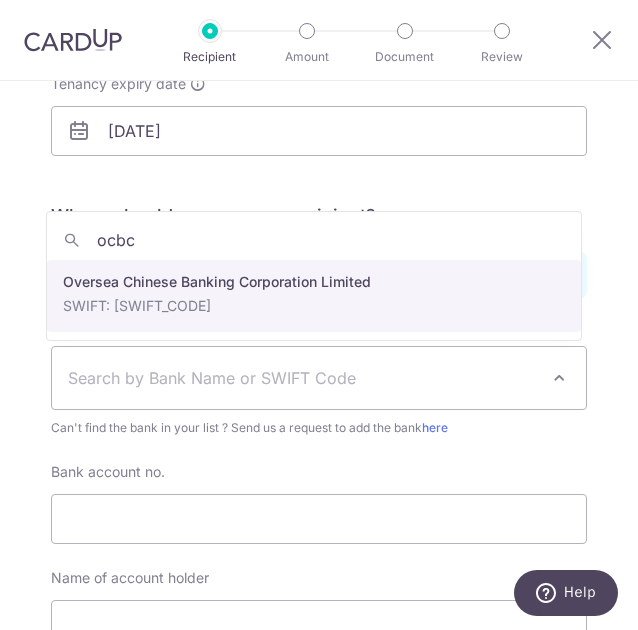 type on "ocbc" 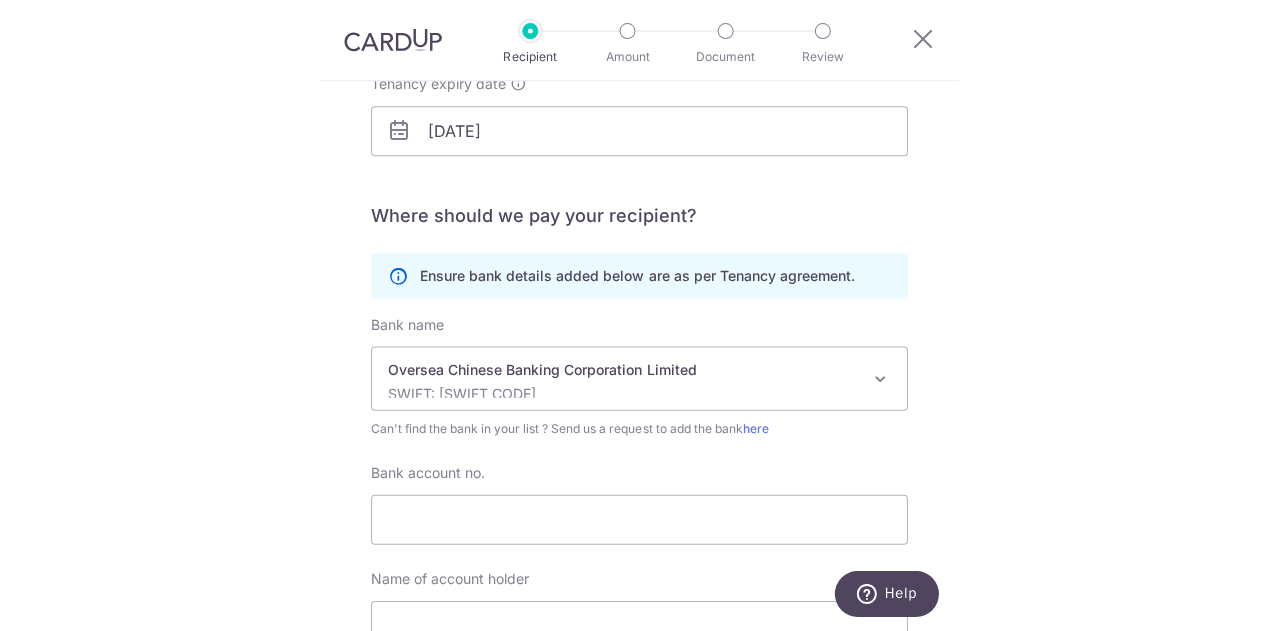 scroll, scrollTop: 511, scrollLeft: 0, axis: vertical 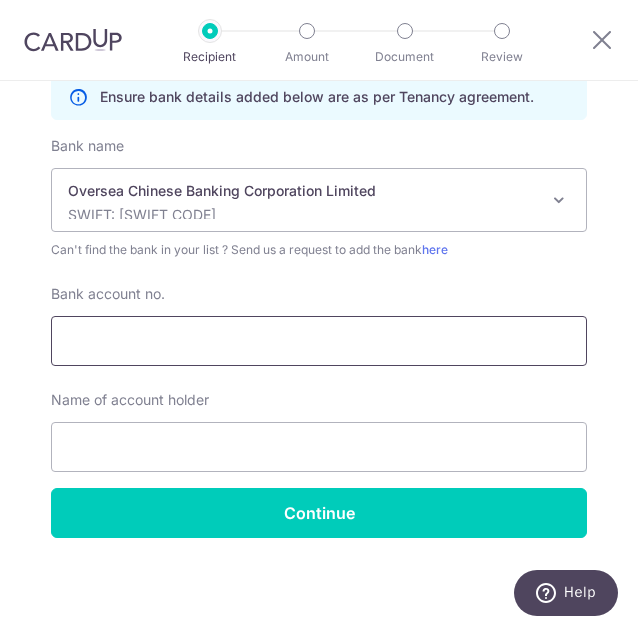 click on "Bank account no." at bounding box center [319, 341] 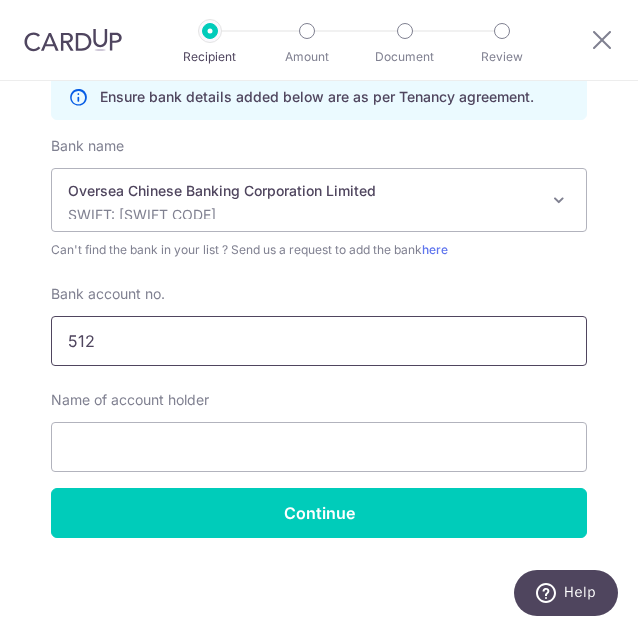click on "512" at bounding box center (319, 341) 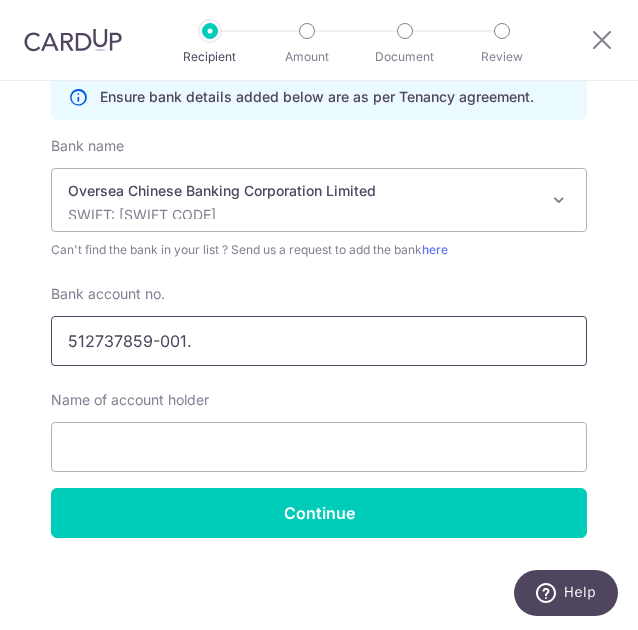 click on "512737859-001." at bounding box center [319, 341] 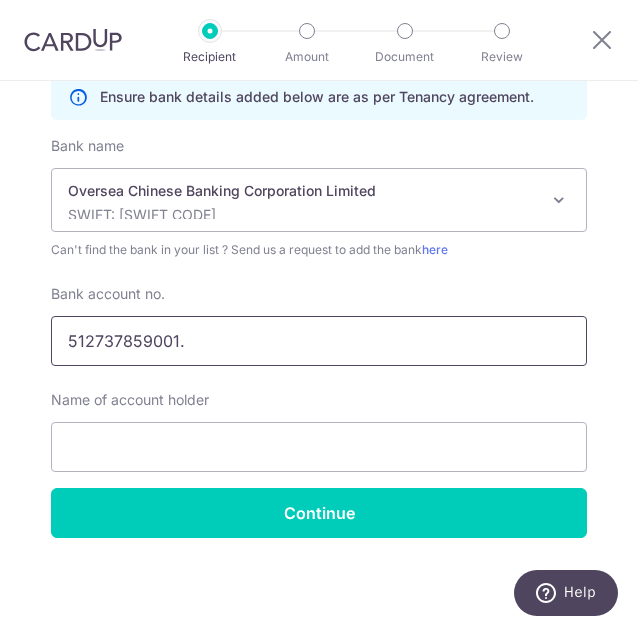 click on "512737859001." at bounding box center (319, 341) 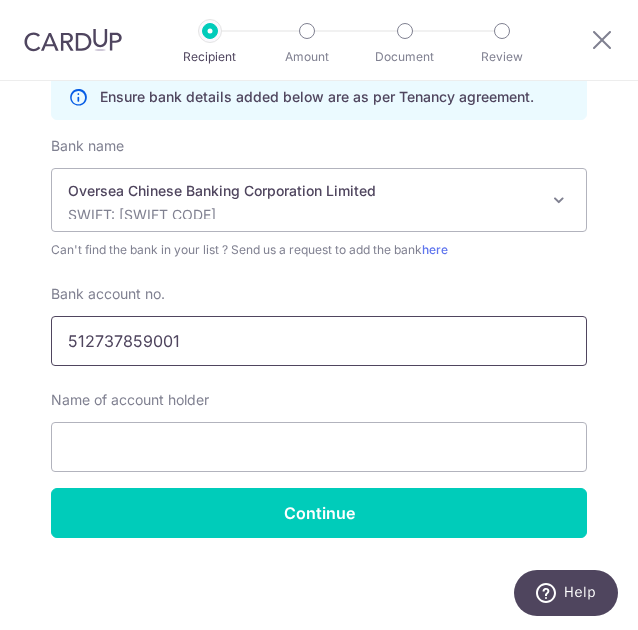 type on "512737859001" 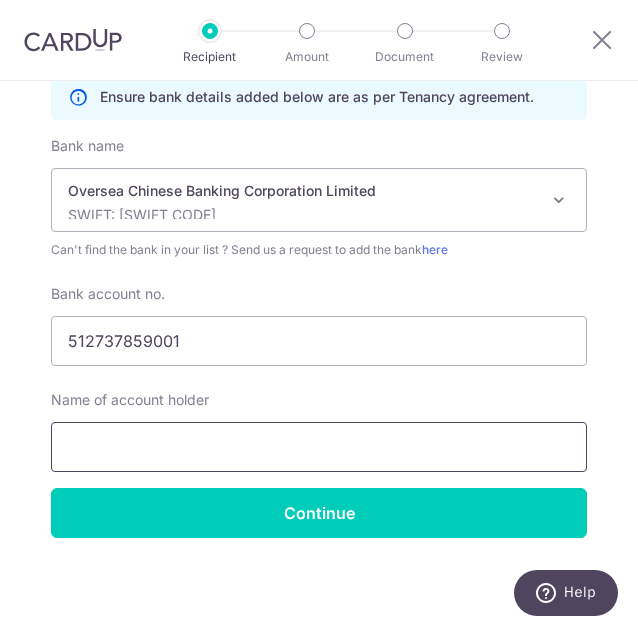 click at bounding box center (319, 447) 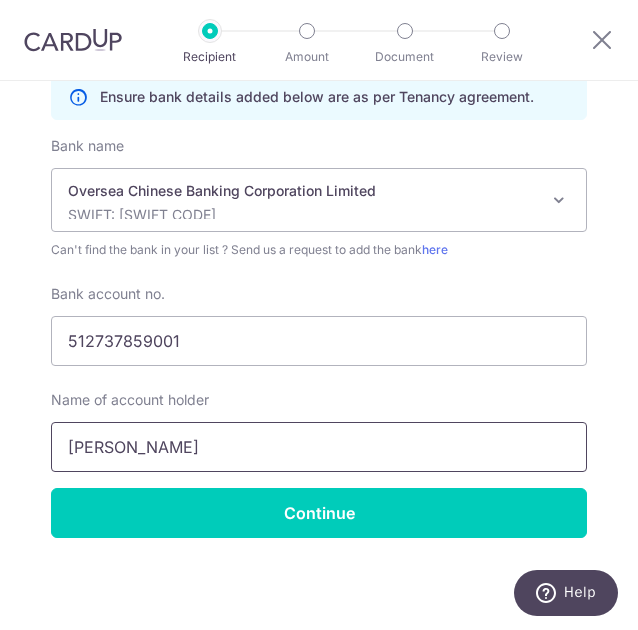 type on "Ho Nyuk Chin" 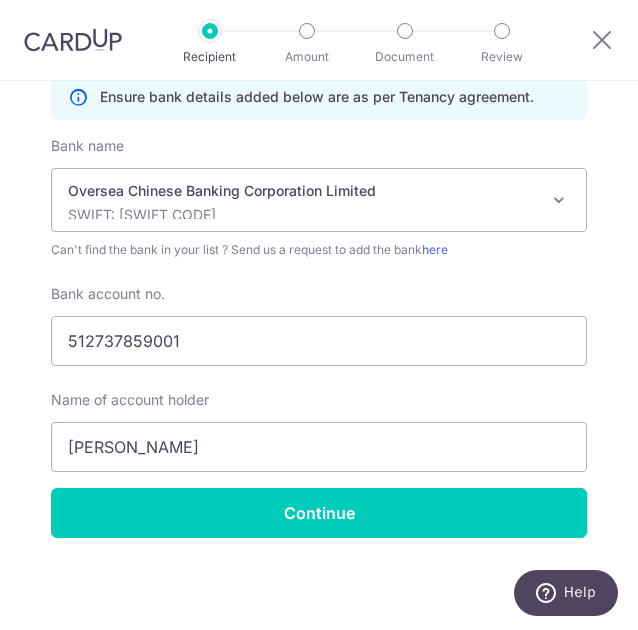 click on "Name of account holder
Ho Nyuk Chin" at bounding box center (319, 431) 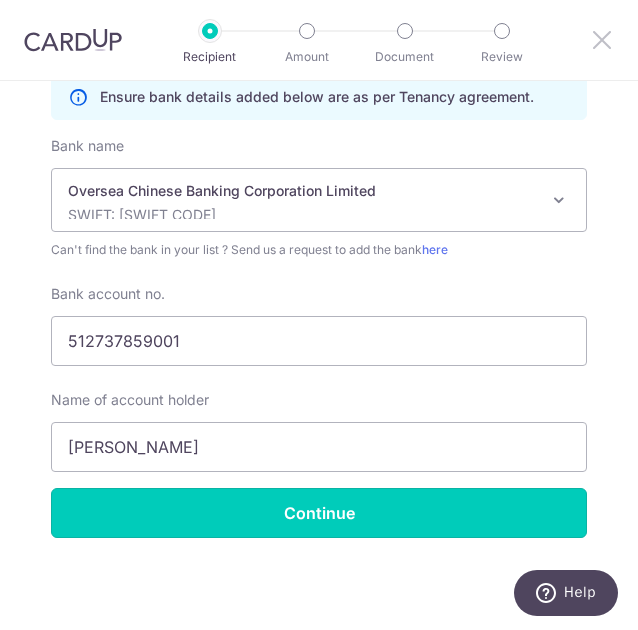 drag, startPoint x: 314, startPoint y: 505, endPoint x: 606, endPoint y: 43, distance: 546.5419 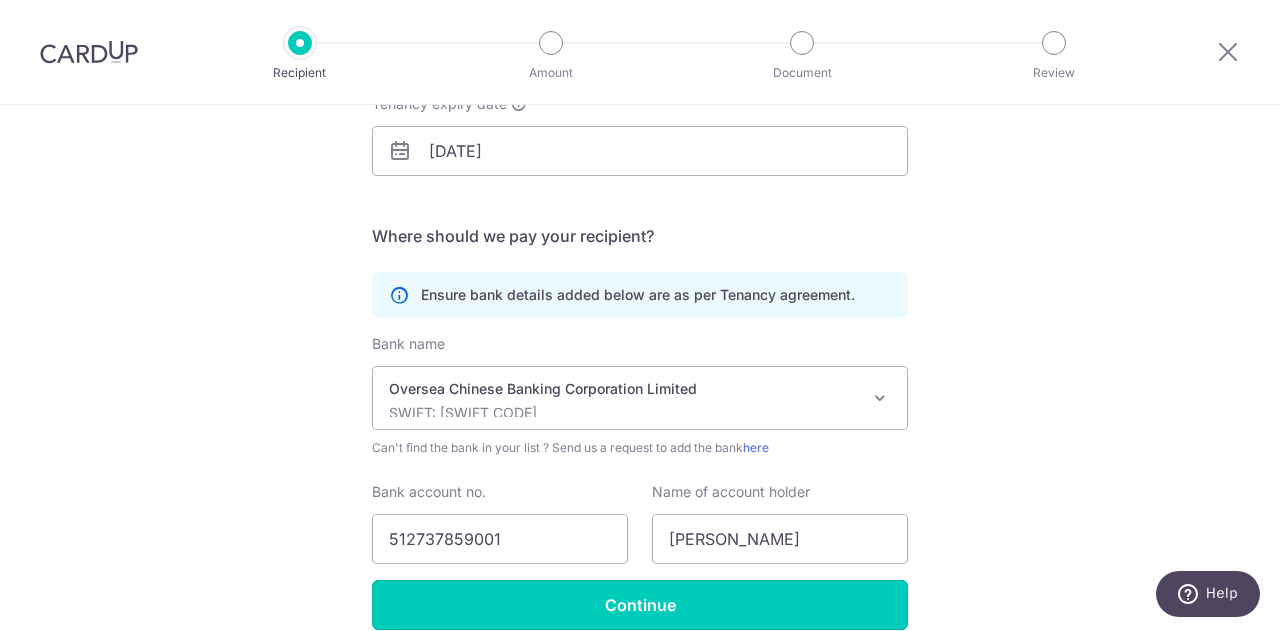 scroll, scrollTop: 424, scrollLeft: 0, axis: vertical 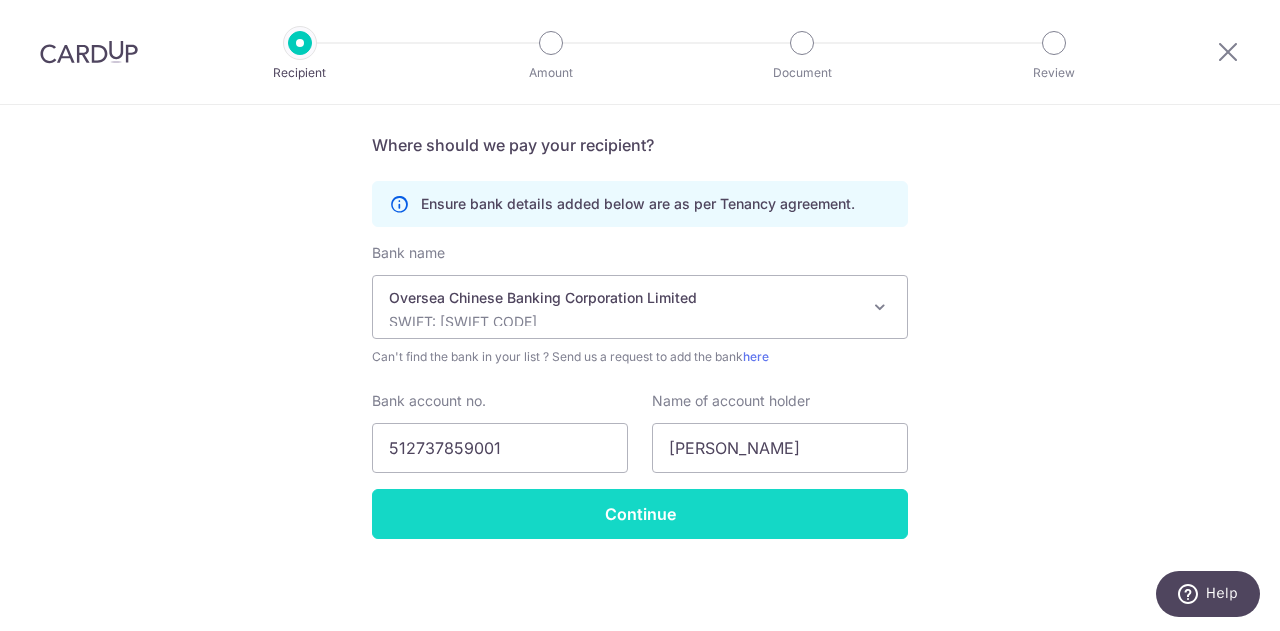 click on "Continue" at bounding box center [640, 514] 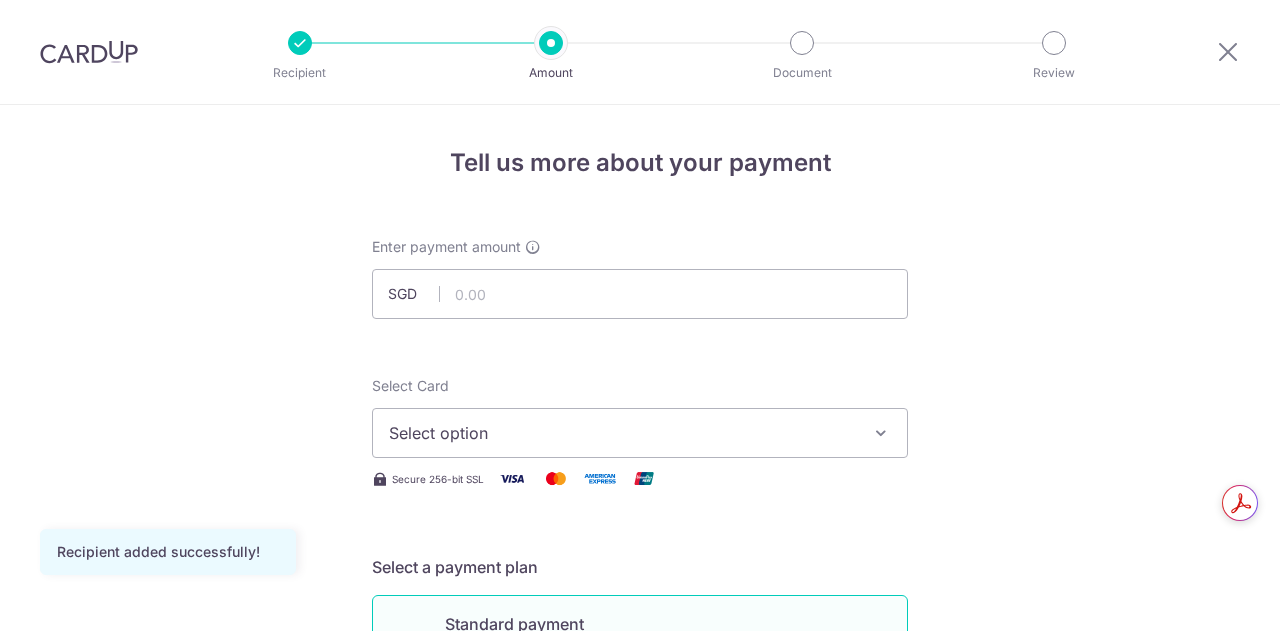 scroll, scrollTop: 0, scrollLeft: 0, axis: both 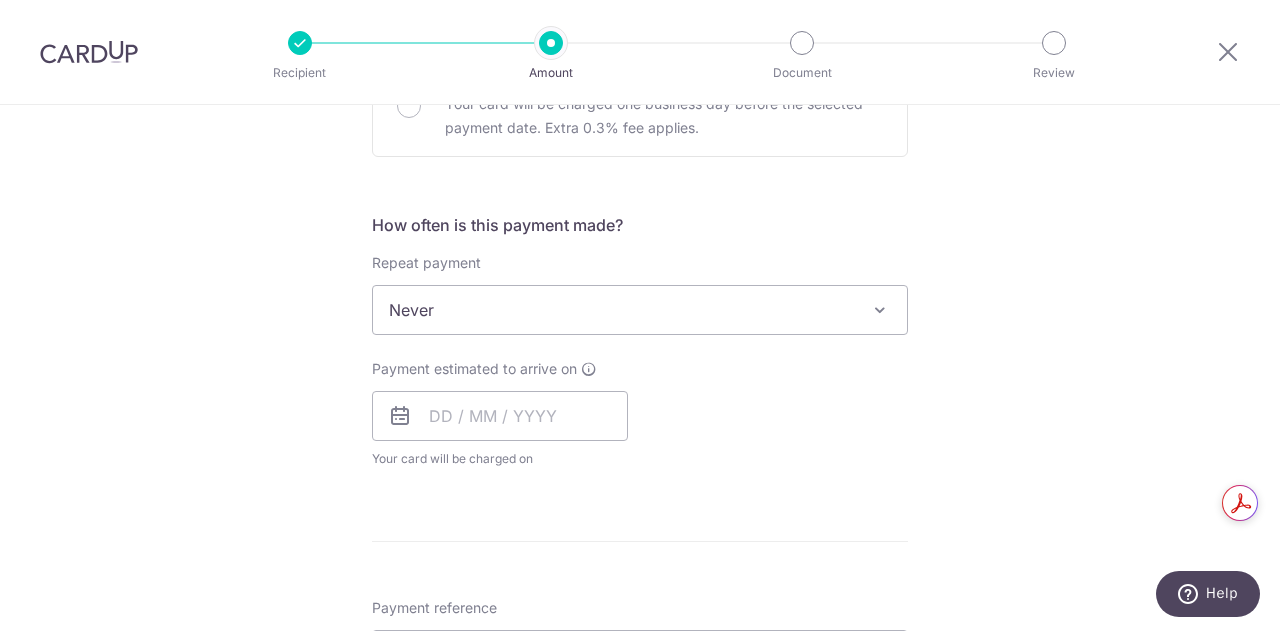 click on "Never" at bounding box center [640, 310] 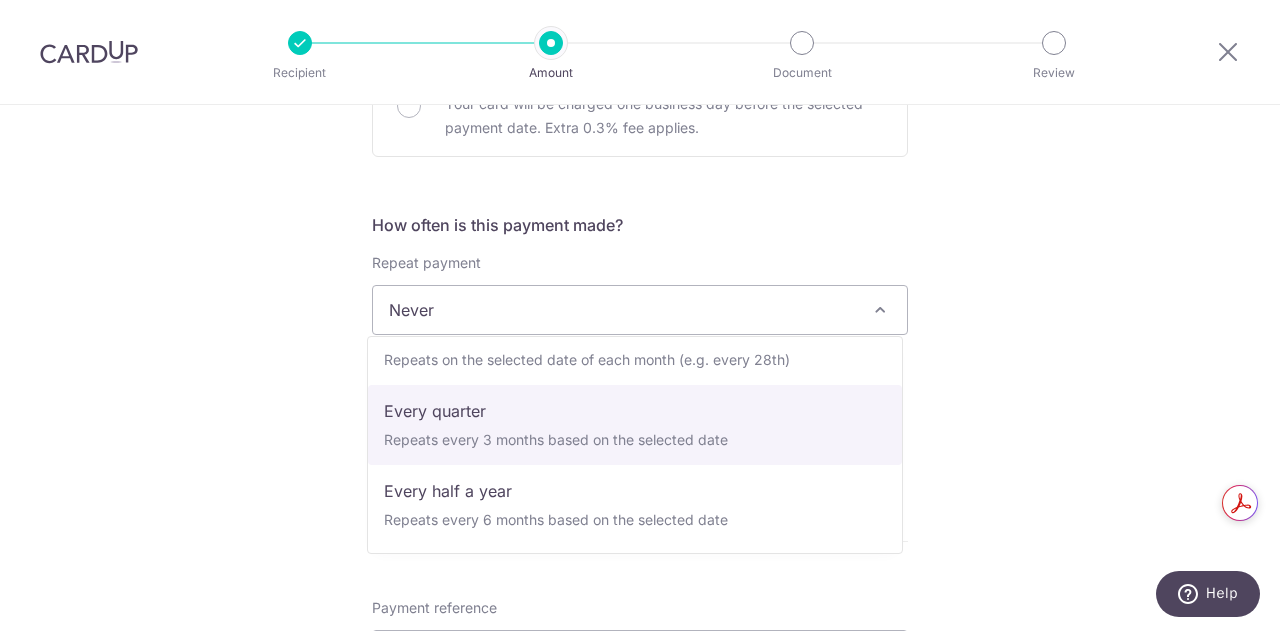scroll, scrollTop: 0, scrollLeft: 0, axis: both 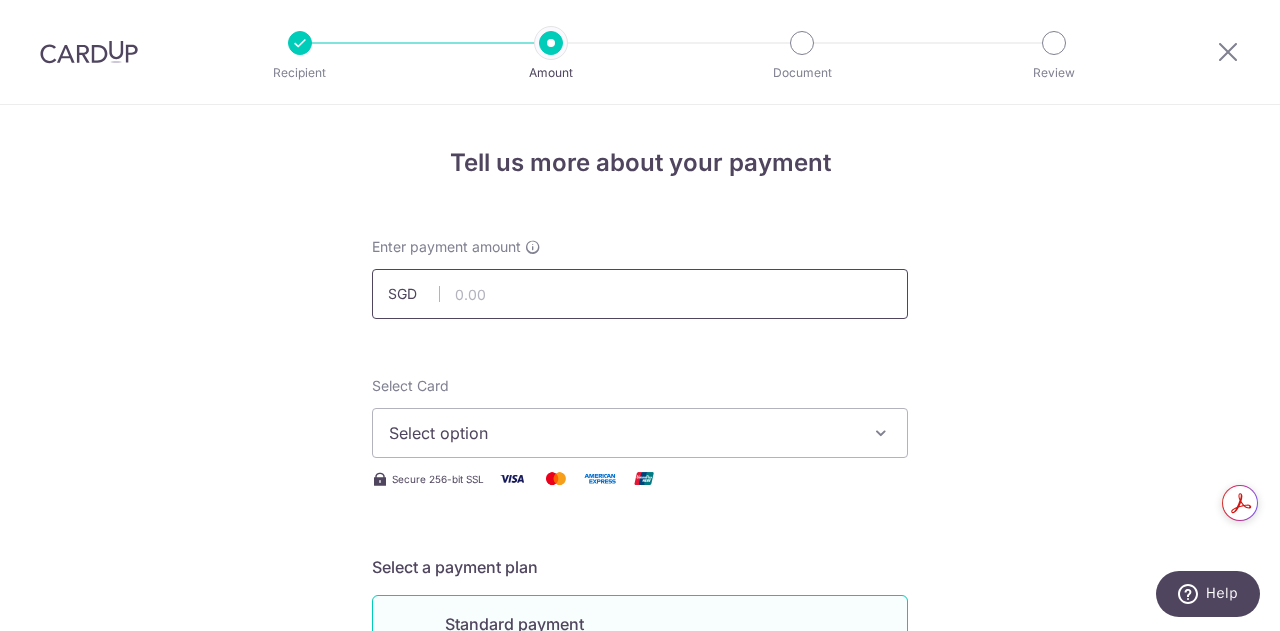 click at bounding box center (640, 294) 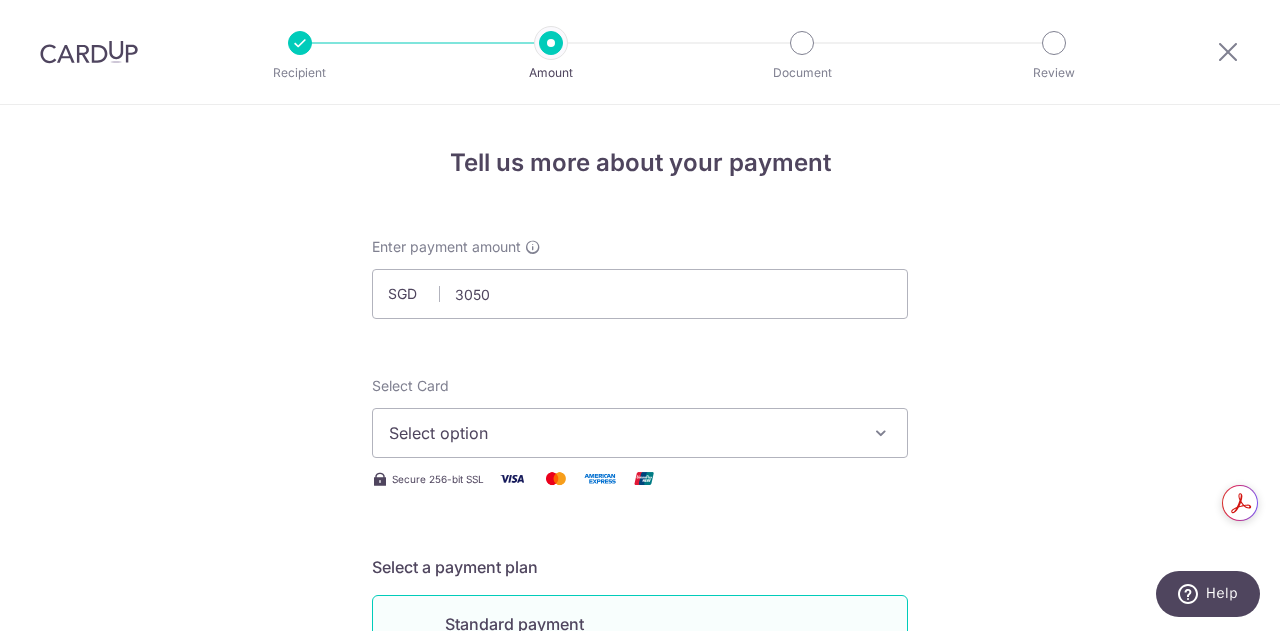 type on "3,050.00" 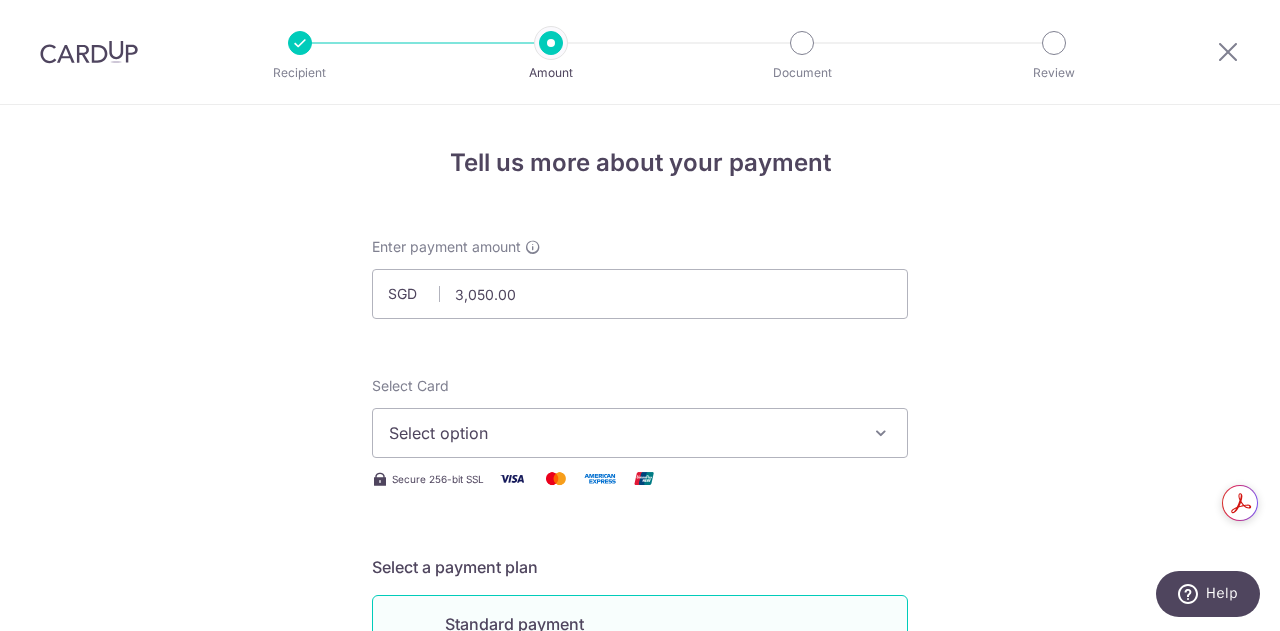 click on "Select option" at bounding box center (622, 433) 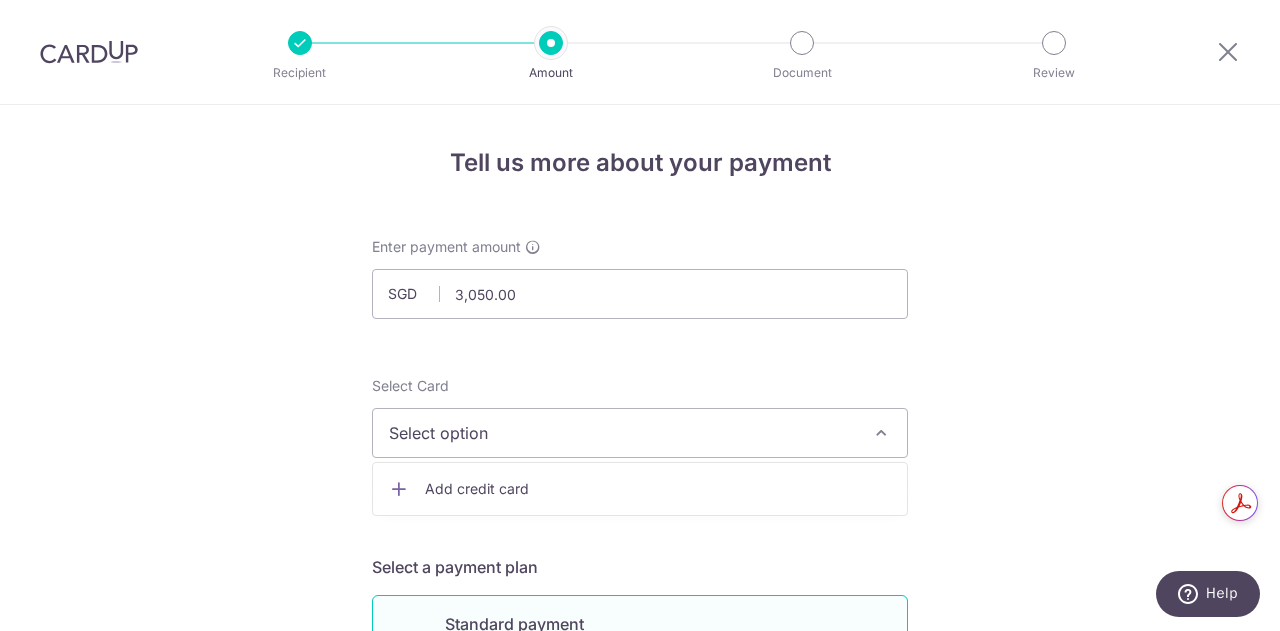 click on "Add credit card" at bounding box center (658, 489) 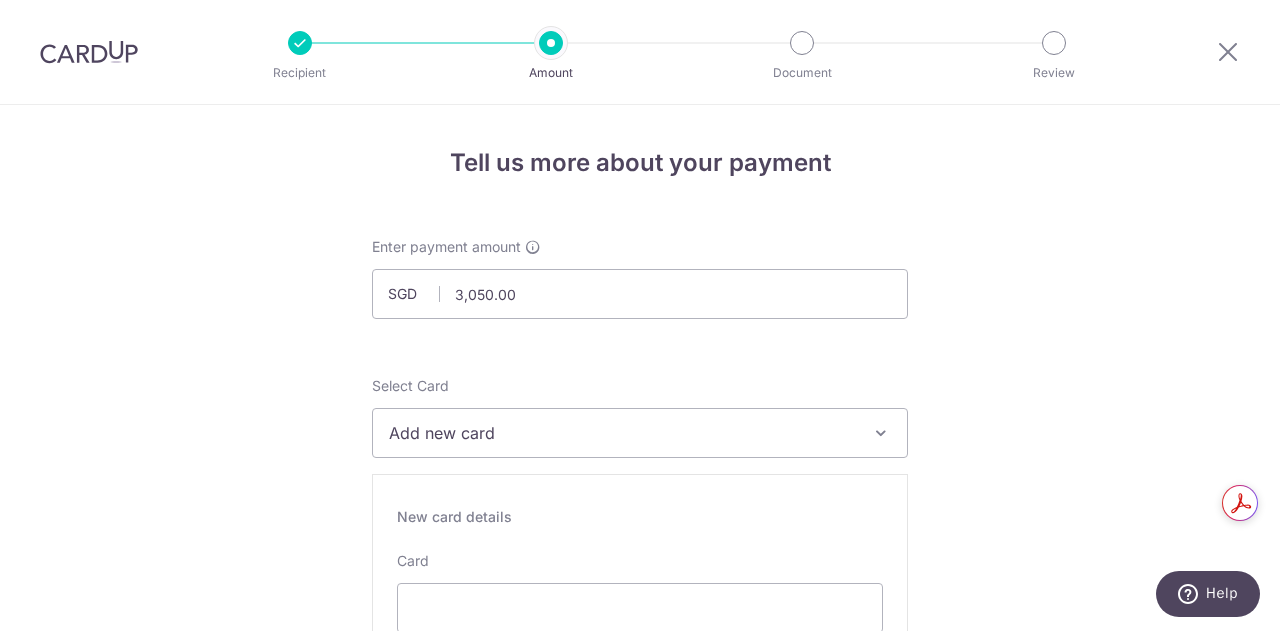 scroll, scrollTop: 333, scrollLeft: 0, axis: vertical 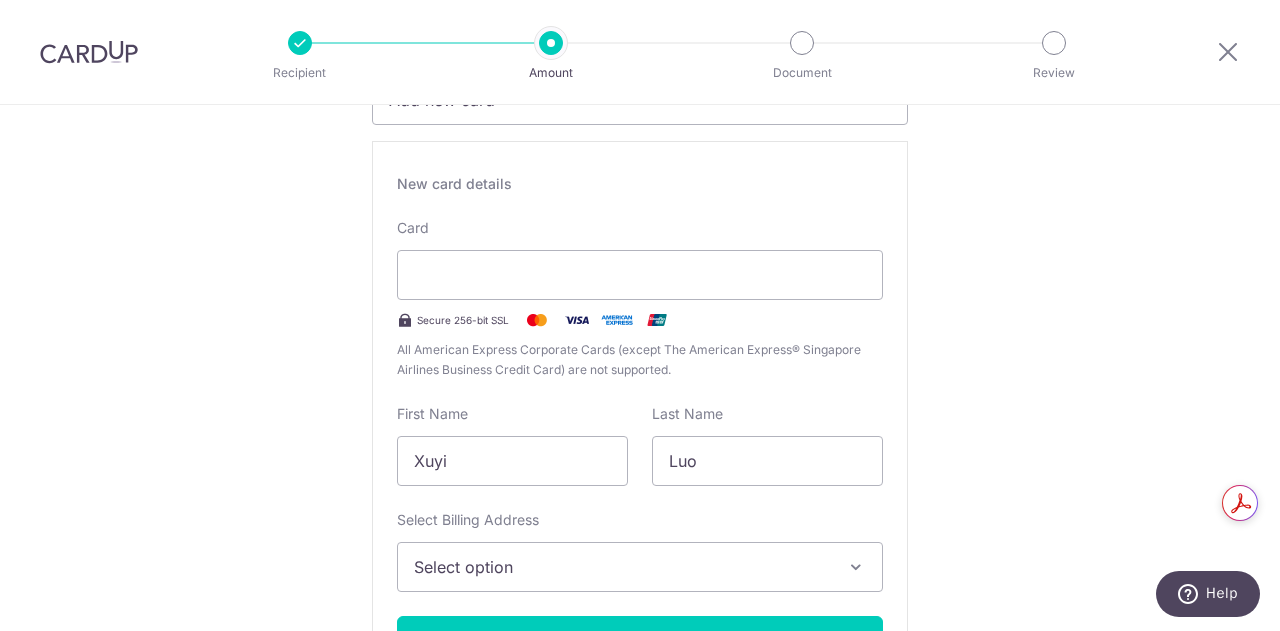 type on "07 / 2032" 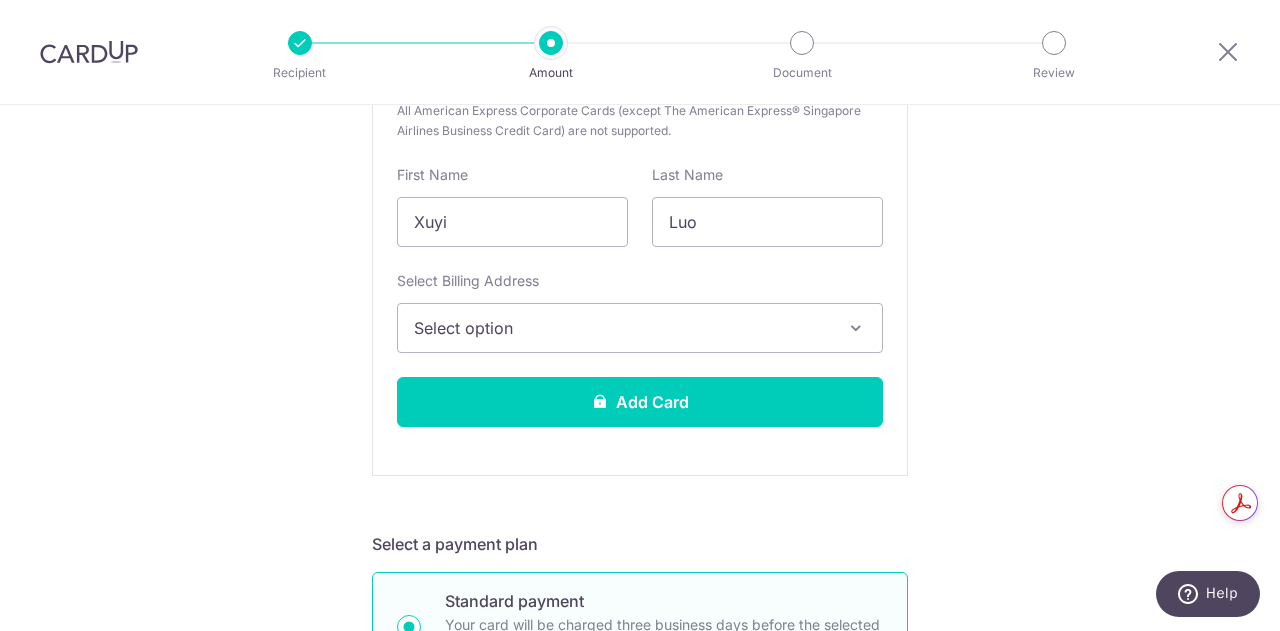 scroll, scrollTop: 238, scrollLeft: 0, axis: vertical 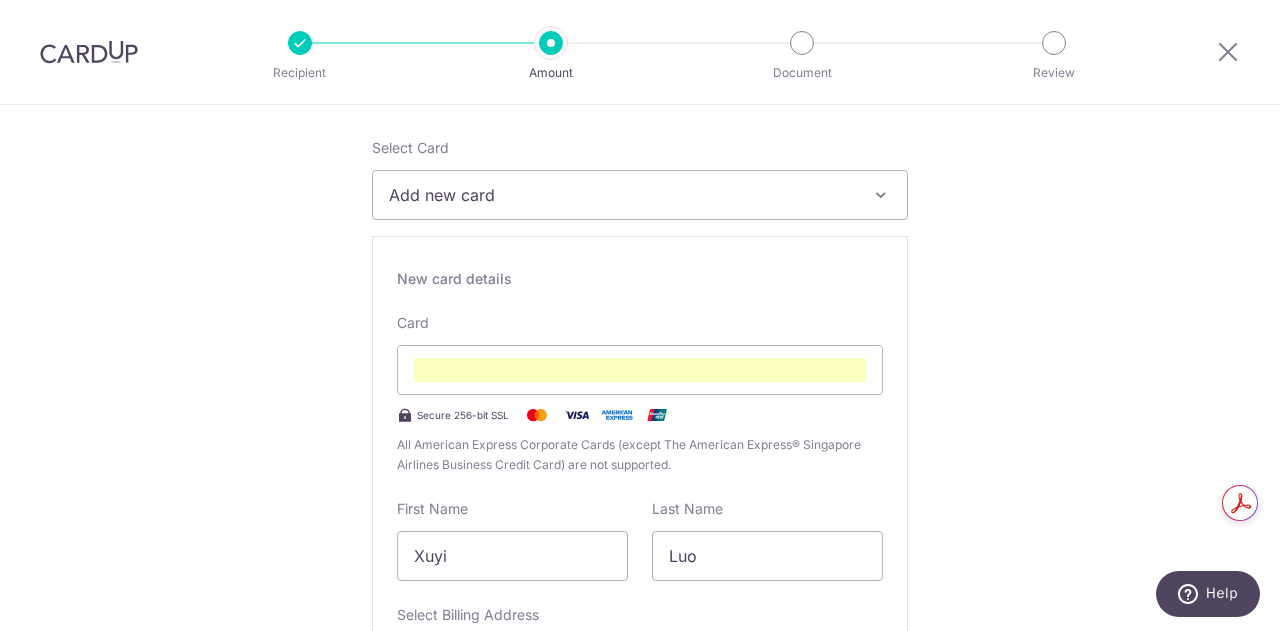 click on "Tell us more about your payment
Enter payment amount
SGD
3,050.00
3050.00
Recipient added successfully!
Select Card
Add new card
Add credit card
Secure 256-bit SSL
Text
New card details
Card
Secure 256-bit SSL" at bounding box center [640, 1073] 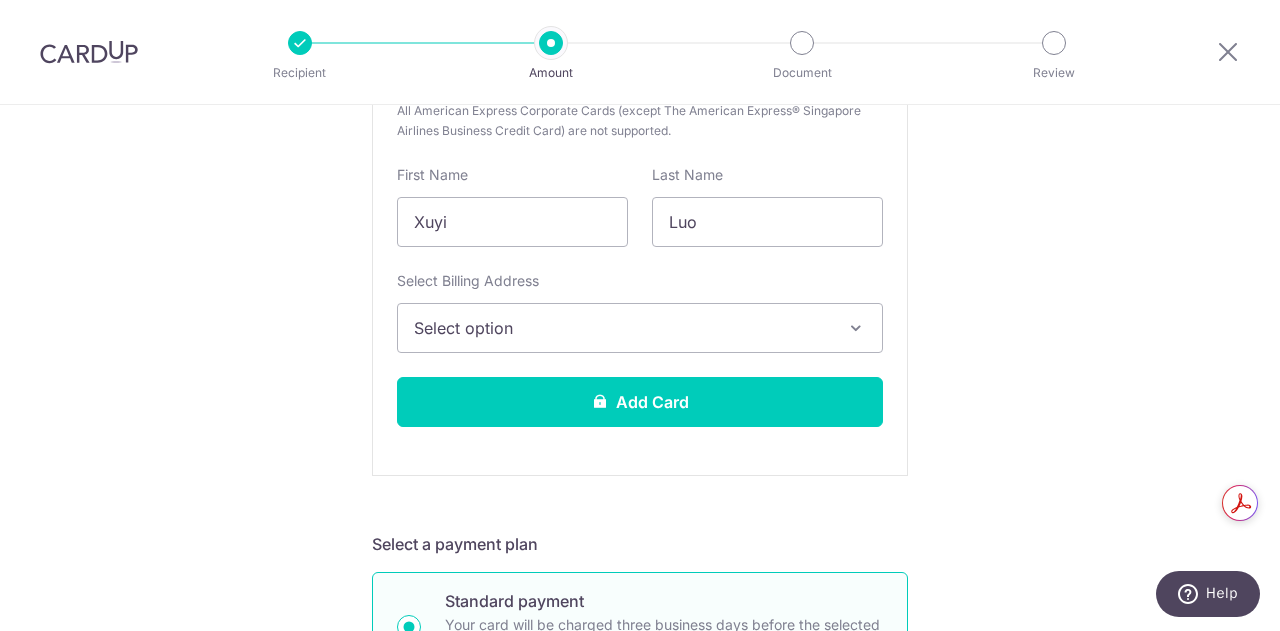 click on "Select option" at bounding box center [622, 328] 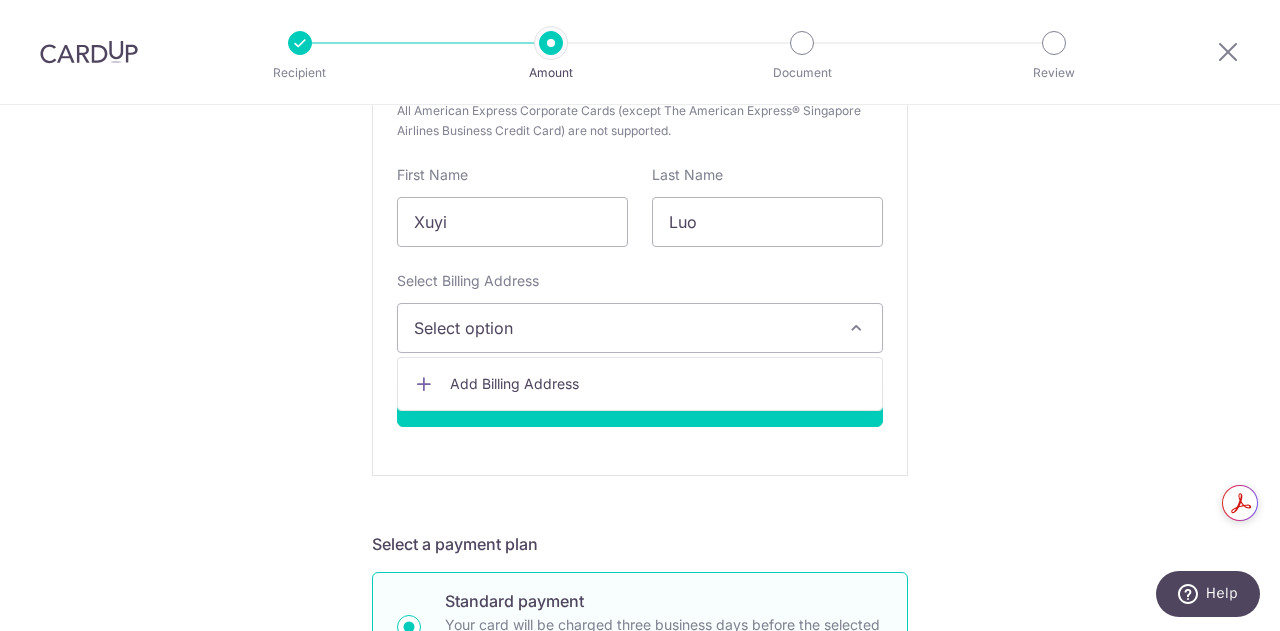 click on "Add Billing Address" at bounding box center (658, 384) 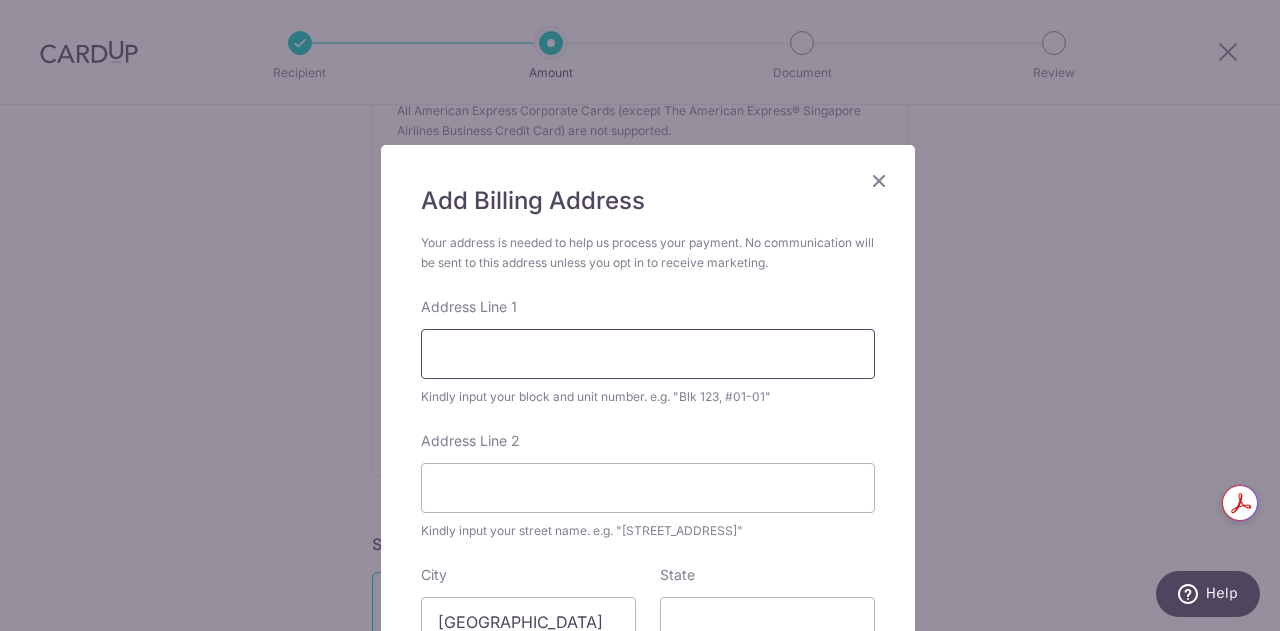 click on "Address Line 1" at bounding box center [648, 354] 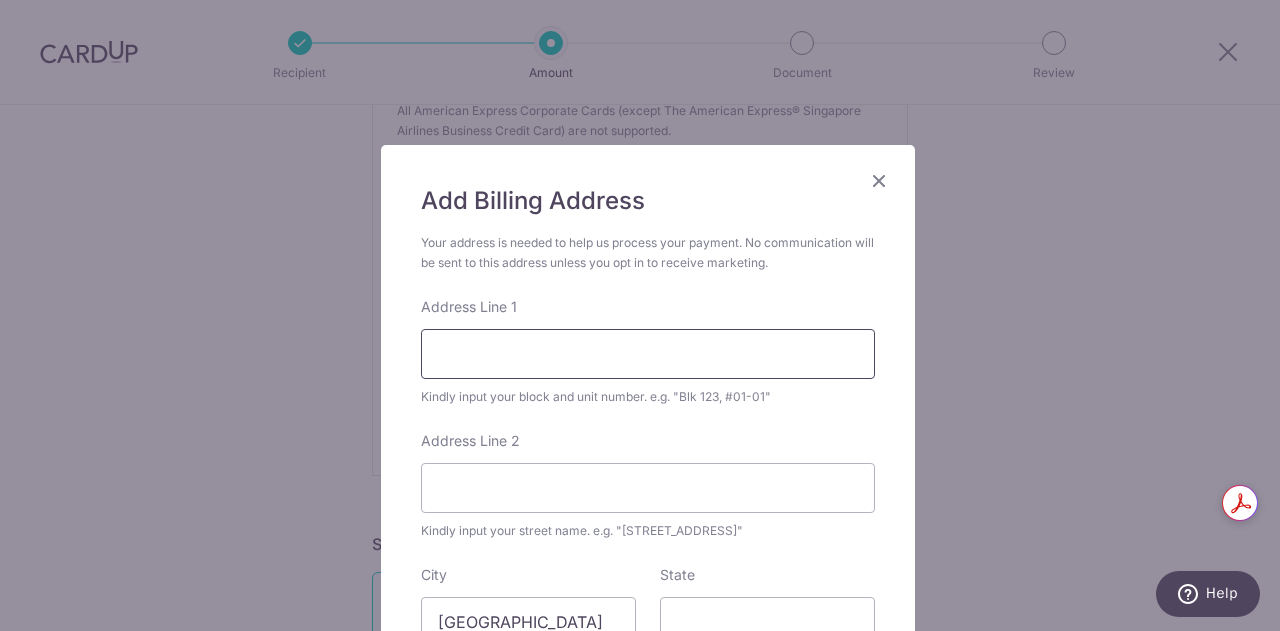 type on "Blk 117, Lorong 1 Toa Payoh" 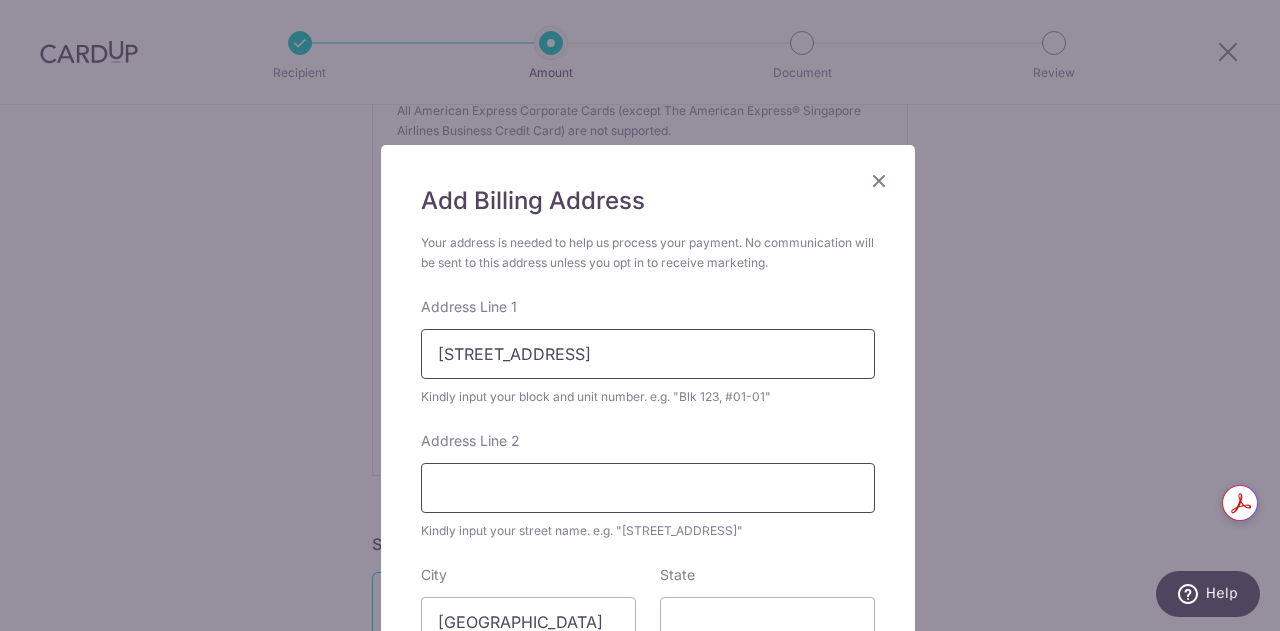 type on "10-391" 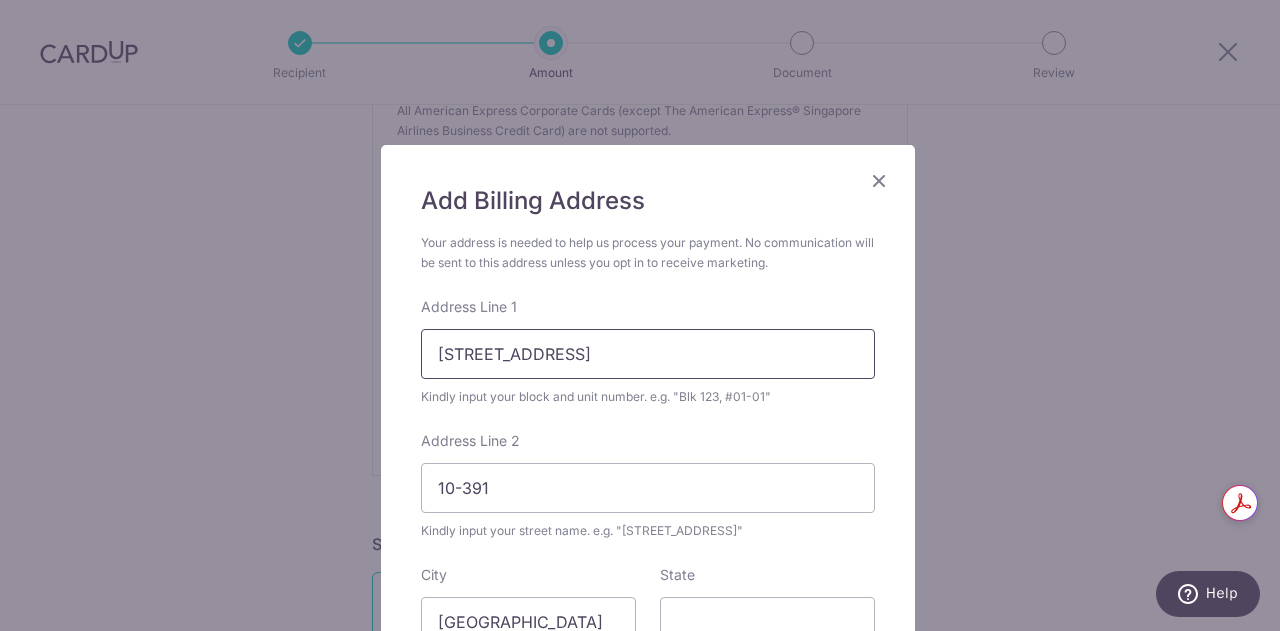 type on "310117" 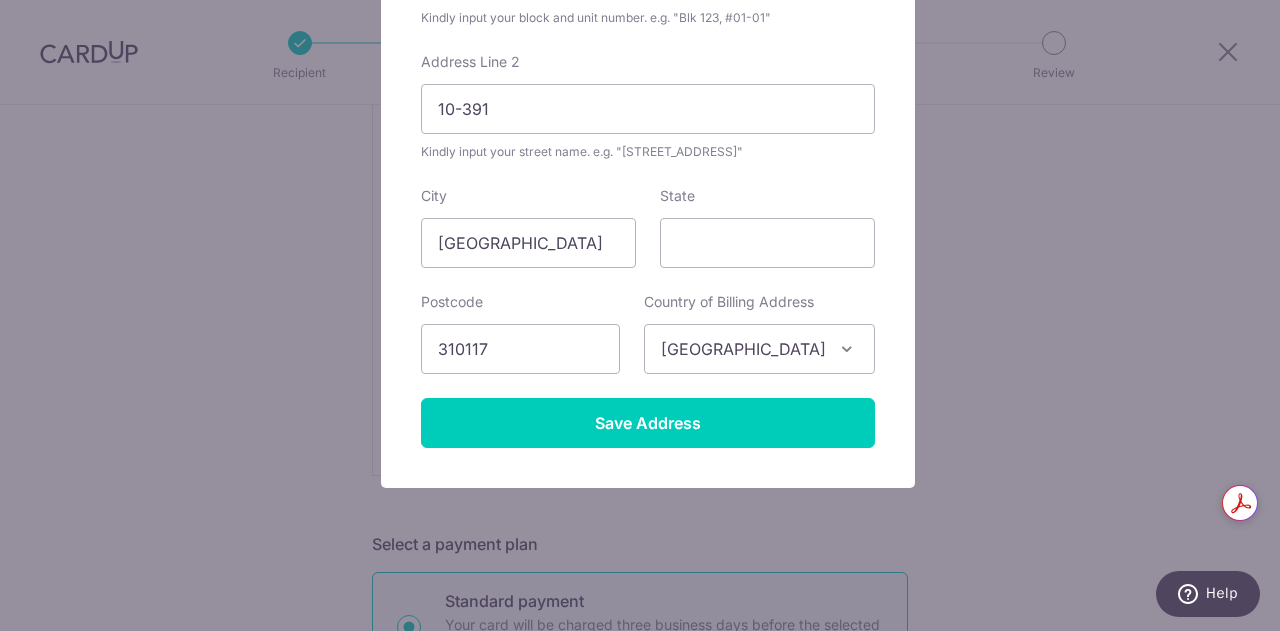 scroll, scrollTop: 46, scrollLeft: 0, axis: vertical 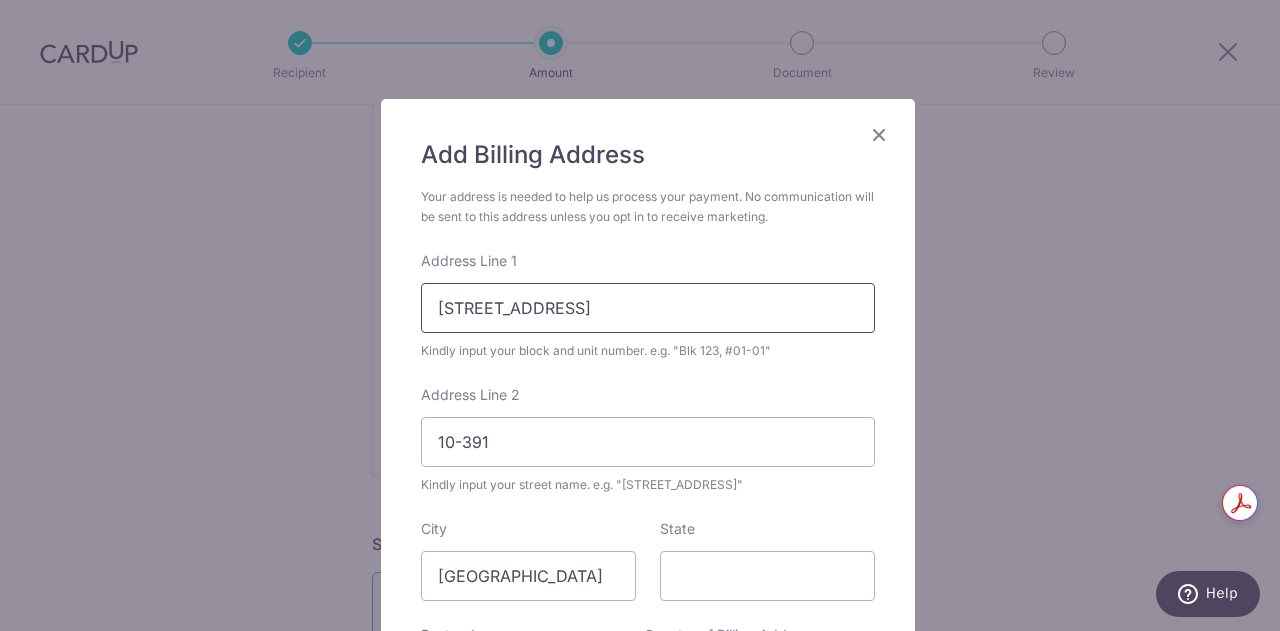 click on "Blk 117, Lorong 1 Toa Payoh" at bounding box center [648, 308] 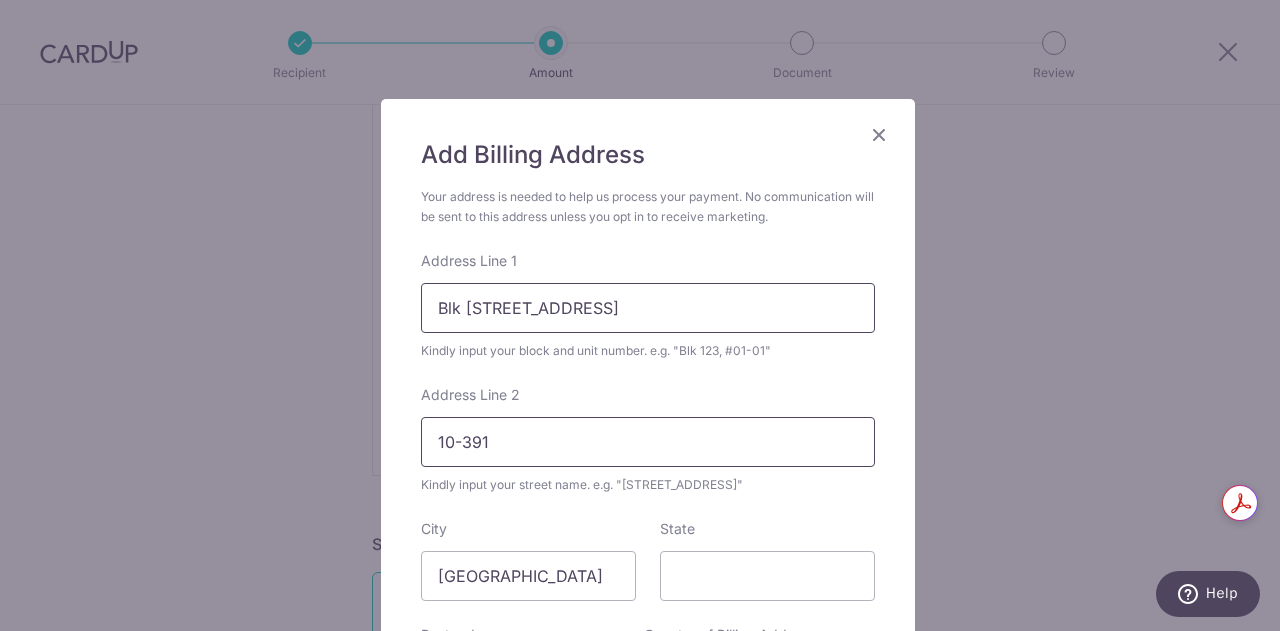 type on "Blk 117 Lorong 1 Toa Payoh" 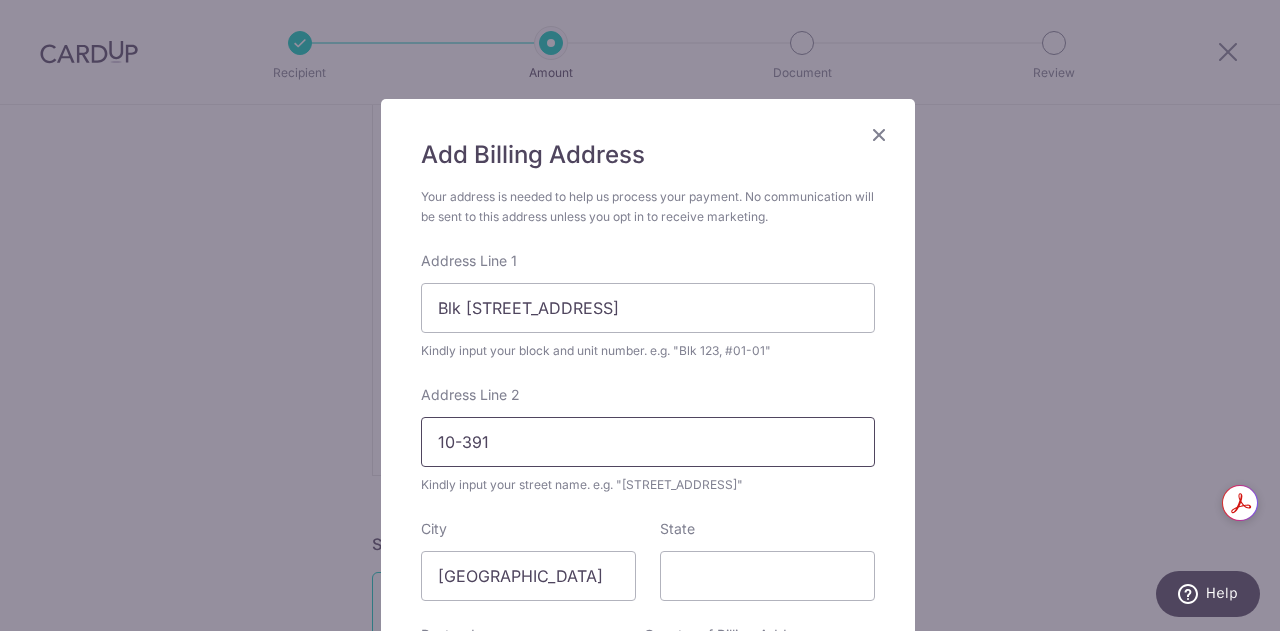 drag, startPoint x: 499, startPoint y: 441, endPoint x: 352, endPoint y: 441, distance: 147 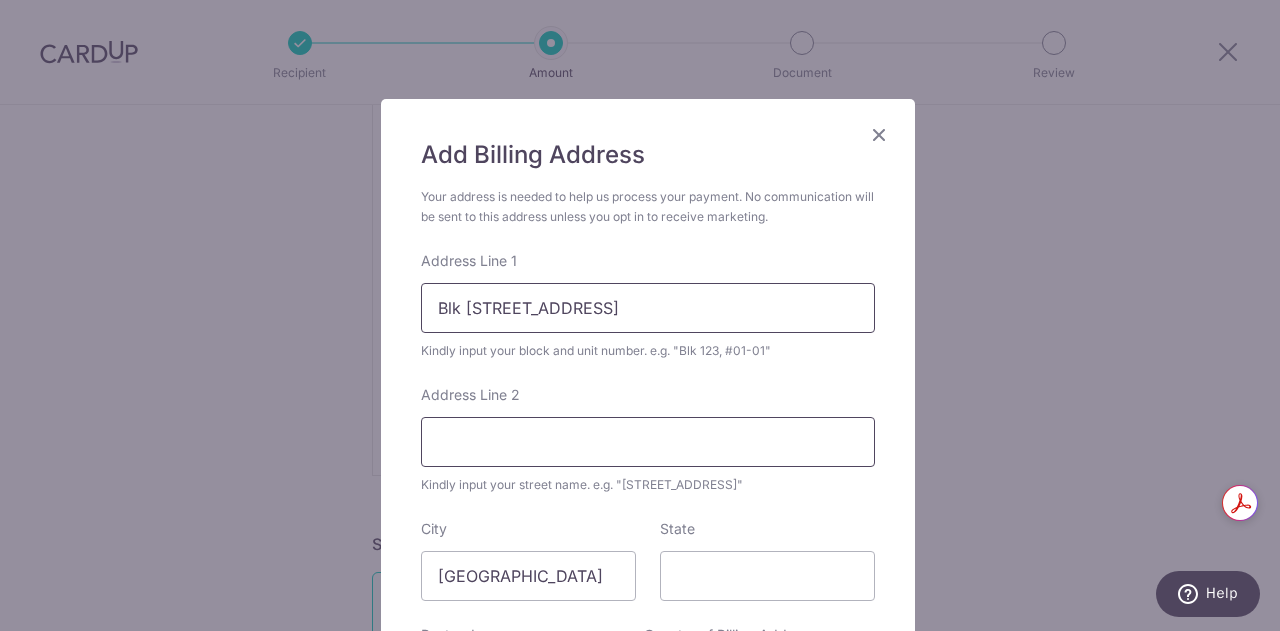 type 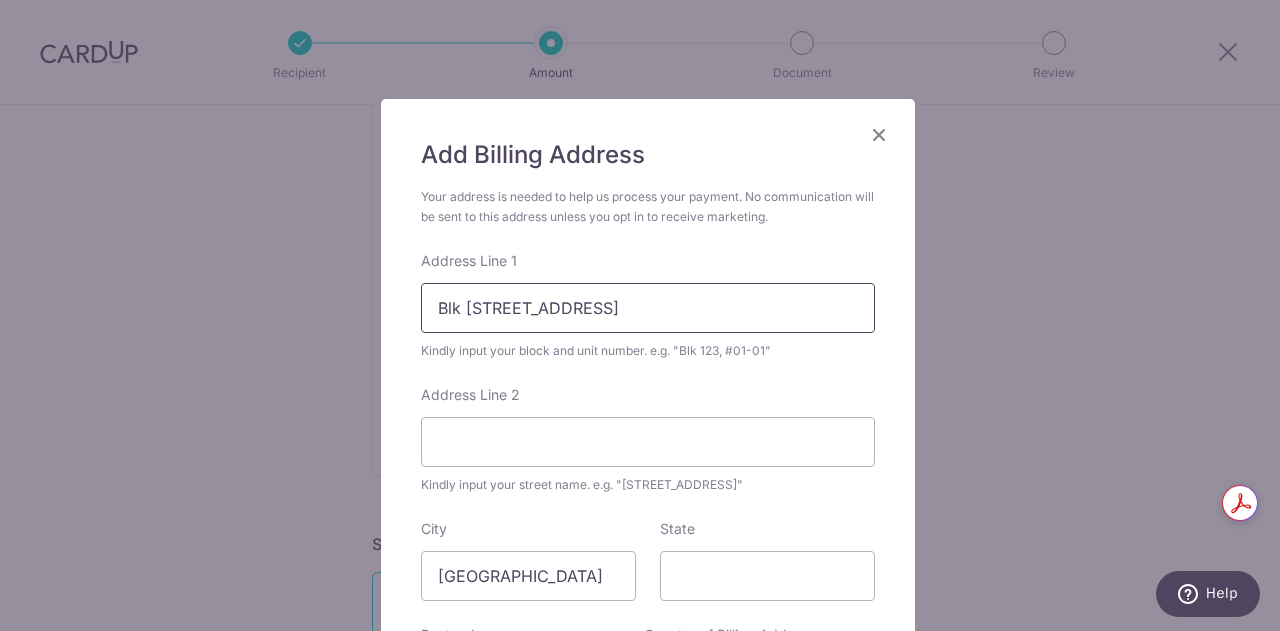 click on "Blk 117 Lorong 1 Toa Payoh" at bounding box center (648, 308) 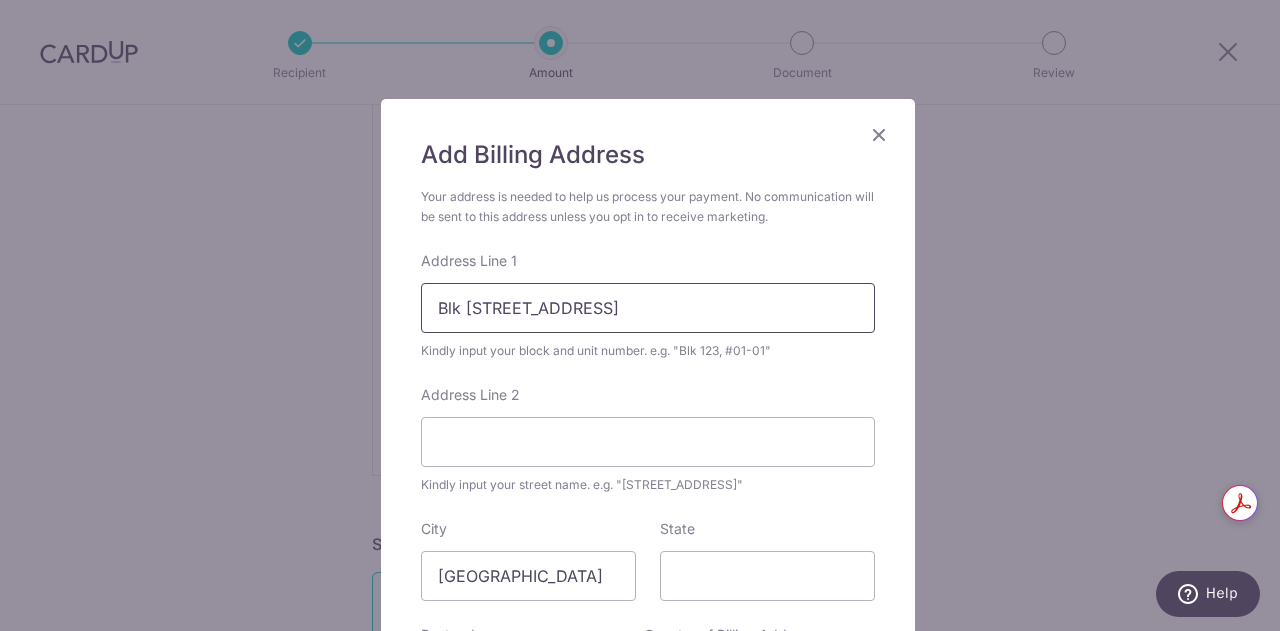 paste on "10-391" 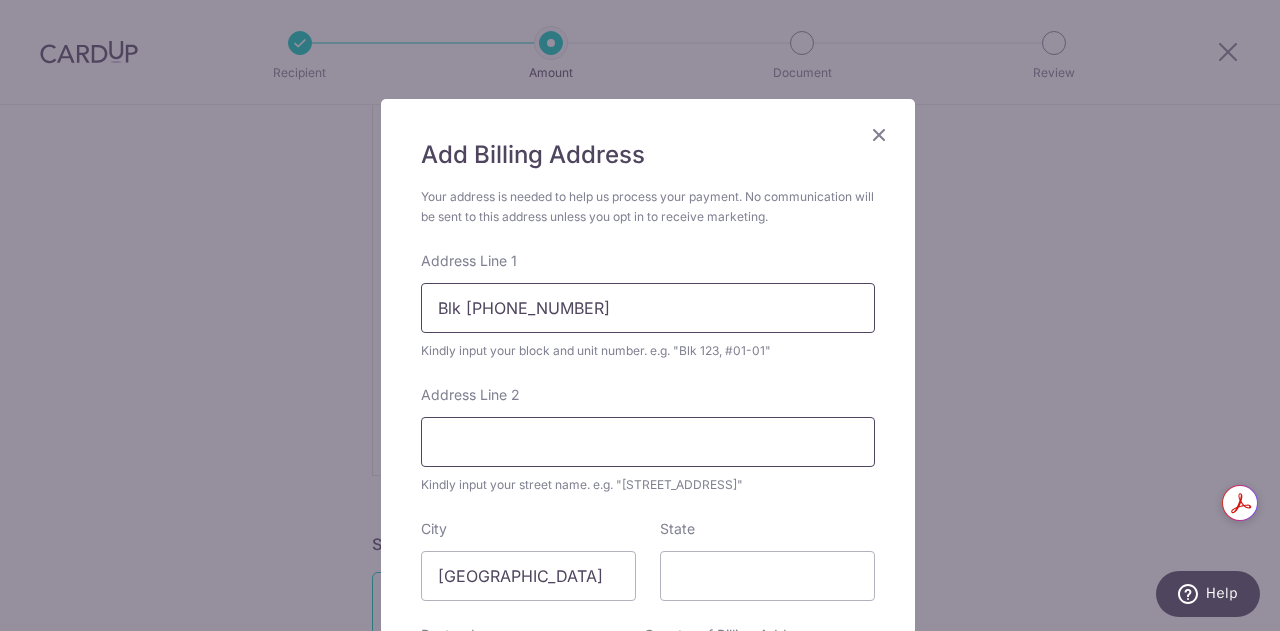 type on "Blk 117 10-391" 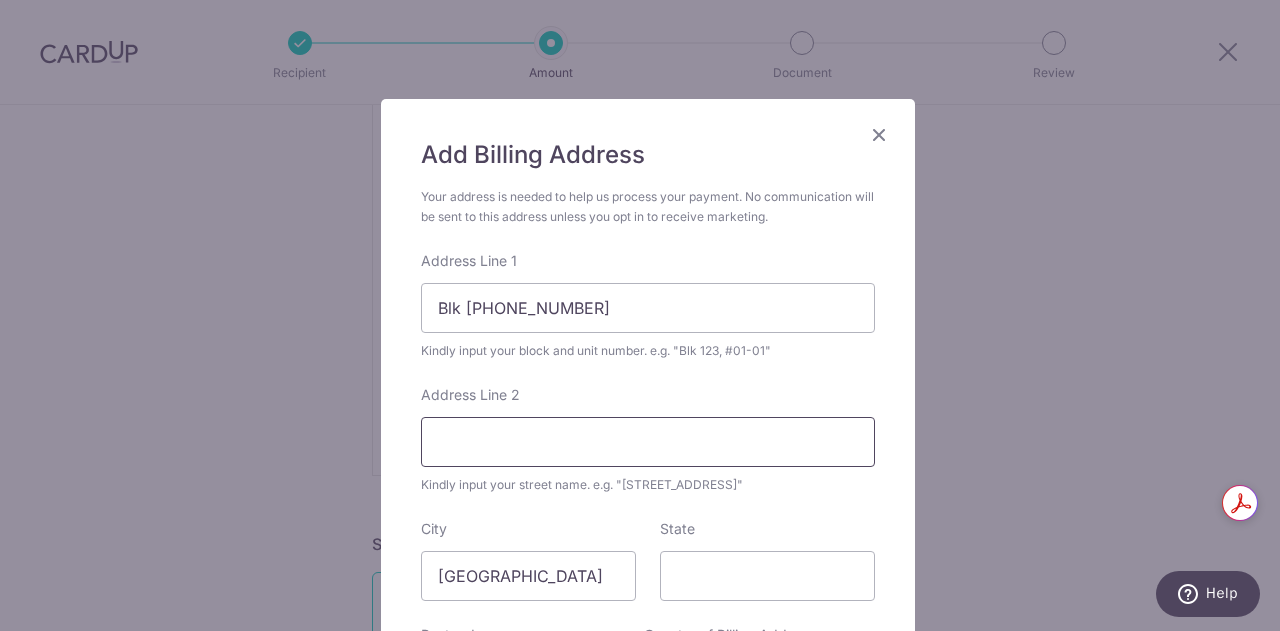 click on "Address Line 2" at bounding box center [648, 442] 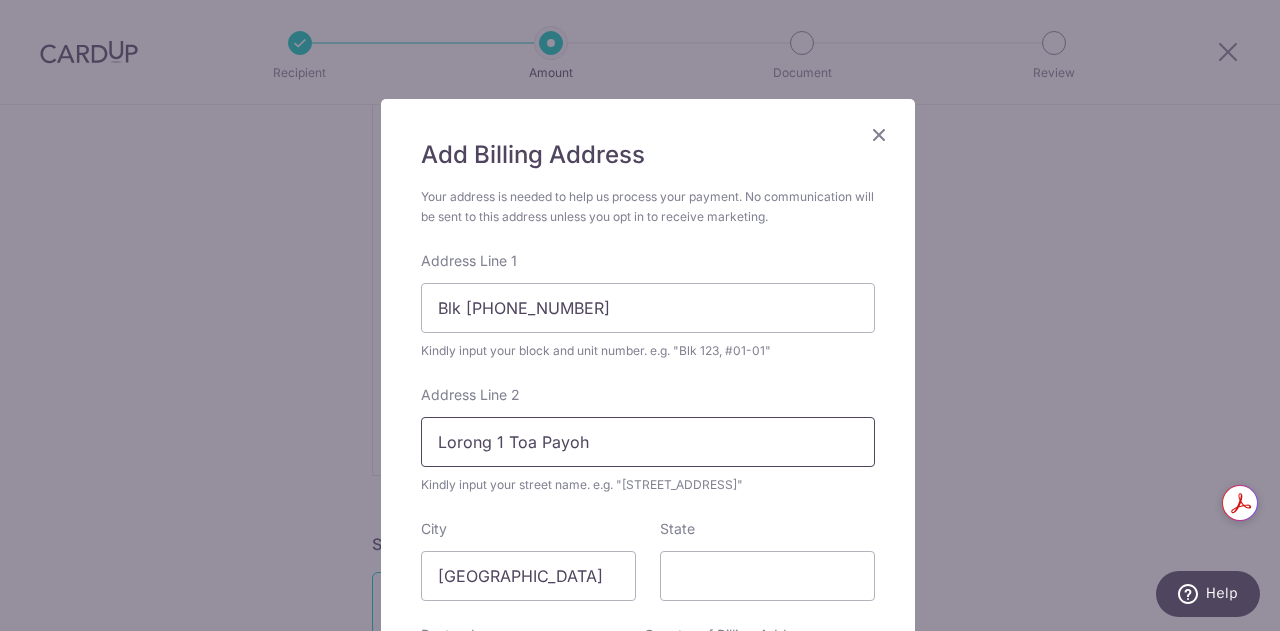 type on "Lorong 1 Toa Payoh" 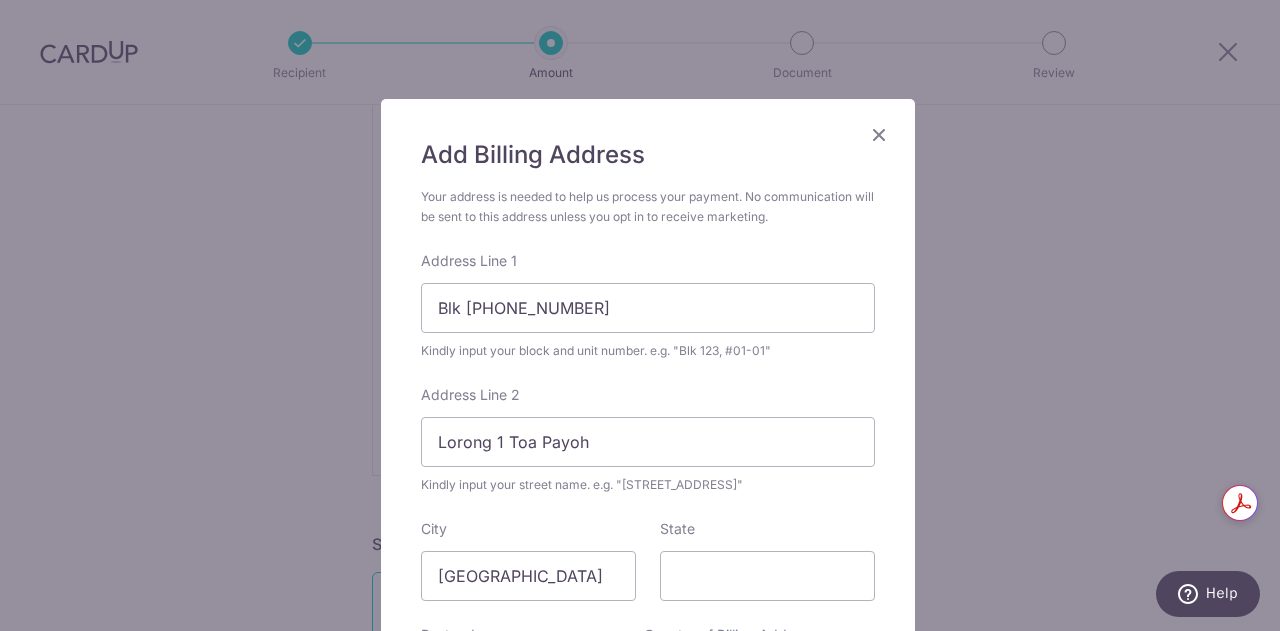 click on "Kindly input your block and unit number. e.g. "Blk 123, #01-01"" at bounding box center [648, 351] 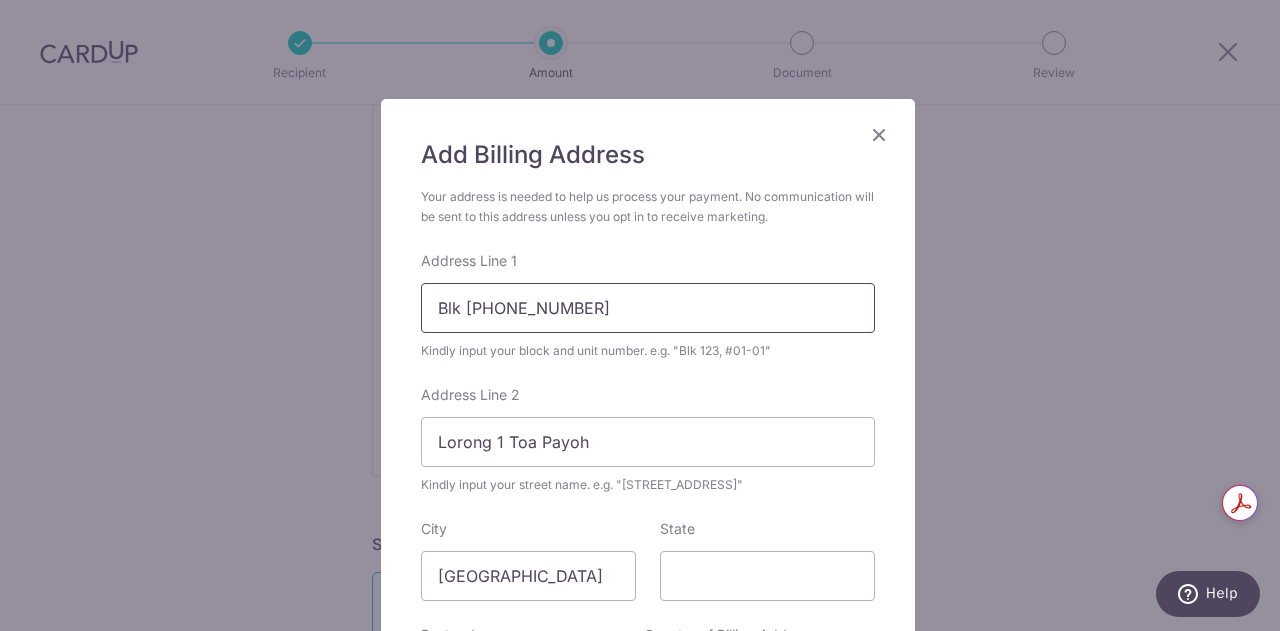 click on "Blk 117 10-391" at bounding box center (648, 308) 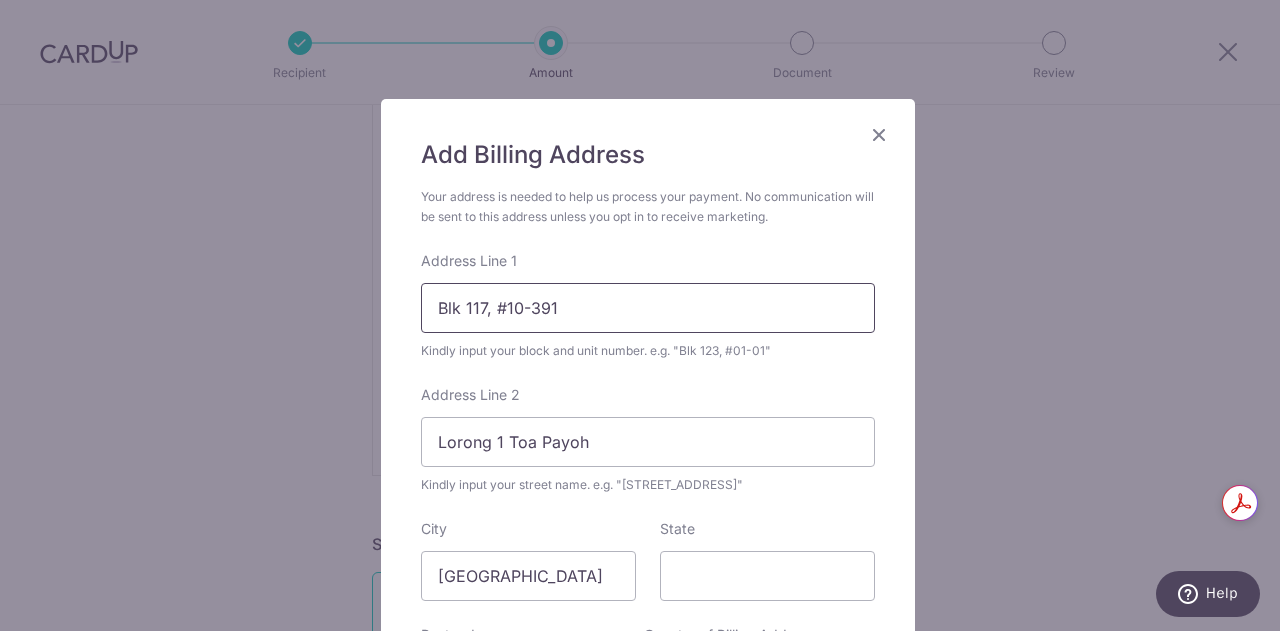 type on "Blk 117, #10-391" 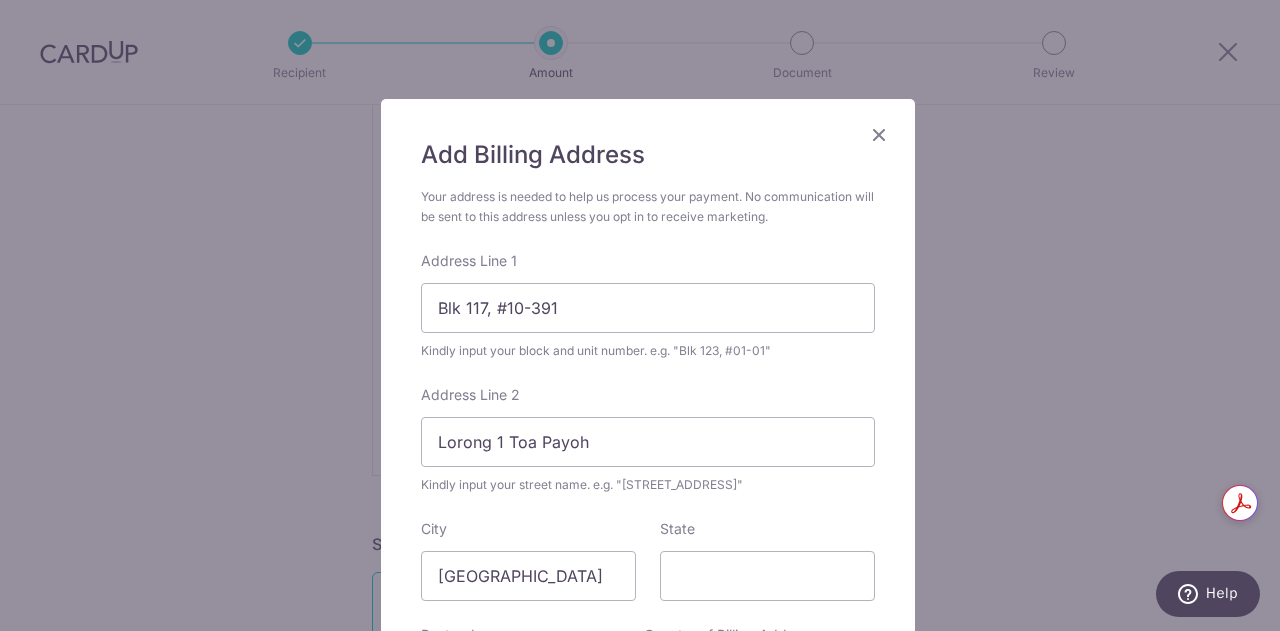click on "Your address is needed to help us process your payment. No communication will be sent to this address unless you opt in to receive marketing.
Address Line 1
Blk 117, #10-391
Kindly input your block and unit number. e.g. "Blk 123, #01-01"
Address Line 2
Lorong 1 Toa Payoh
Kindly input your street name. e.g. "Hougang Street 10"
City
Singapore
State
Postcode
310117
Country of Billing Address
Select Country Afghanistan
Aland Islands
Albania
Algeria
American Samoa
Andorra
Angola
Anguilla
Antarctica
Antigua and Barbuda
Argentina
Armenia
Aruba
Australia
Austria
Azerbaijan
Bahamas
Bahrain
Bangladesh
Barbados
Belarus
Belgium" at bounding box center (648, 484) 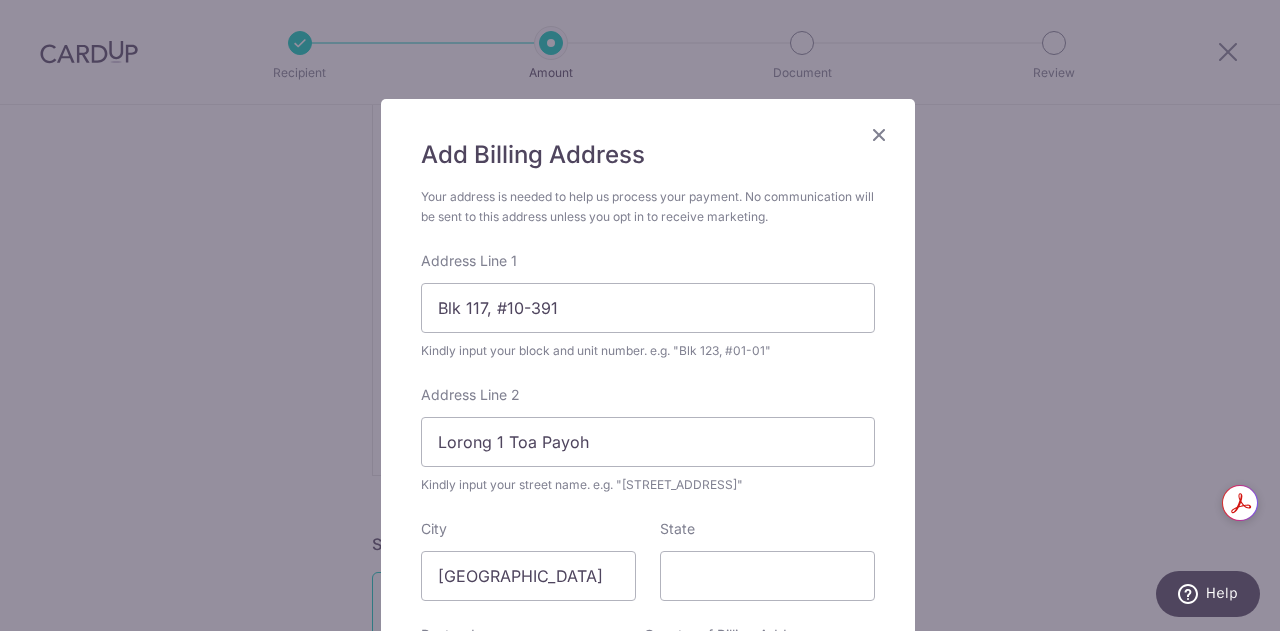 scroll, scrollTop: 379, scrollLeft: 0, axis: vertical 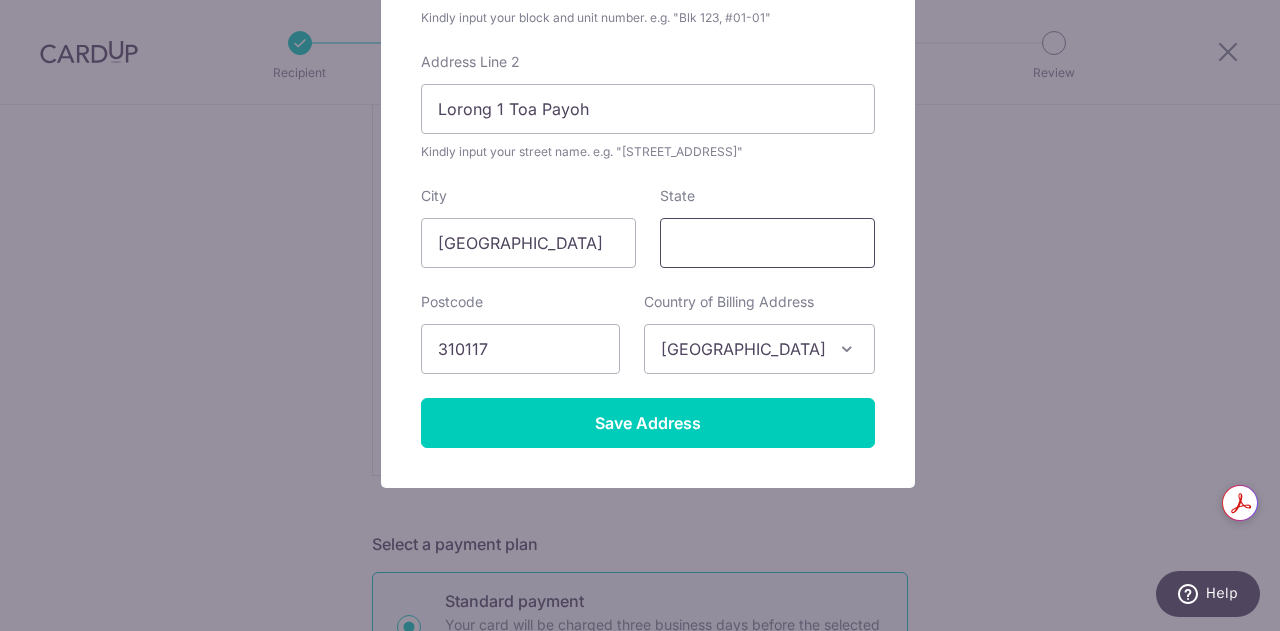 click on "State" at bounding box center (767, 243) 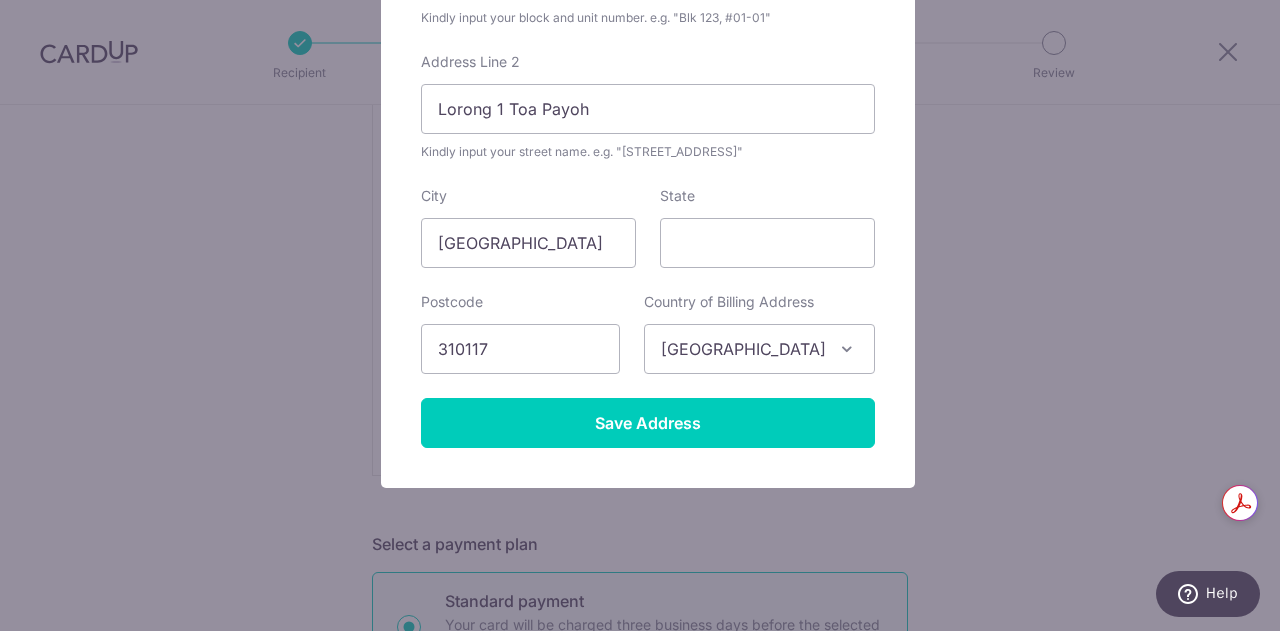 click on "Postcode
310117" at bounding box center (520, 333) 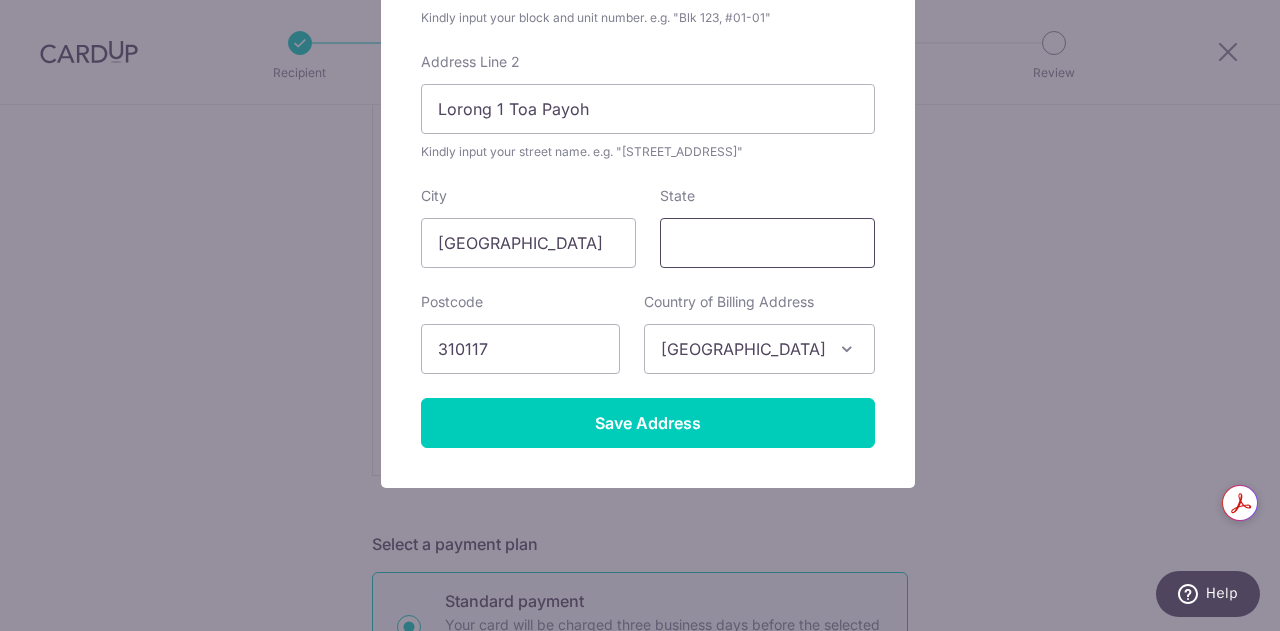 click on "State" at bounding box center (767, 243) 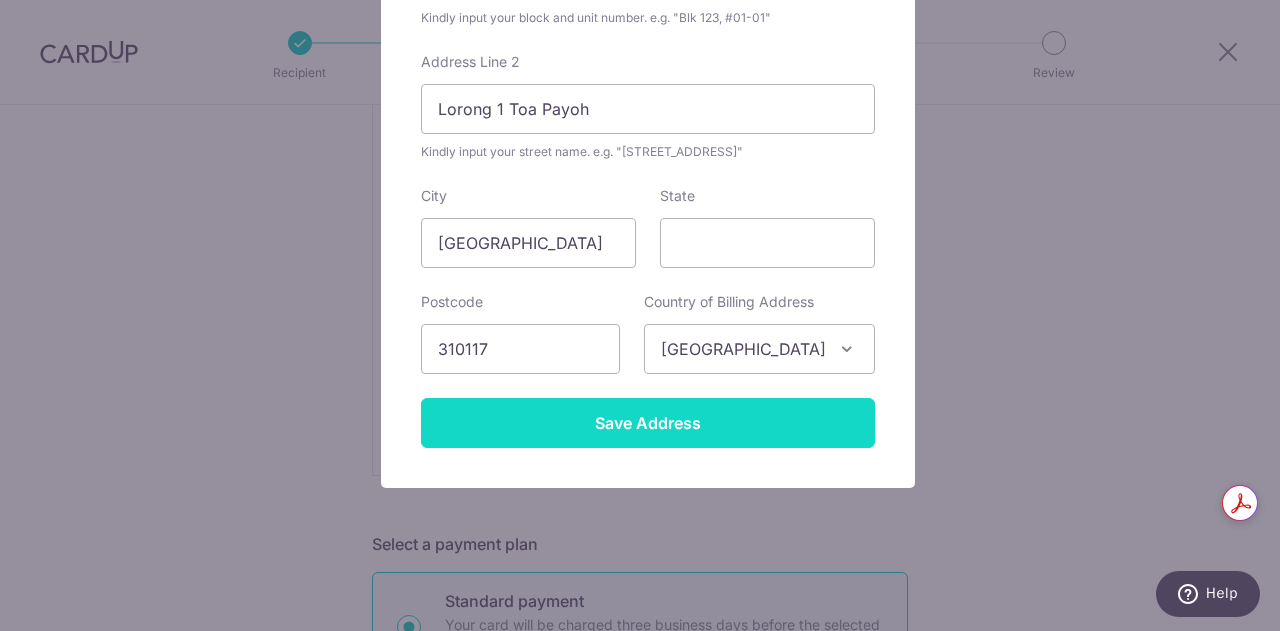 click on "Save Address" at bounding box center (648, 423) 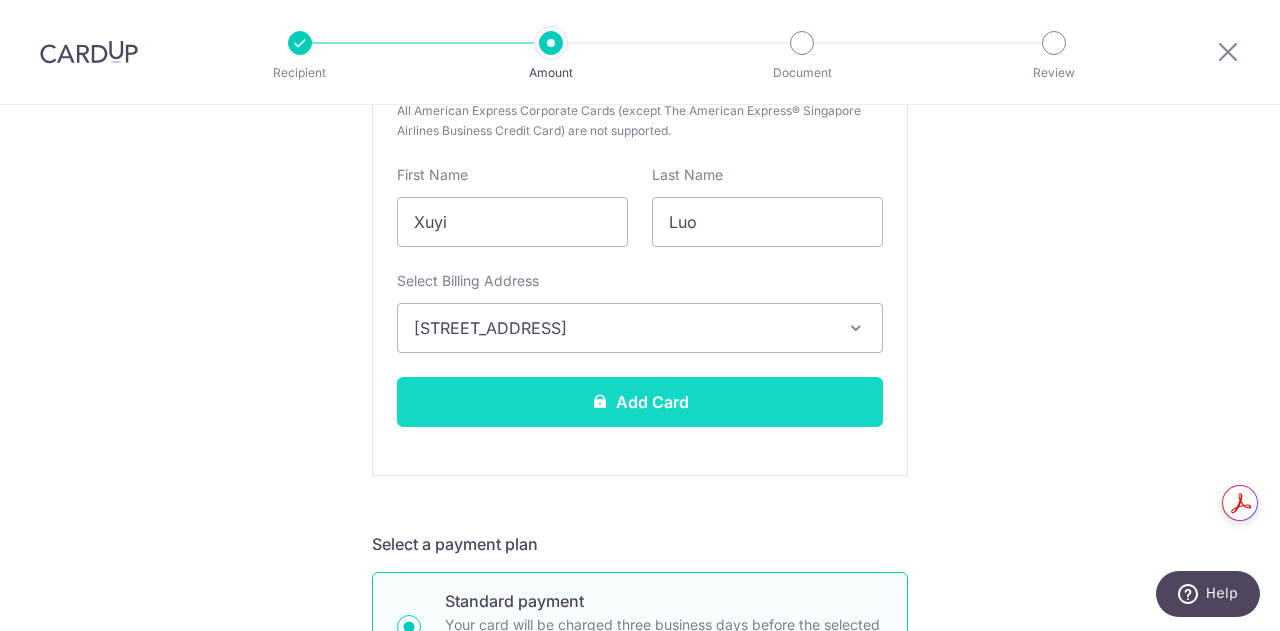 scroll, scrollTop: 238, scrollLeft: 0, axis: vertical 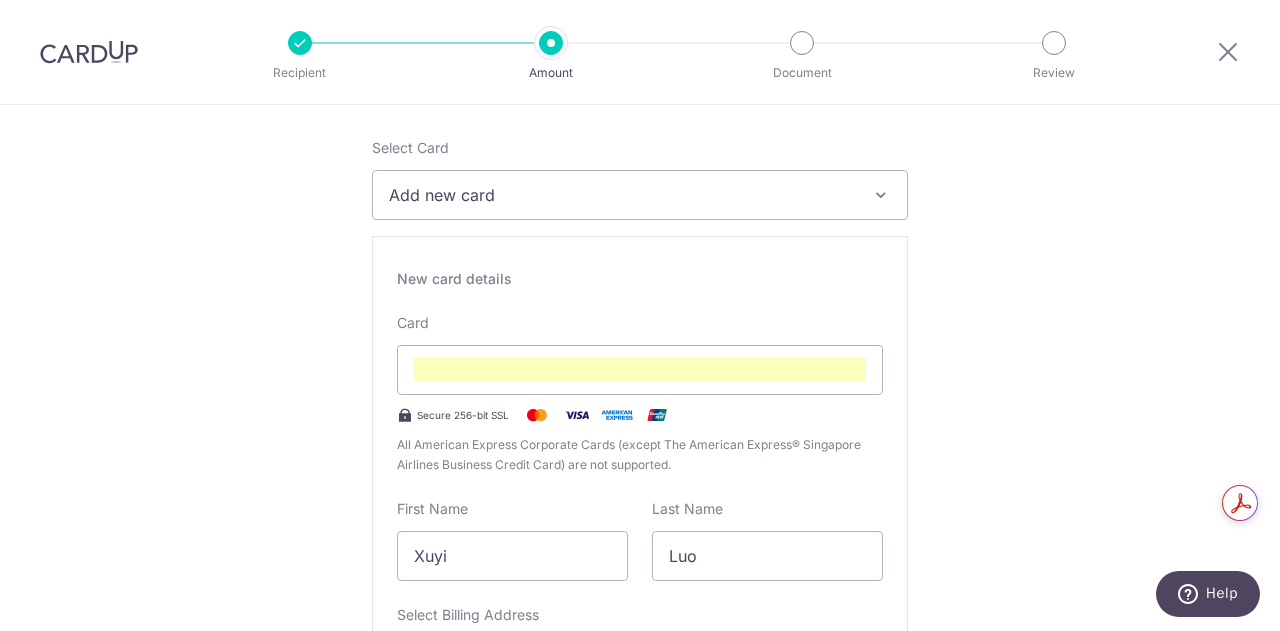 click on "Tell us more about your payment
Enter payment amount
SGD
3,050.00
3050.00
Recipient added successfully!
Select Card
Add new card
Add credit card
Secure 256-bit SSL
Text
New card details
Card
Secure 256-bit SSL" at bounding box center (640, 1073) 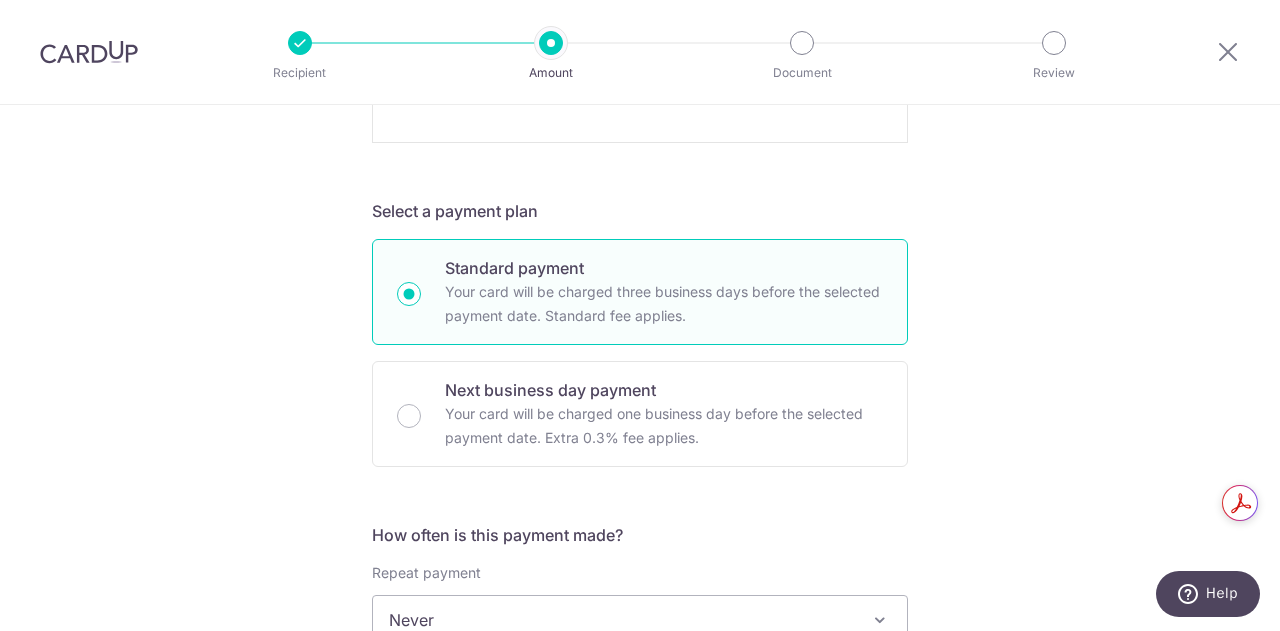 scroll, scrollTop: 572, scrollLeft: 0, axis: vertical 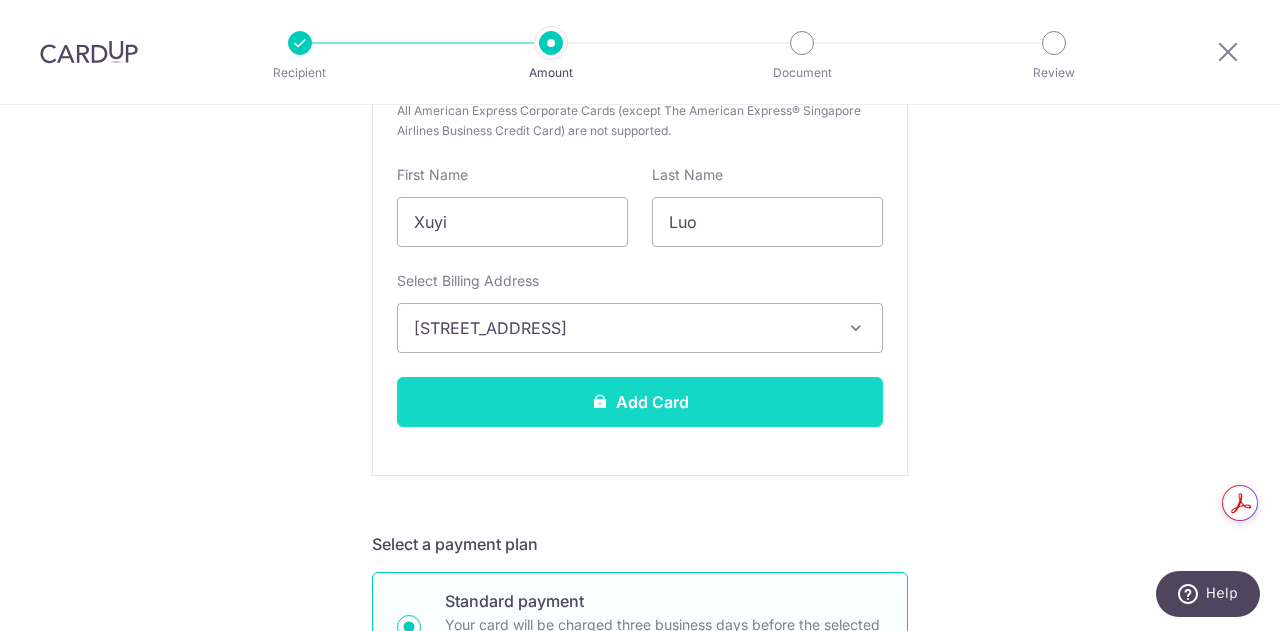 click on "Add Card" at bounding box center (640, 402) 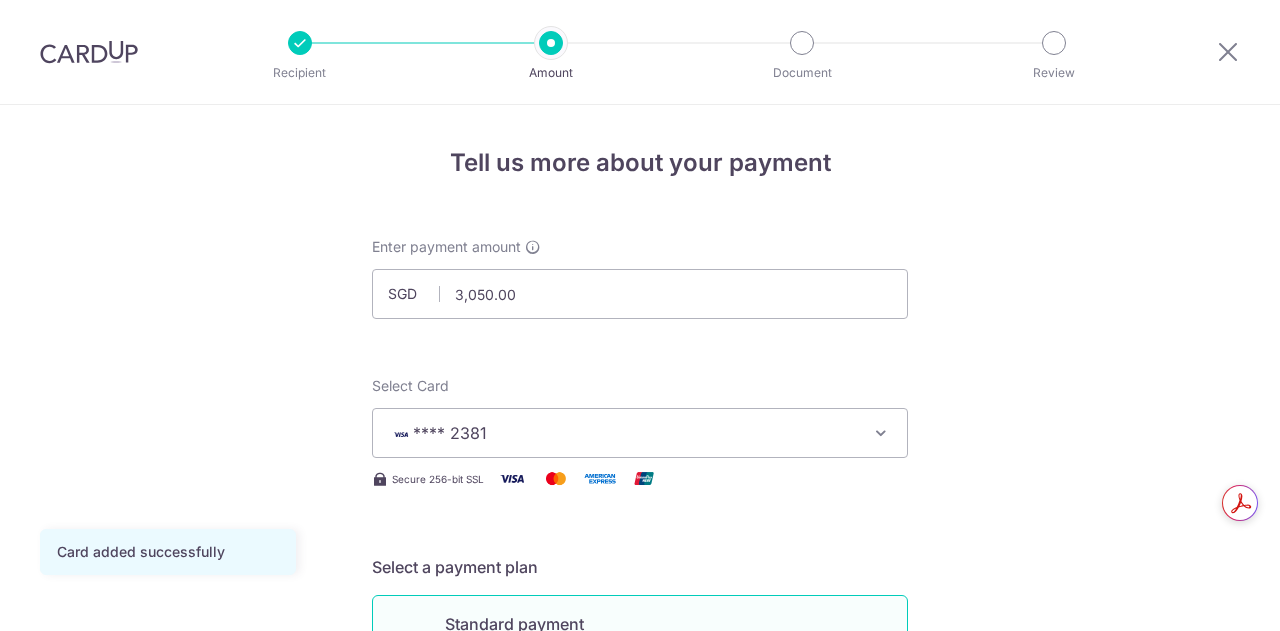scroll, scrollTop: 0, scrollLeft: 0, axis: both 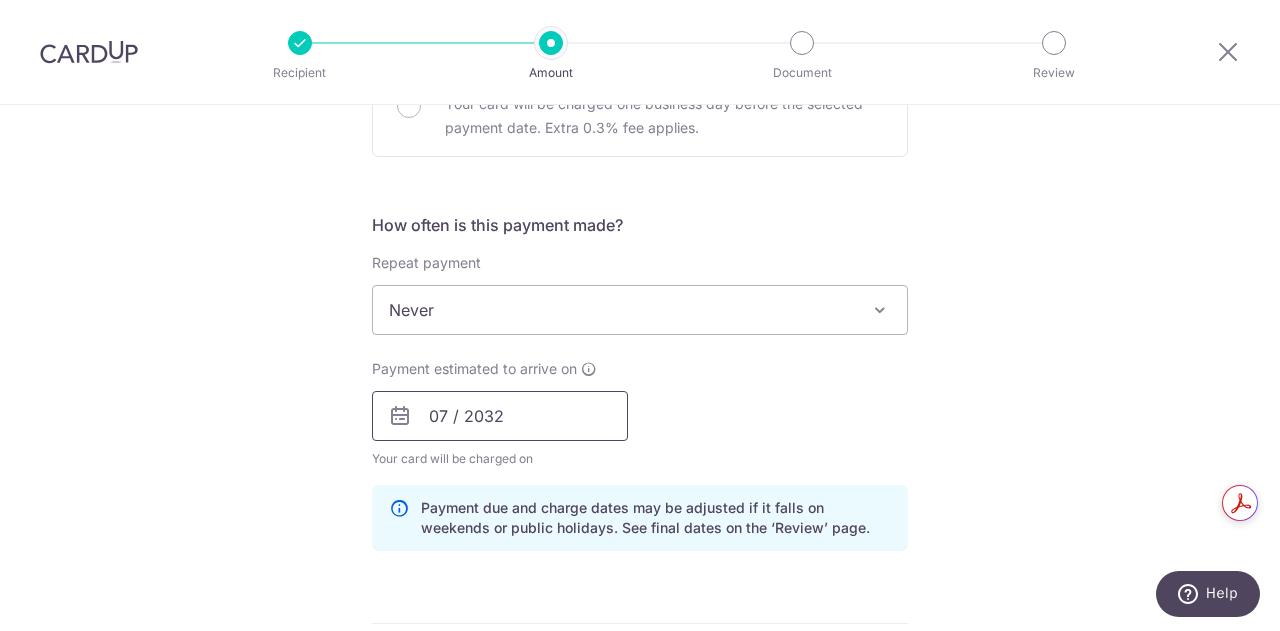 click on "07 / 2032" at bounding box center [500, 416] 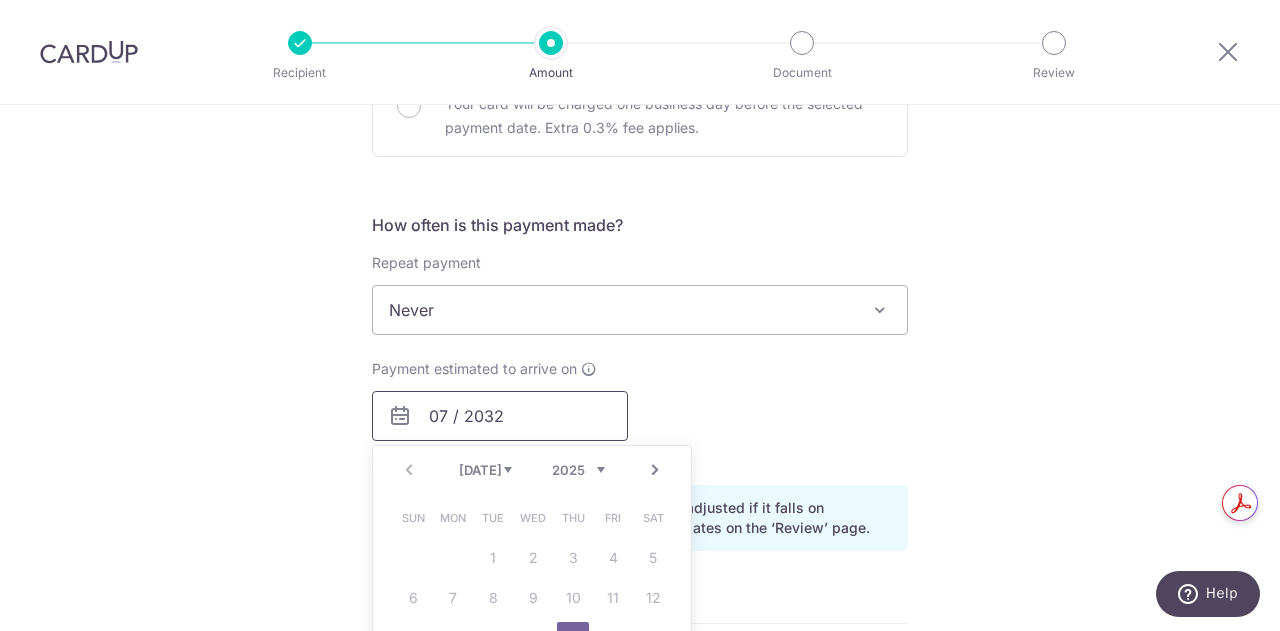 scroll, scrollTop: 1000, scrollLeft: 0, axis: vertical 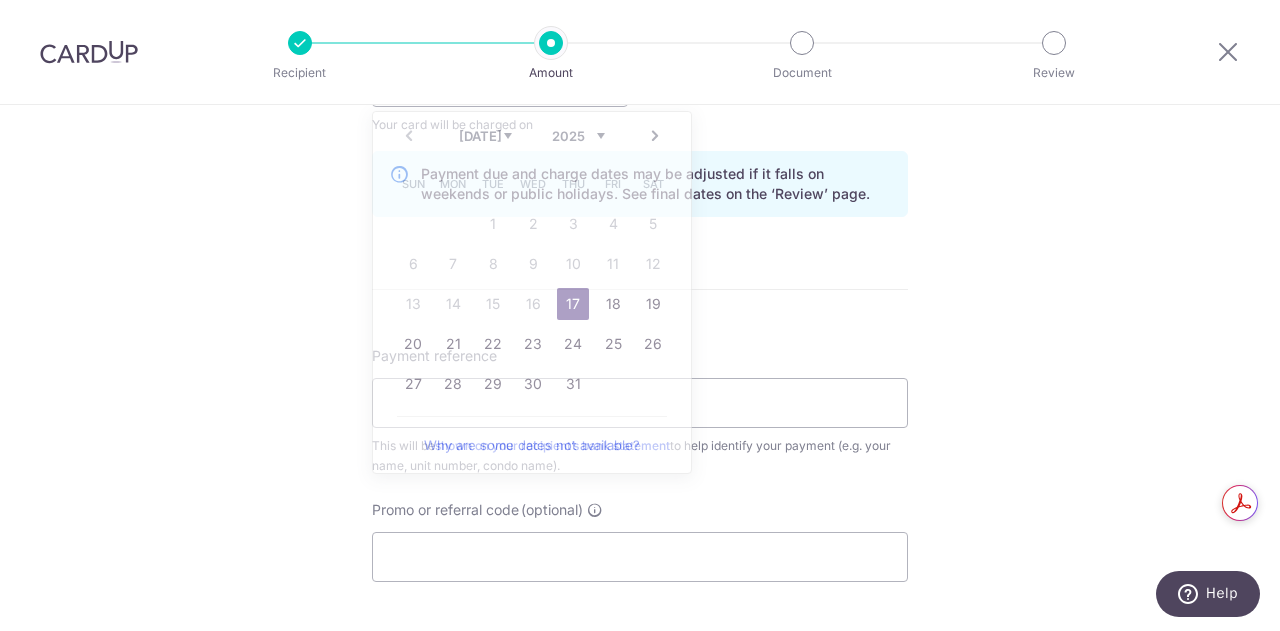click on "Payment reference
This will be  shown on your recipient’s bank statement  to help identify your payment (e.g. your name, unit number, condo name)." at bounding box center (640, 411) 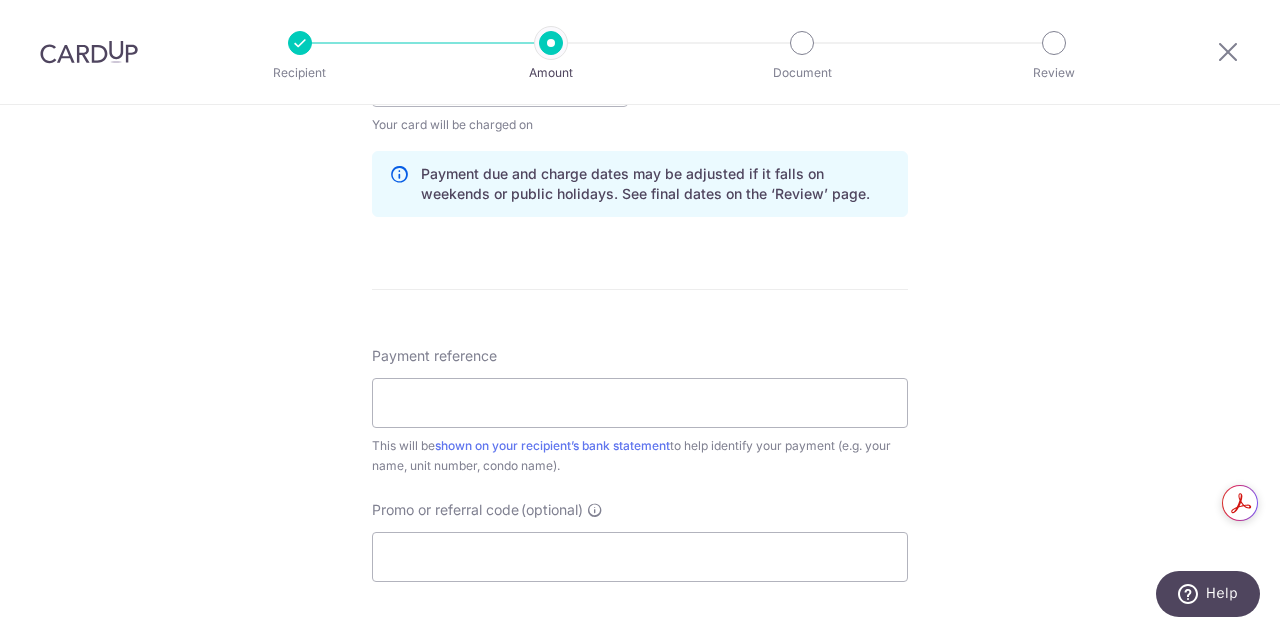 scroll, scrollTop: 666, scrollLeft: 0, axis: vertical 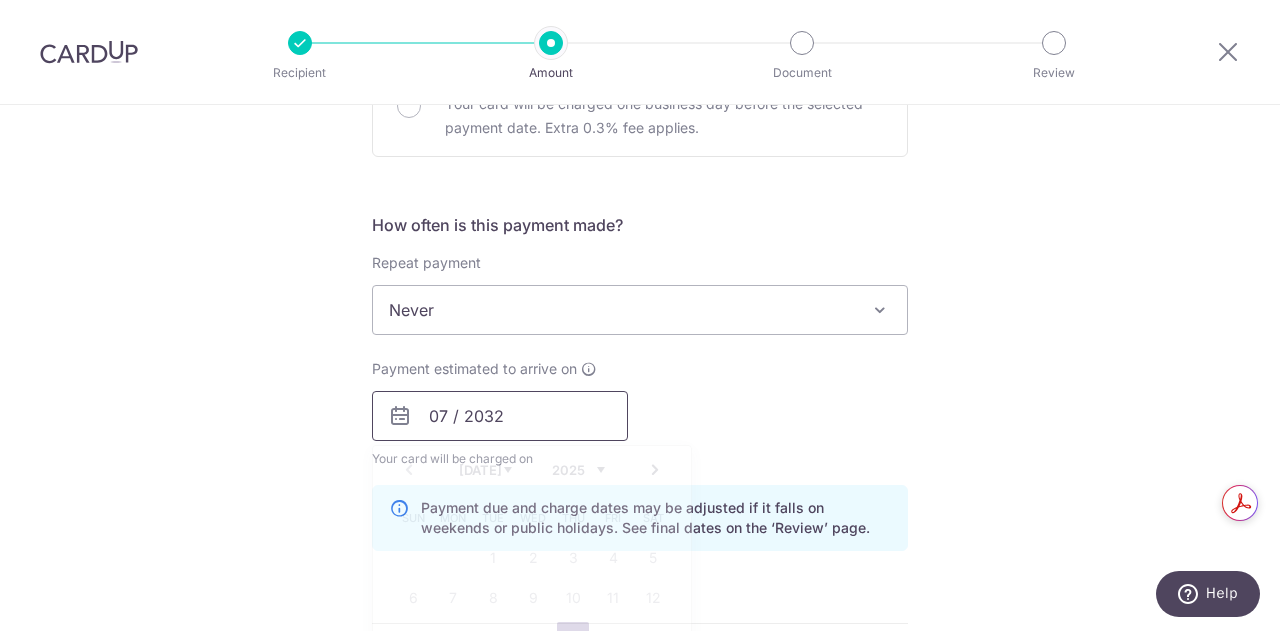 click on "07 / 2032" at bounding box center (500, 416) 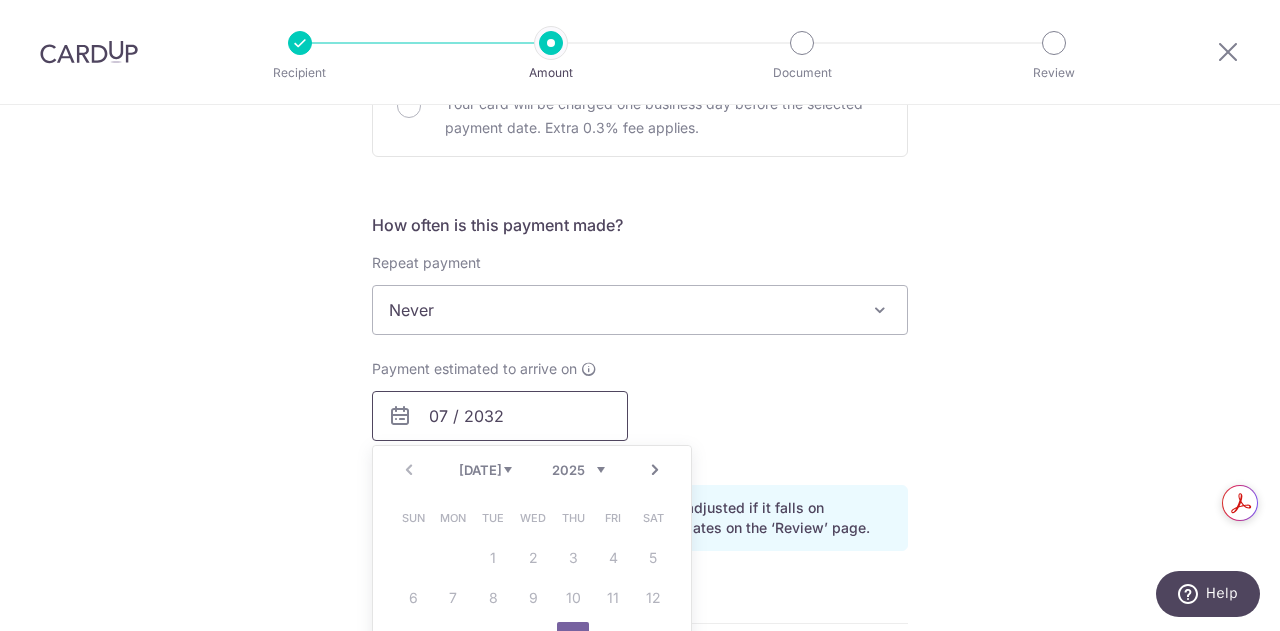 scroll, scrollTop: 1000, scrollLeft: 0, axis: vertical 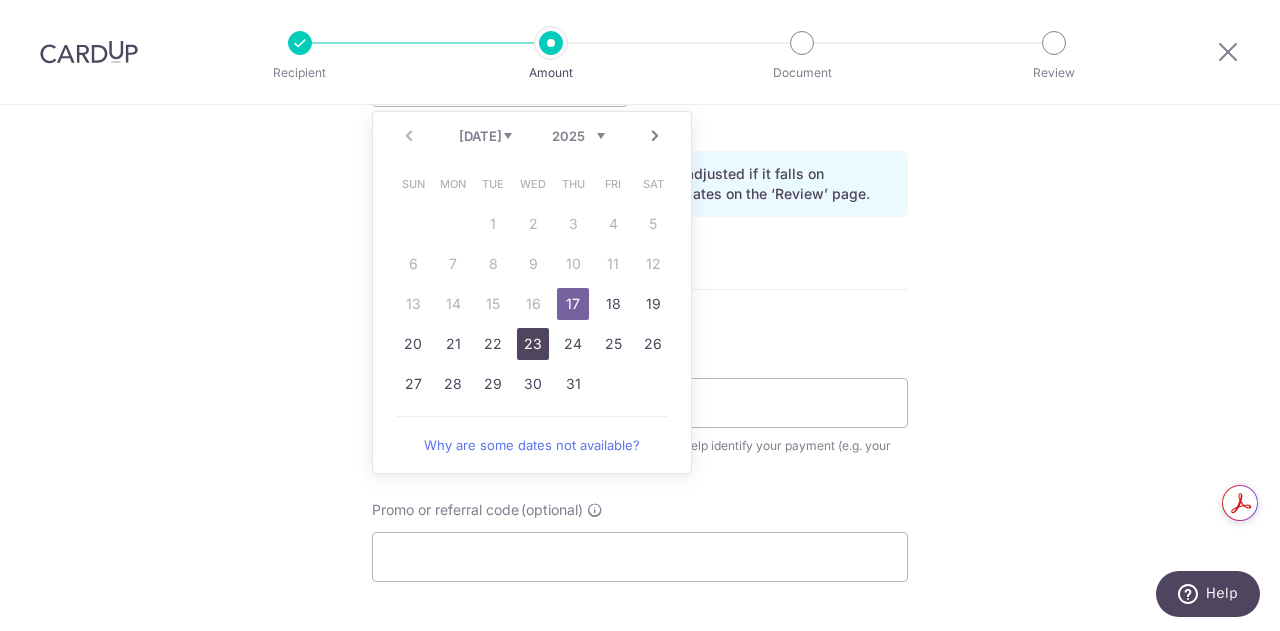 click on "23" at bounding box center (533, 344) 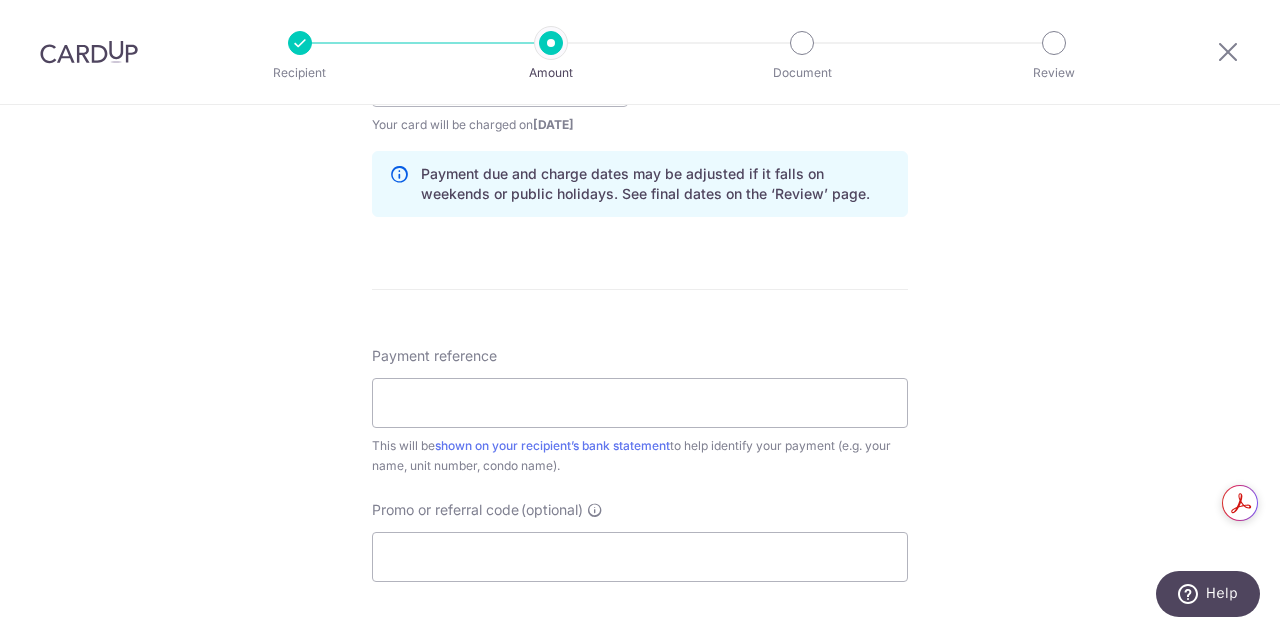 scroll, scrollTop: 666, scrollLeft: 0, axis: vertical 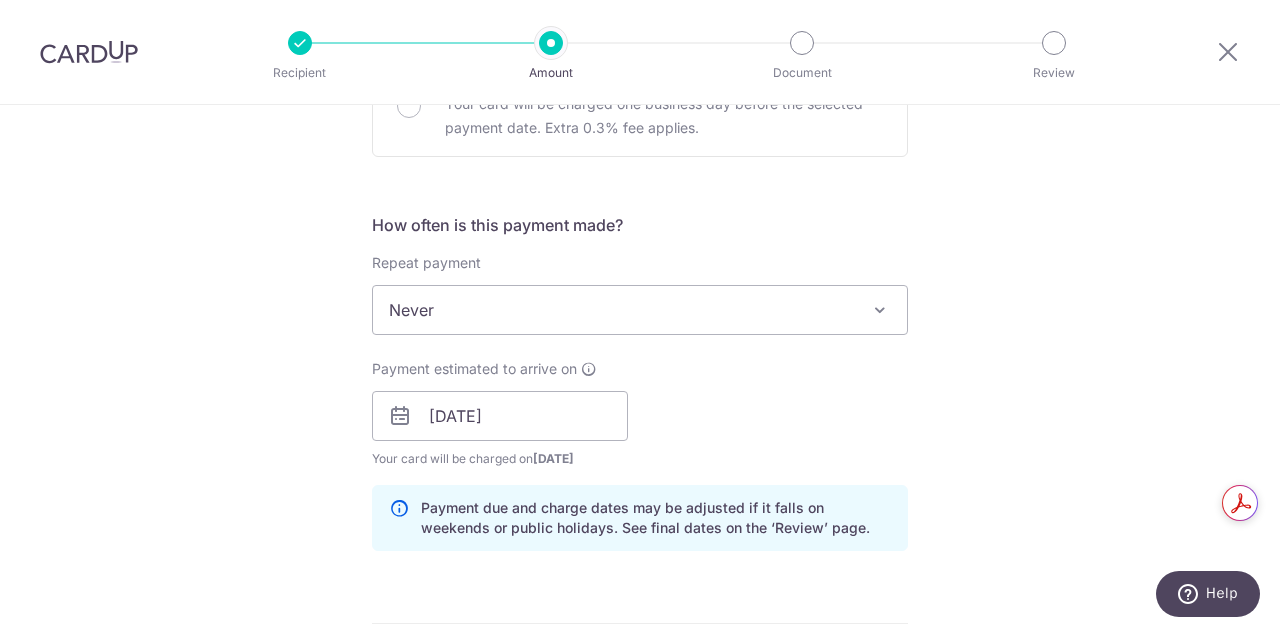 click on "Payment estimated to arrive on
23/07/2025
Prev Next Jan Feb Mar Apr May Jun Jul Aug Sep Oct Nov Dec 2025 2026 2027 2028 2029 2030 2031 2032 2033 2034 2035 Sun Mon Tue Wed Thu Fri Sat             1 2 3 4 5 6 7 8 9 10 11 12 13 14 15 16 17 18 19 20 21 22 23 24 25 26 27 28 29 30 31
Your card will be charged on  18/07/2025  for the first payment
* If your payment is funded by  9:00am SGT on Tuesday 15/07/2025
15/07/2025
No. of Payments
23/05/2027" at bounding box center [640, 414] 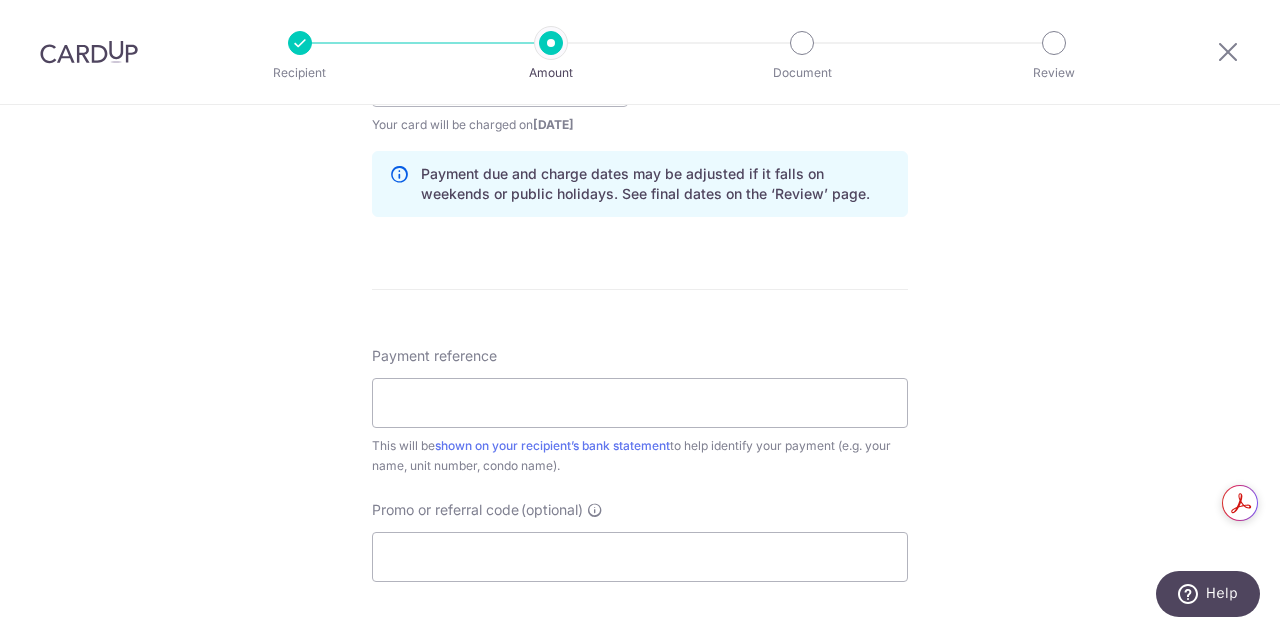 scroll, scrollTop: 1333, scrollLeft: 0, axis: vertical 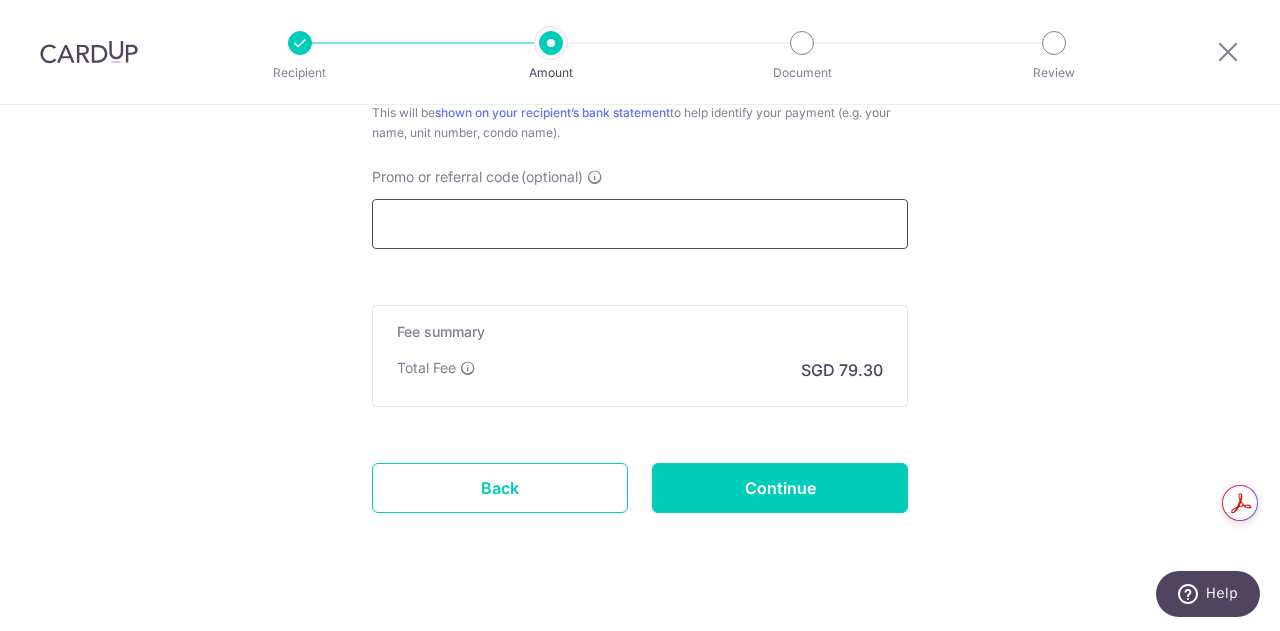 click on "Promo or referral code
(optional)" at bounding box center [640, 224] 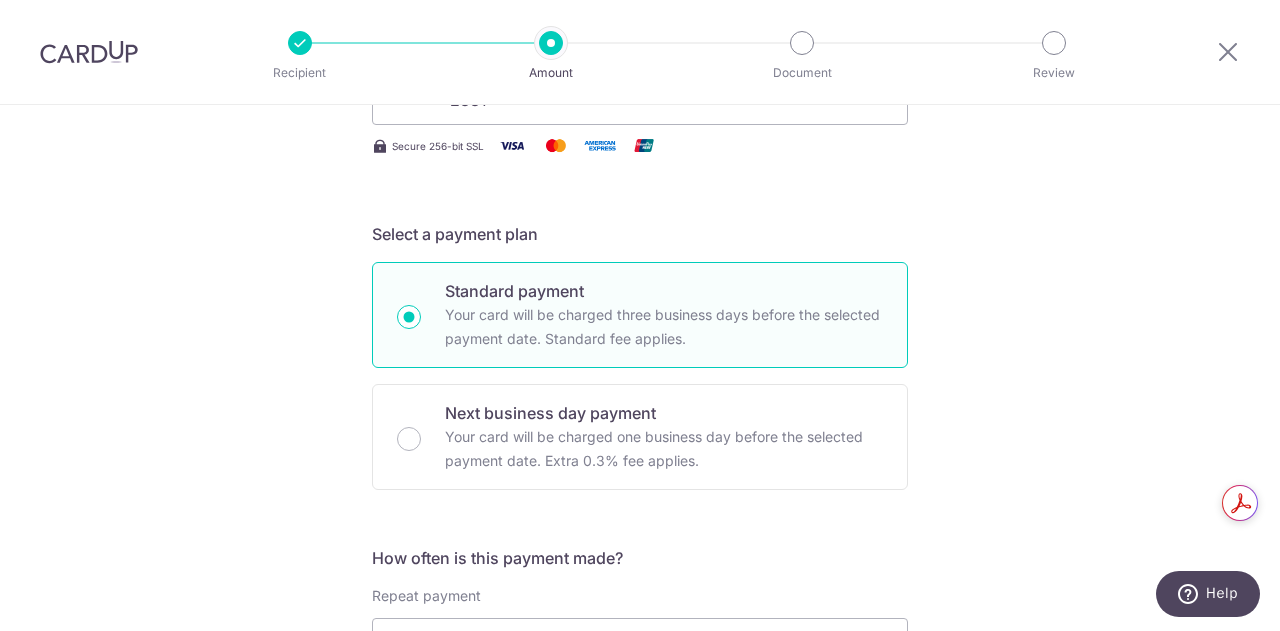 scroll, scrollTop: 666, scrollLeft: 0, axis: vertical 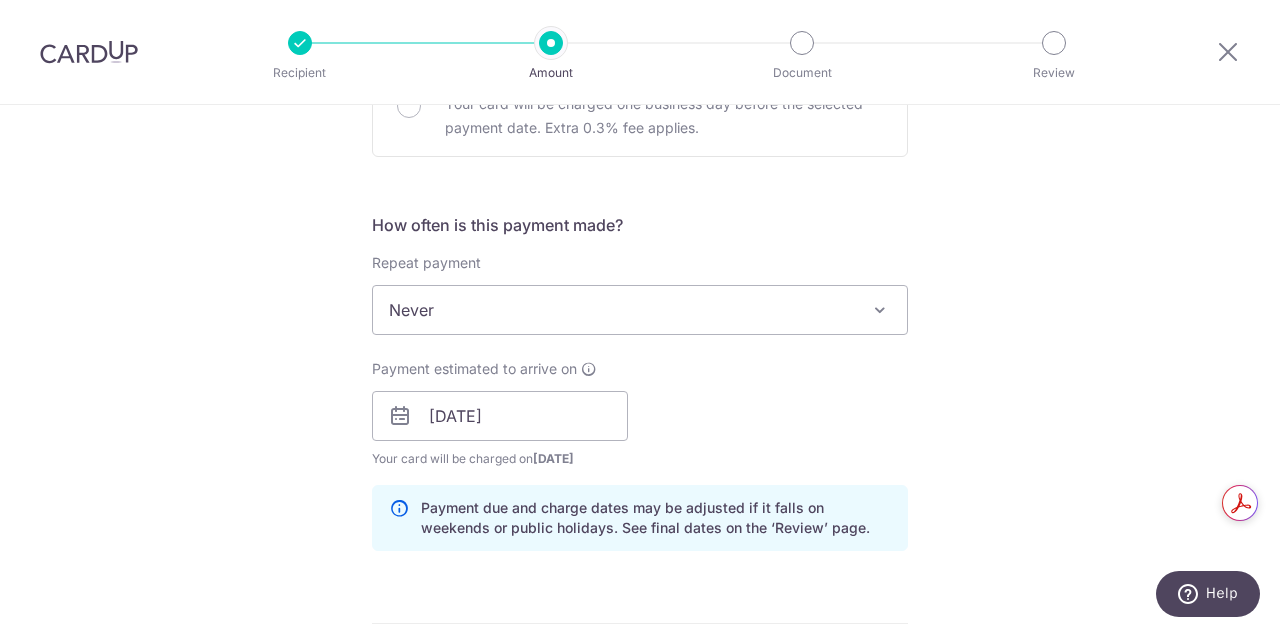 click on "Payment estimated to arrive on
23/07/2025
Prev Next Jan Feb Mar Apr May Jun Jul Aug Sep Oct Nov Dec 2025 2026 2027 2028 2029 2030 2031 2032 2033 2034 2035 Sun Mon Tue Wed Thu Fri Sat             1 2 3 4 5 6 7 8 9 10 11 12 13 14 15 16 17 18 19 20 21 22 23 24 25 26 27 28 29 30 31
Your card will be charged on  18/07/2025  for the first payment
* If your payment is funded by  9:00am SGT on Tuesday 15/07/2025
15/07/2025
No. of Payments
23/05/2027" at bounding box center [640, 414] 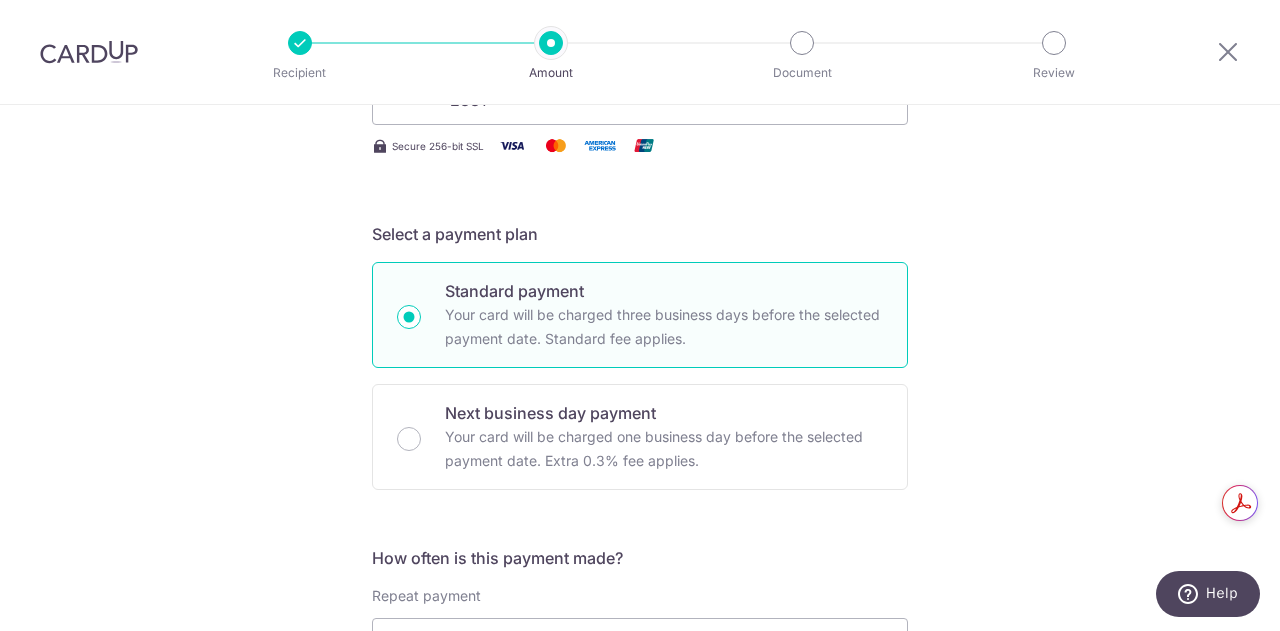 scroll, scrollTop: 666, scrollLeft: 0, axis: vertical 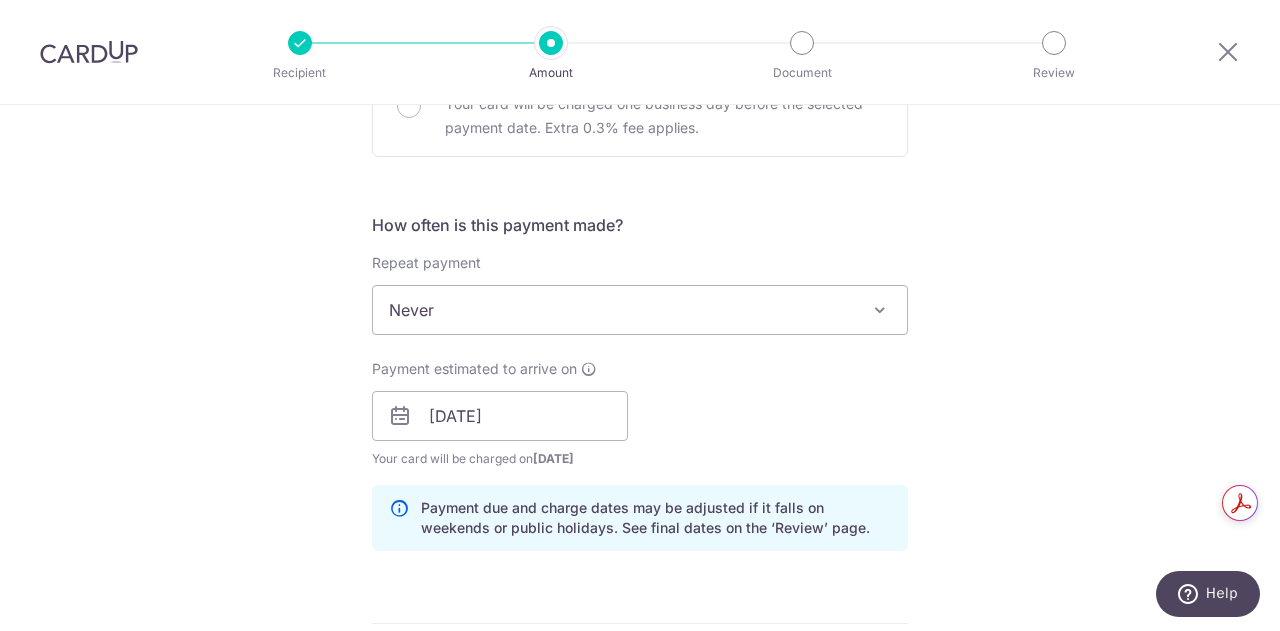 click on "Never" at bounding box center (640, 310) 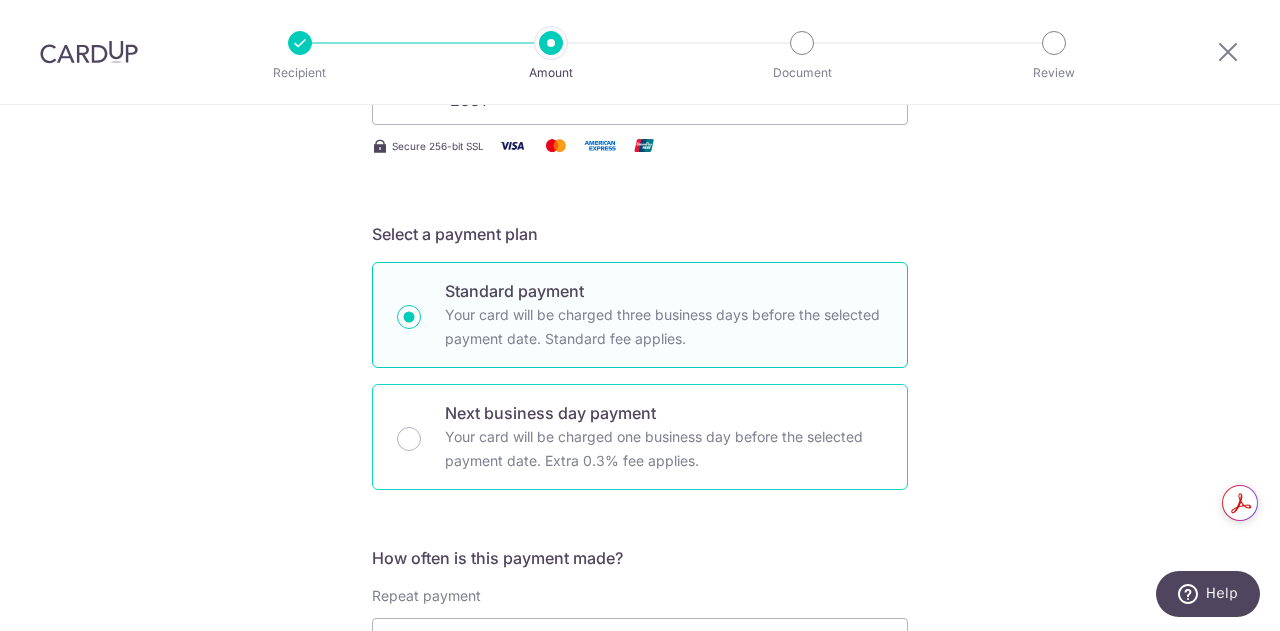 scroll, scrollTop: 666, scrollLeft: 0, axis: vertical 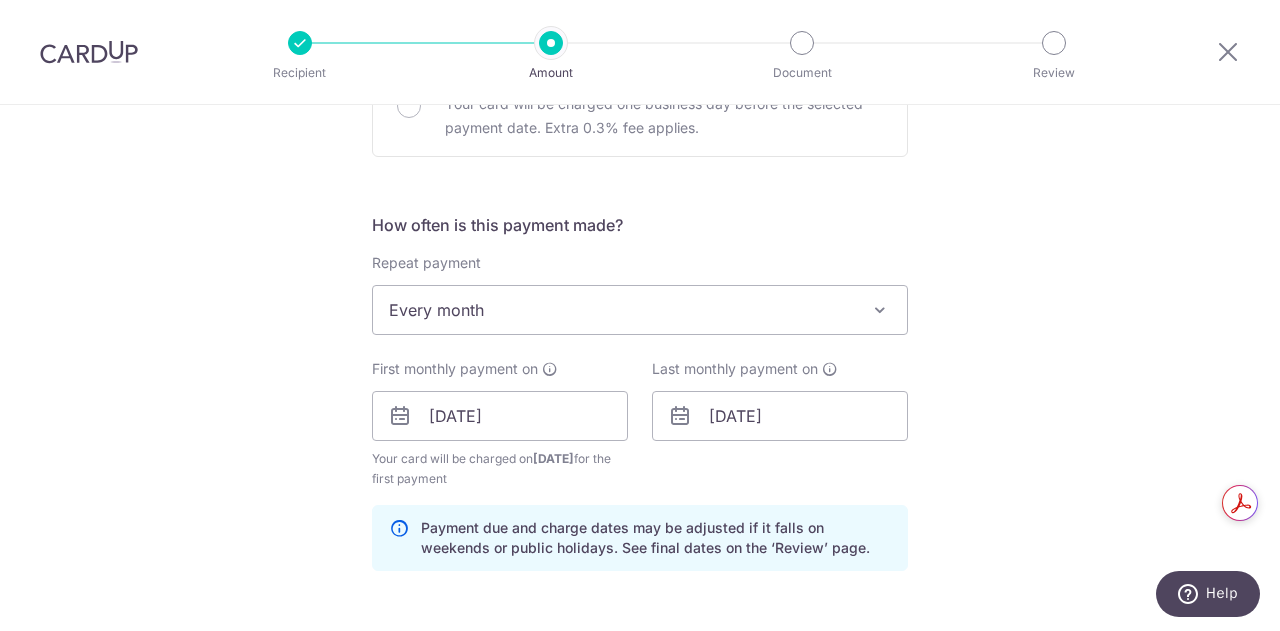 click on "Every month" at bounding box center [640, 310] 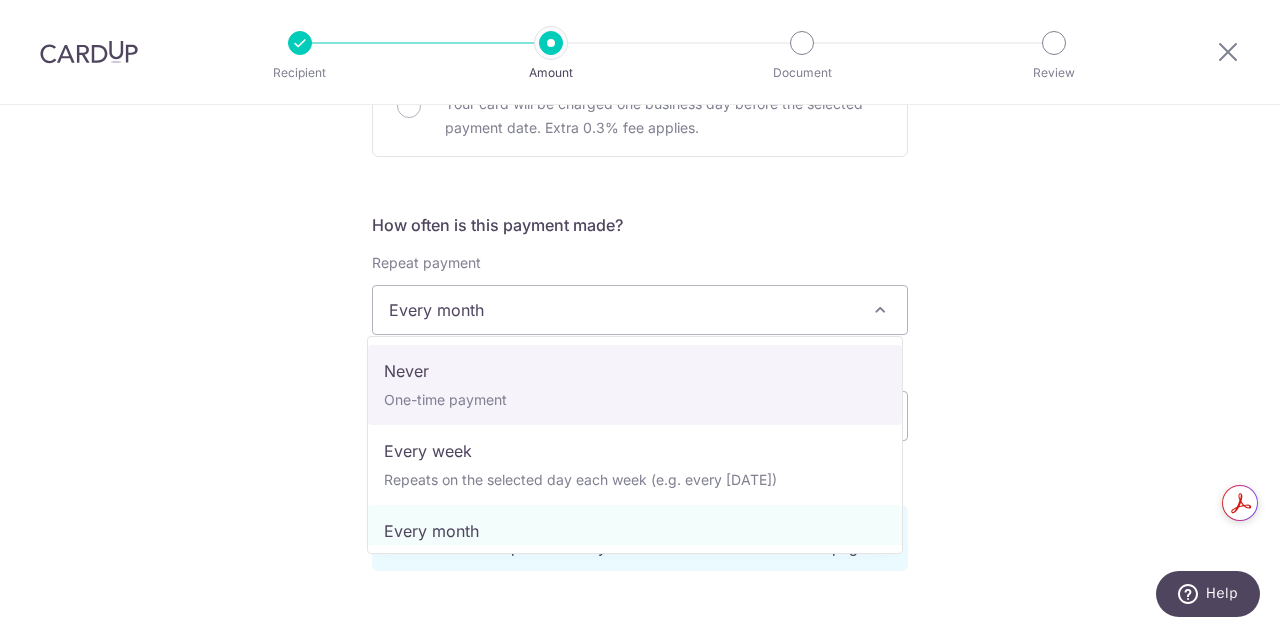 select on "1" 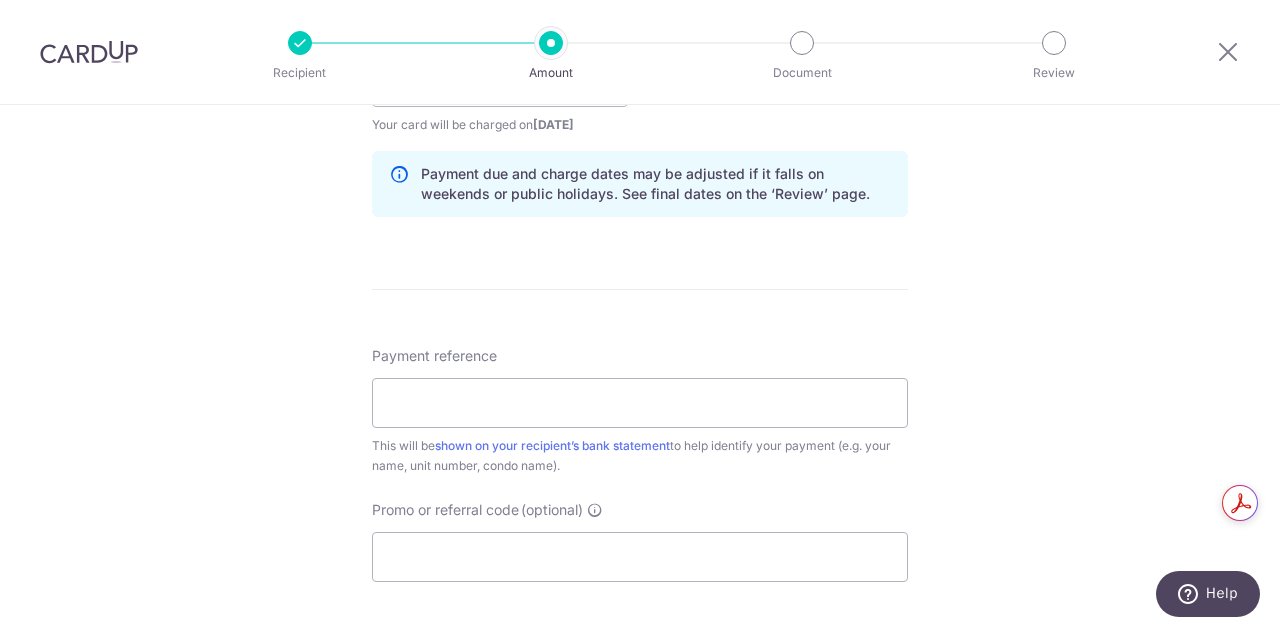 scroll, scrollTop: 666, scrollLeft: 0, axis: vertical 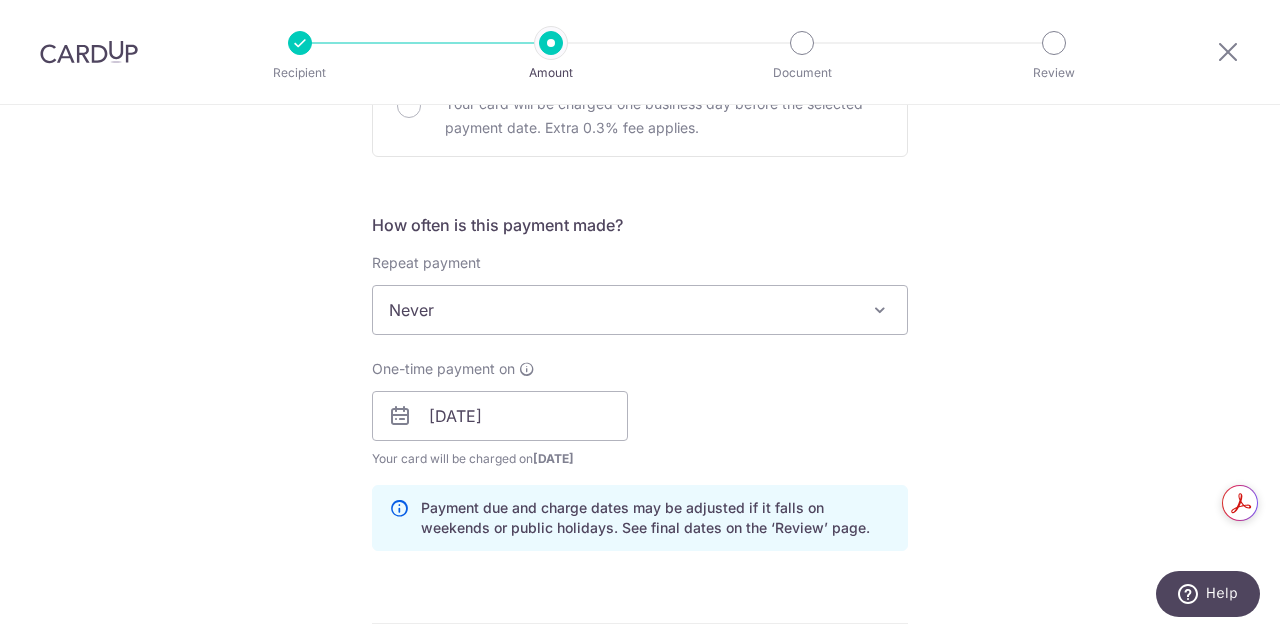click on "One-time payment on
23/07/2025
Prev Next Jan Feb Mar Apr May Jun Jul Aug Sep Oct Nov Dec 2025 2026 2027 2028 2029 2030 2031 2032 2033 2034 2035 Sun Mon Tue Wed Thu Fri Sat             1 2 3 4 5 6 7 8 9 10 11 12 13 14 15 16 17 18 19 20 21 22 23 24 25 26 27 28 29 30 31
Your card will be charged on  18/07/2025  for the first payment
* If your payment is funded by  9:00am SGT on Tuesday 15/07/2025
15/07/2025
No. of Payments
Last monthly payment on" at bounding box center (640, 414) 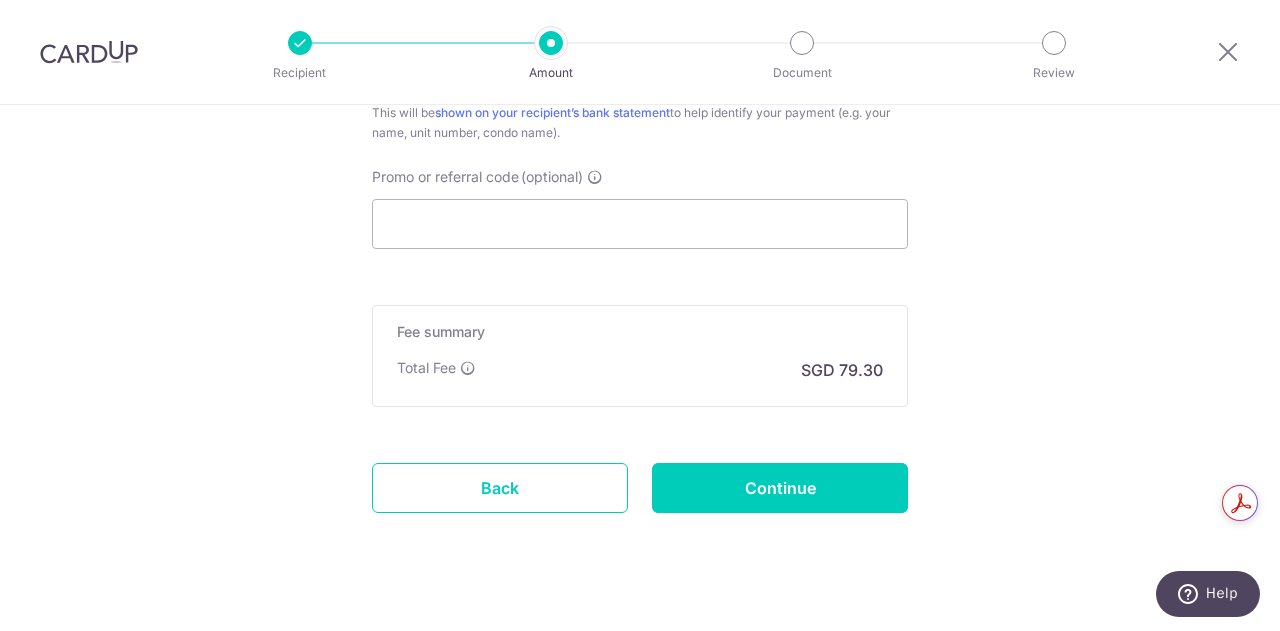 scroll, scrollTop: 1000, scrollLeft: 0, axis: vertical 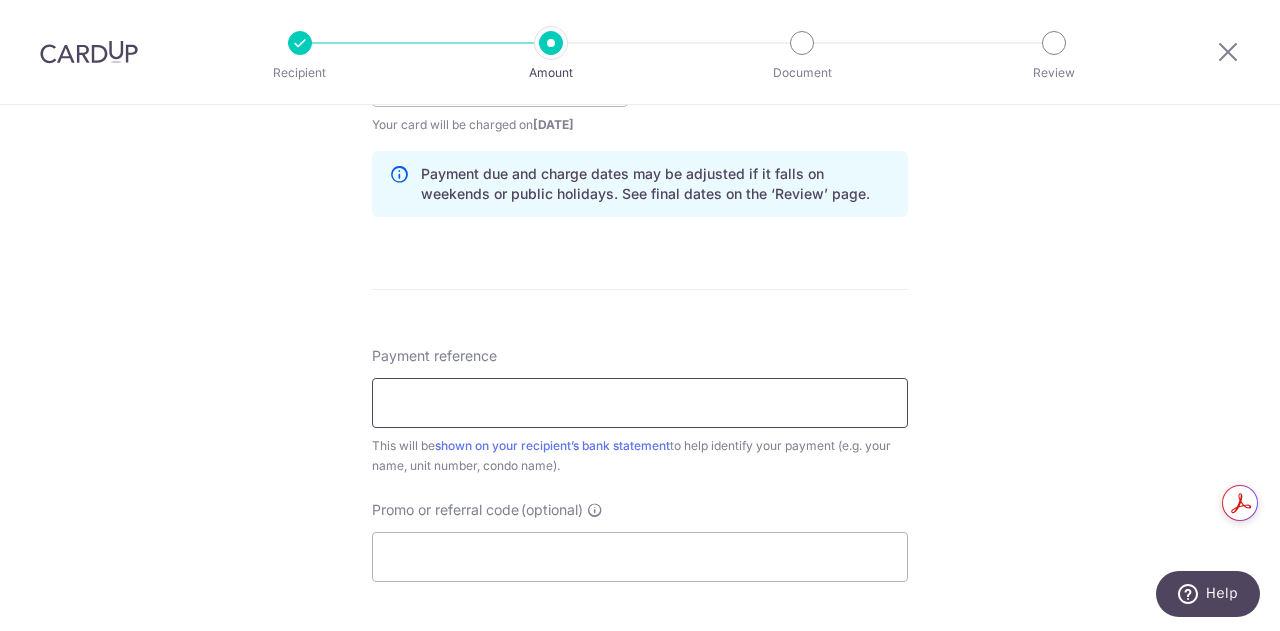 click on "Payment reference" at bounding box center [640, 403] 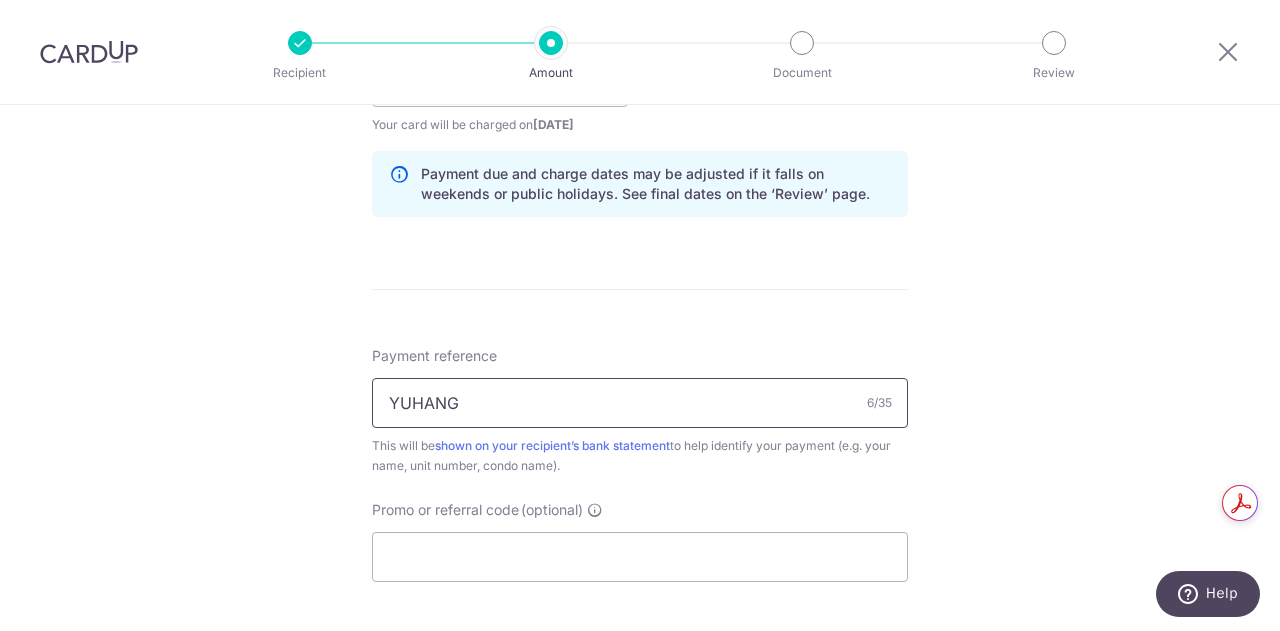 drag, startPoint x: 529, startPoint y: 395, endPoint x: 348, endPoint y: 391, distance: 181.04419 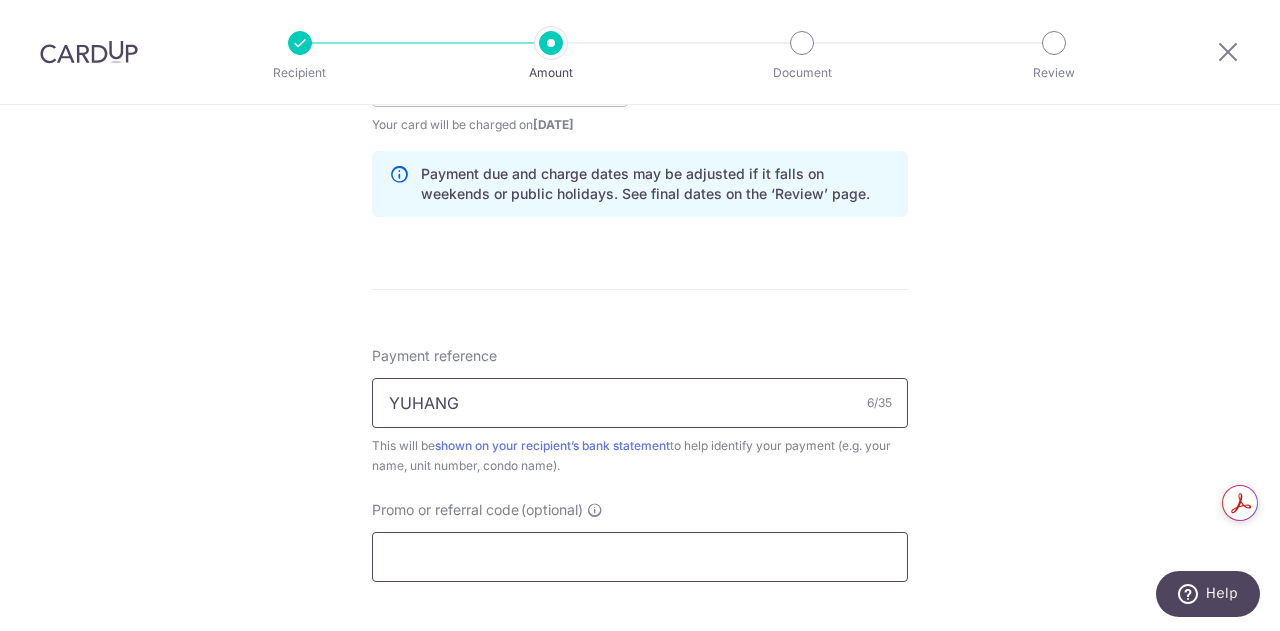 type on "YUHANG" 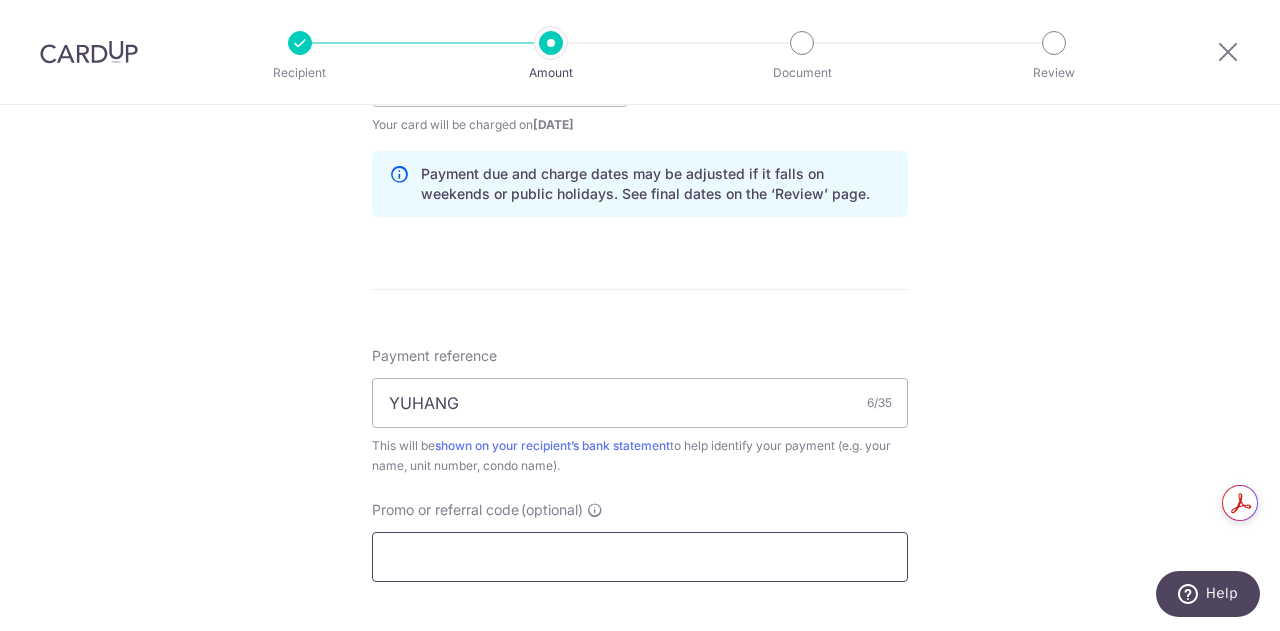 click on "Promo or referral code
(optional)" at bounding box center [640, 557] 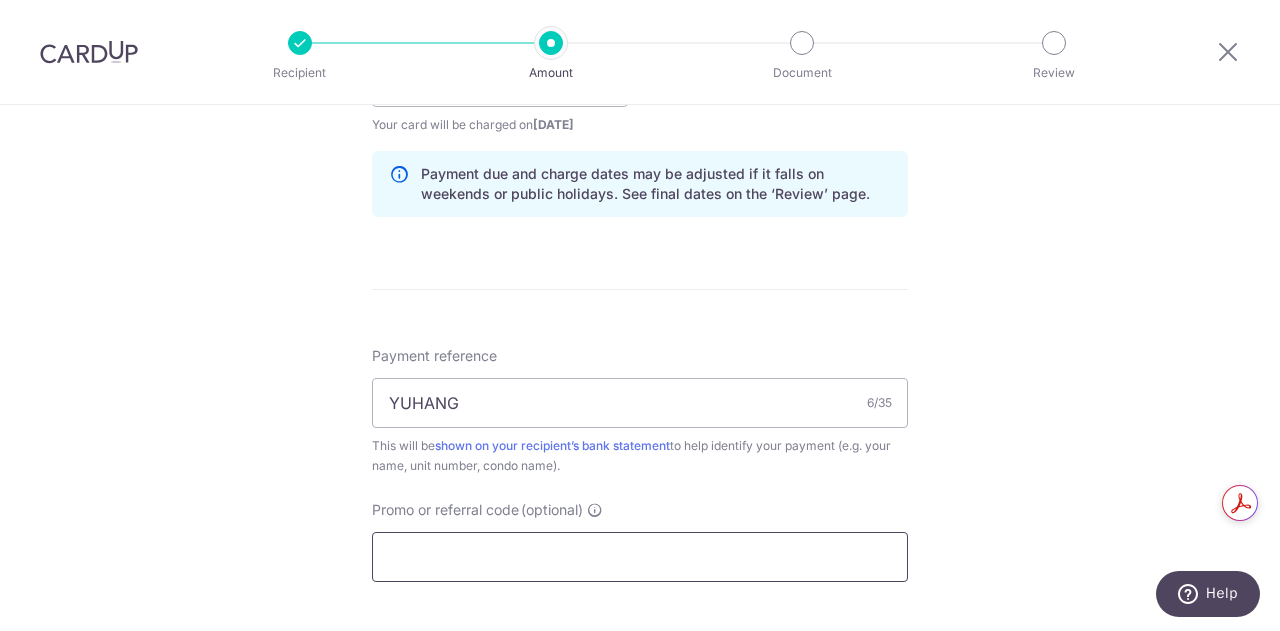 paste on "YUHANG" 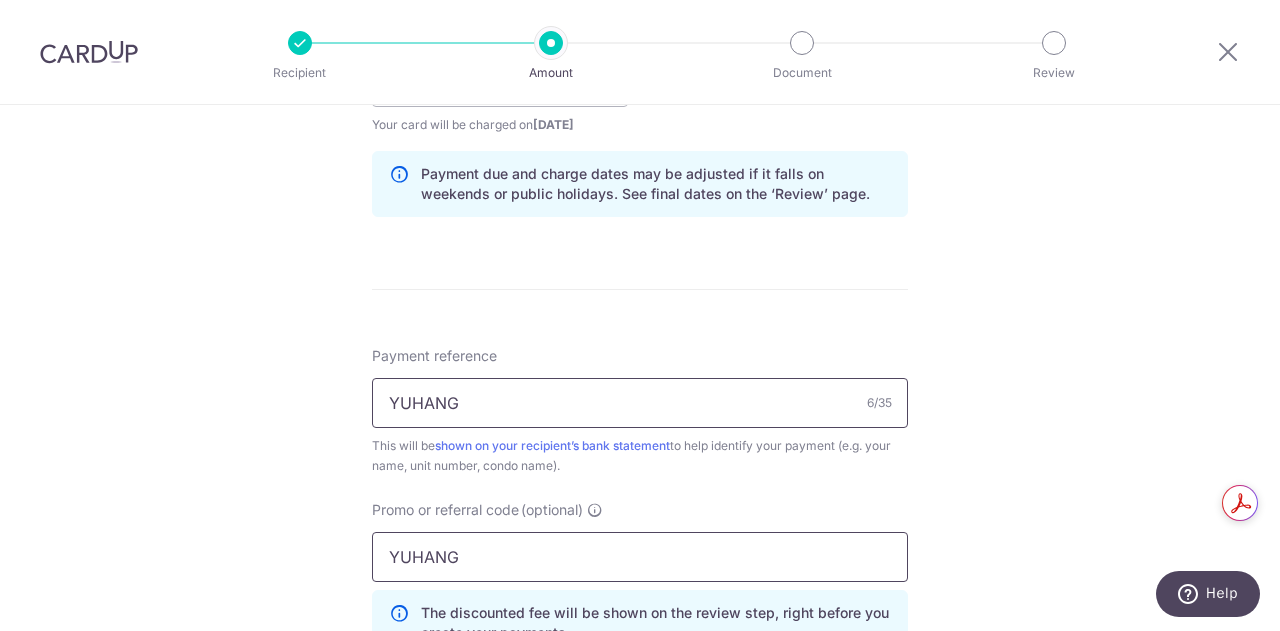 type on "YUHANG" 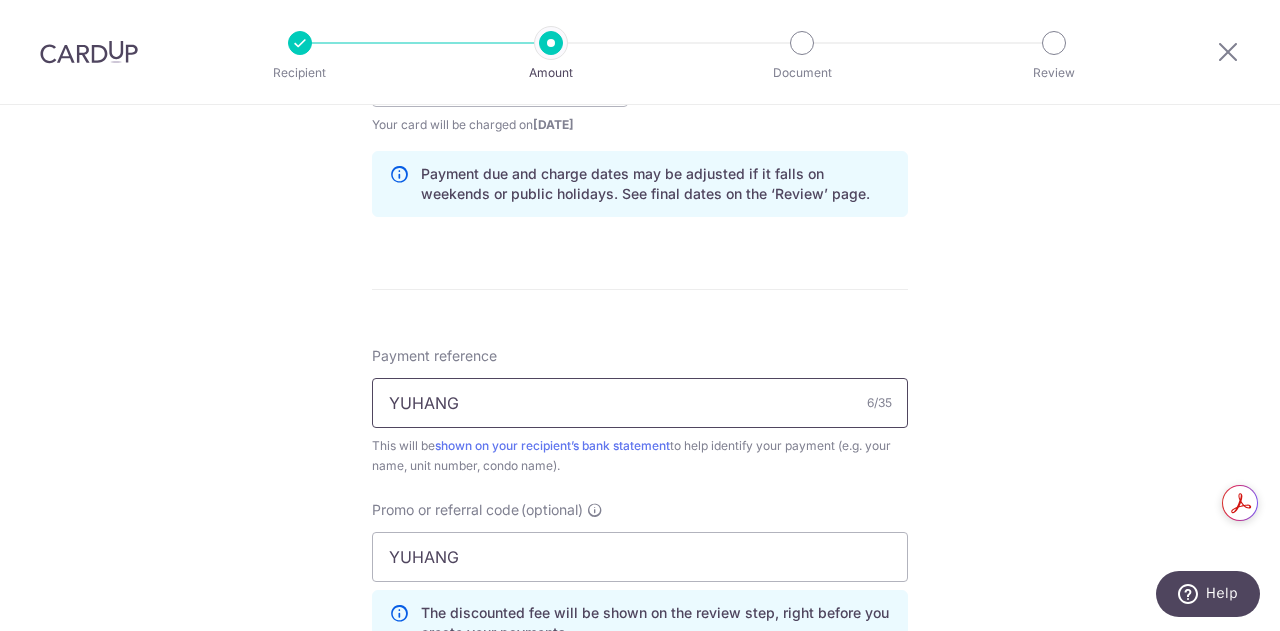 drag, startPoint x: 506, startPoint y: 397, endPoint x: 291, endPoint y: 397, distance: 215 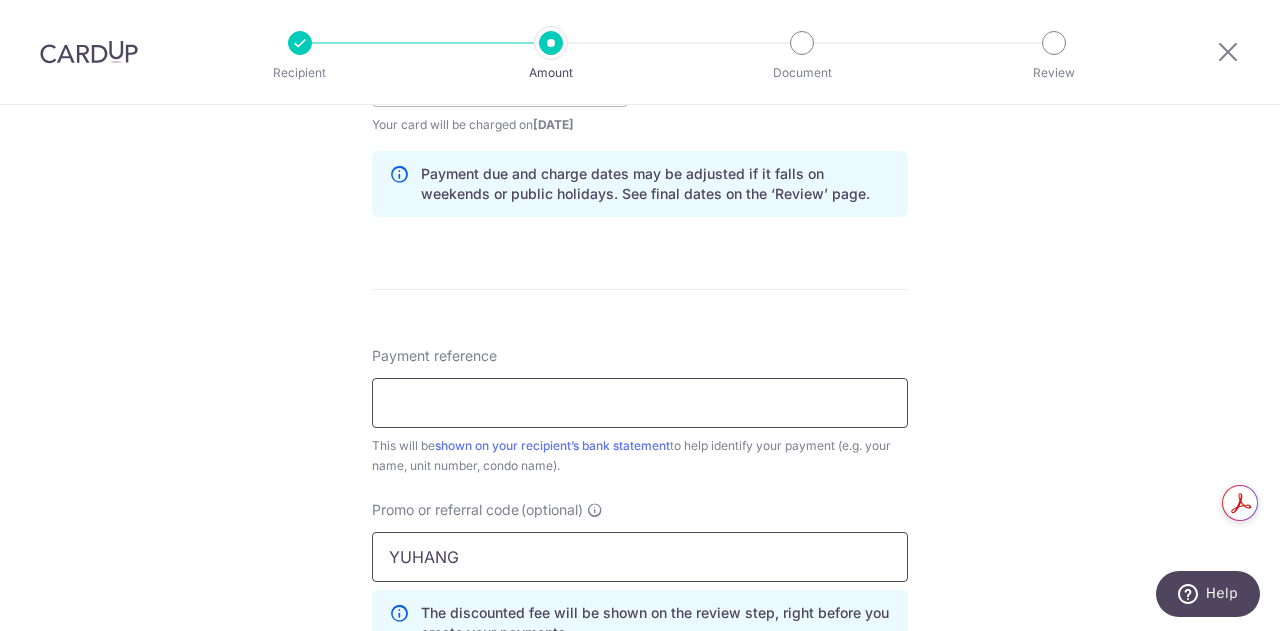 type 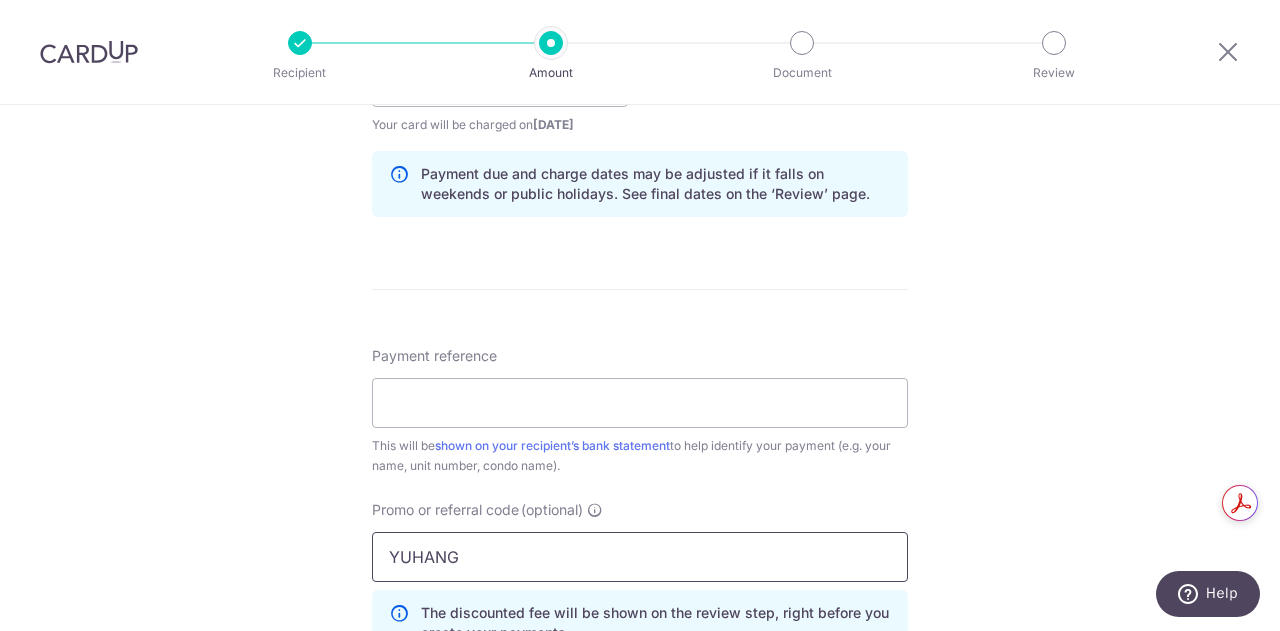 click on "YUHANG" at bounding box center [640, 557] 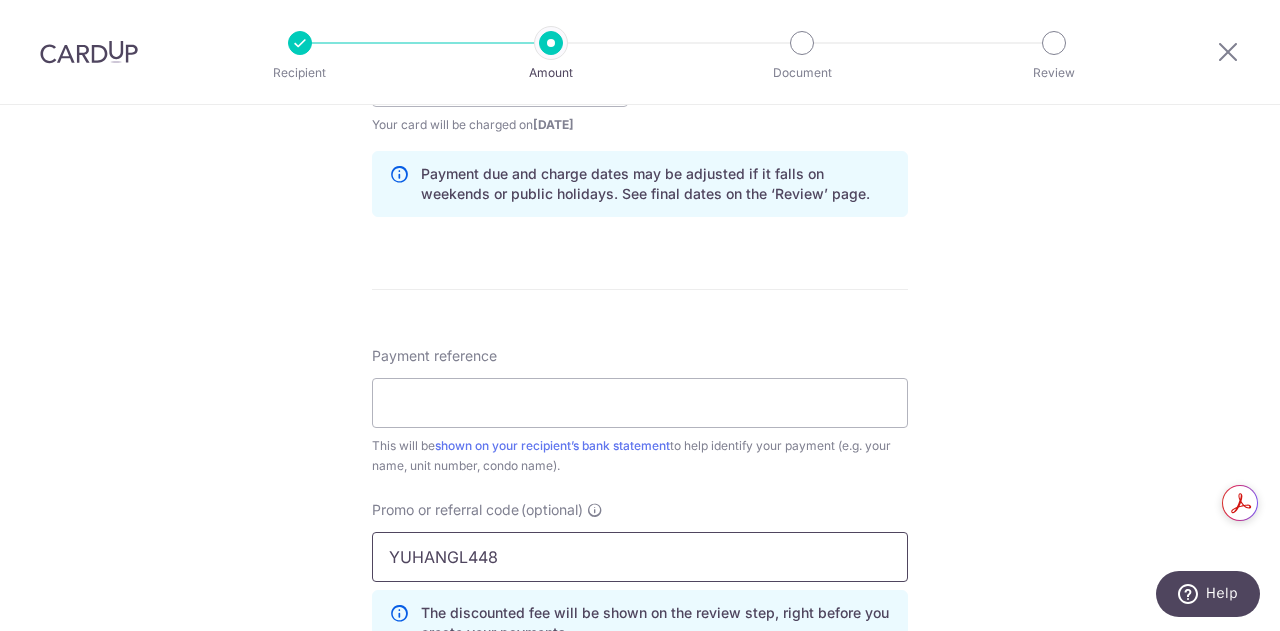 type on "YUHANGL448" 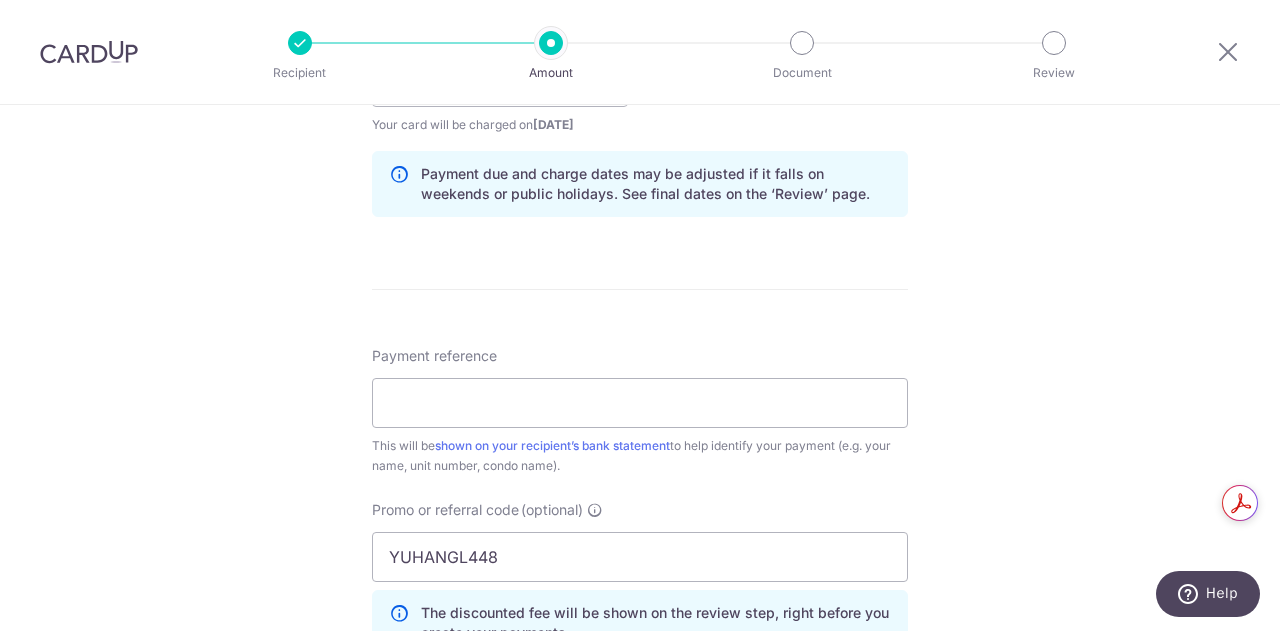 click on "Tell us more about your payment
Enter payment amount
SGD
3,050.00
3050.00
Card added successfully
Select Card
**** 2381
Add credit card
Your Cards
**** 2381
Secure 256-bit SSL
Text
New card details
Card
Secure 256-bit SSL" at bounding box center [640, 95] 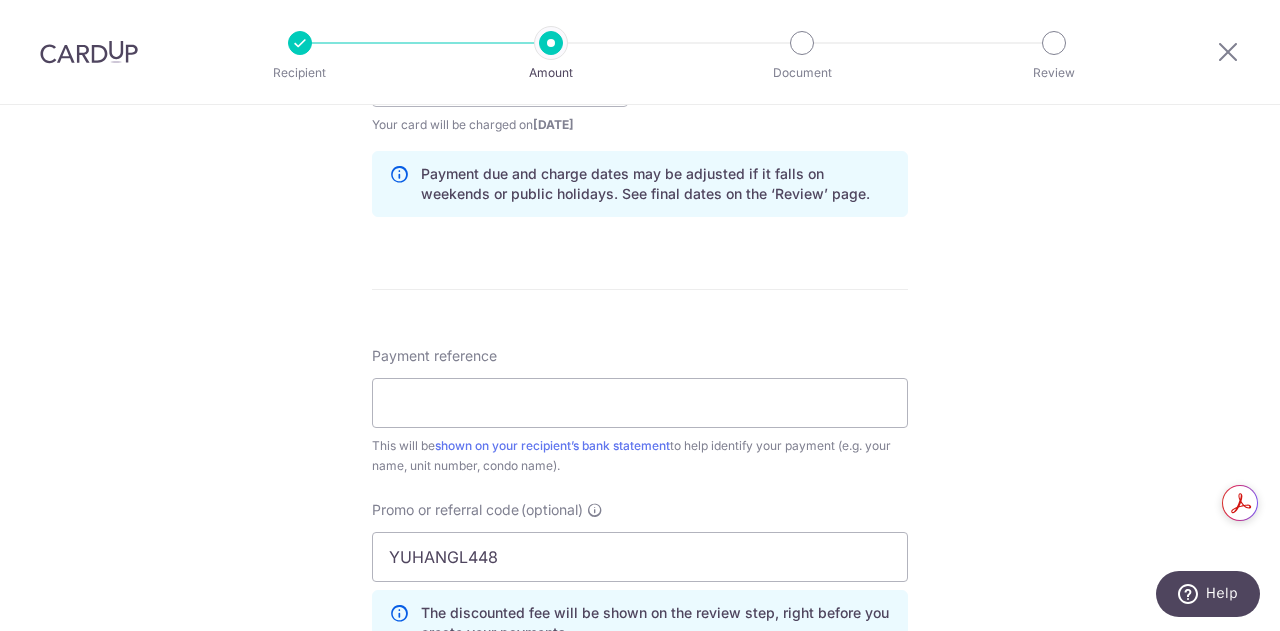 click on "Tell us more about your payment
Enter payment amount
SGD
3,050.00
3050.00
Card added successfully
Select Card
**** 2381
Add credit card
Your Cards
**** 2381
Secure 256-bit SSL
Text
New card details
Card
Secure 256-bit SSL" at bounding box center [640, 95] 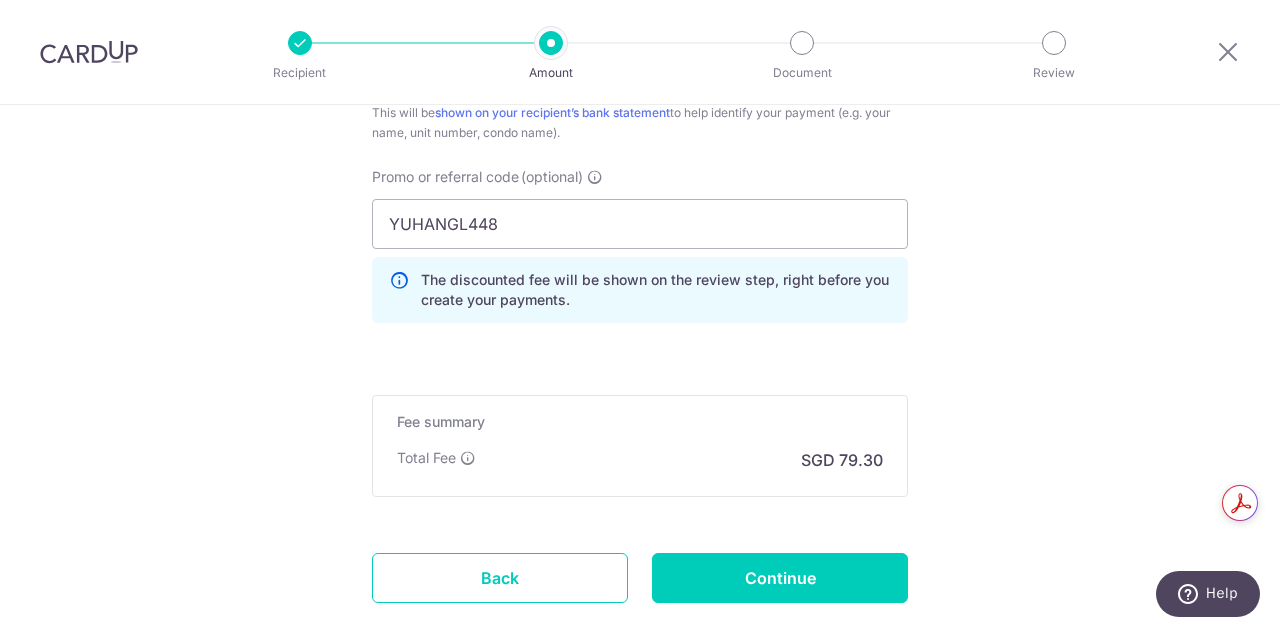 scroll, scrollTop: 1000, scrollLeft: 0, axis: vertical 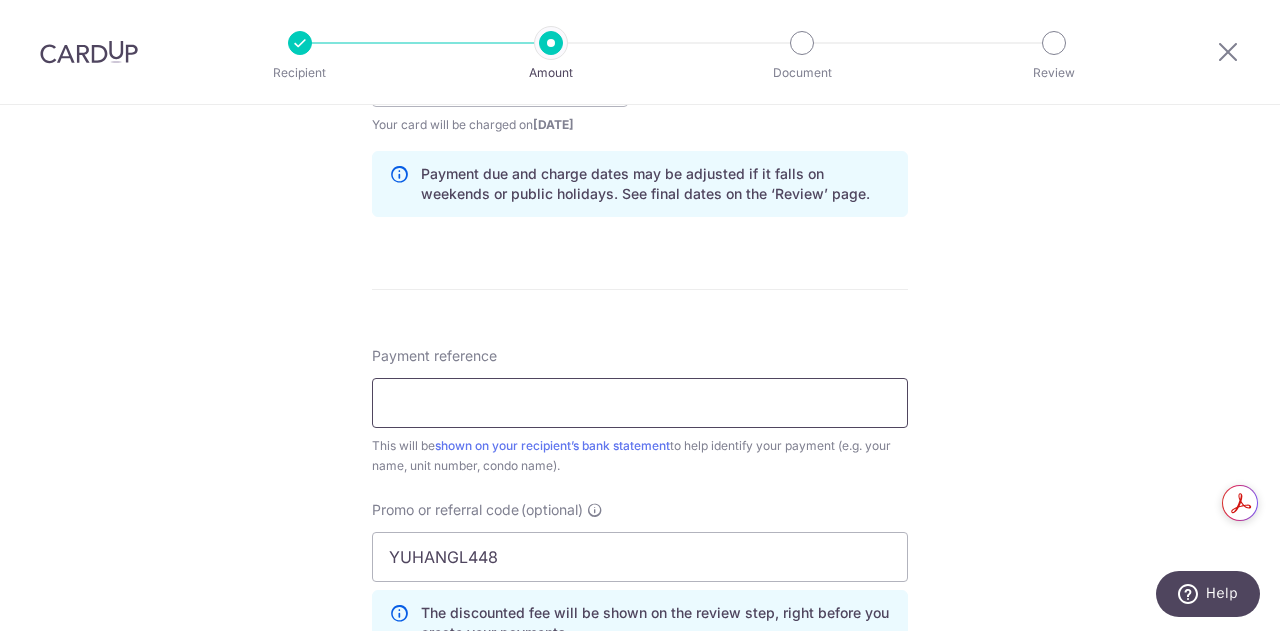 click on "Payment reference" at bounding box center [640, 403] 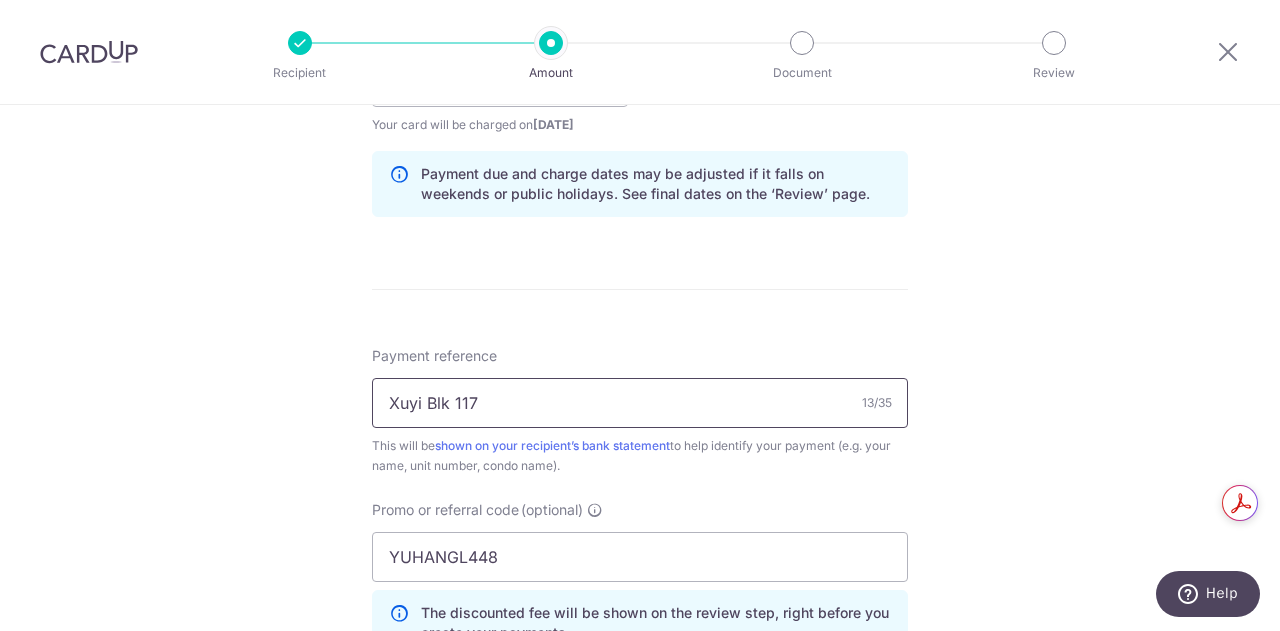 paste on "Toa Payoh" 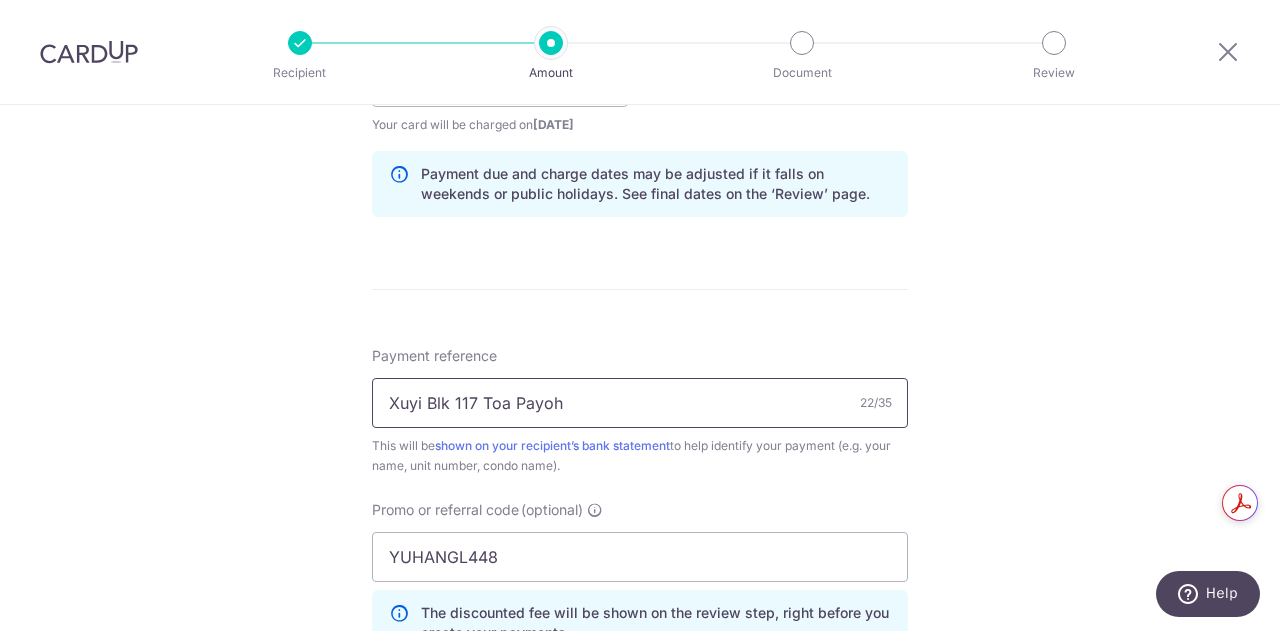 type on "Xuyi Blk 117 Toa Payoh" 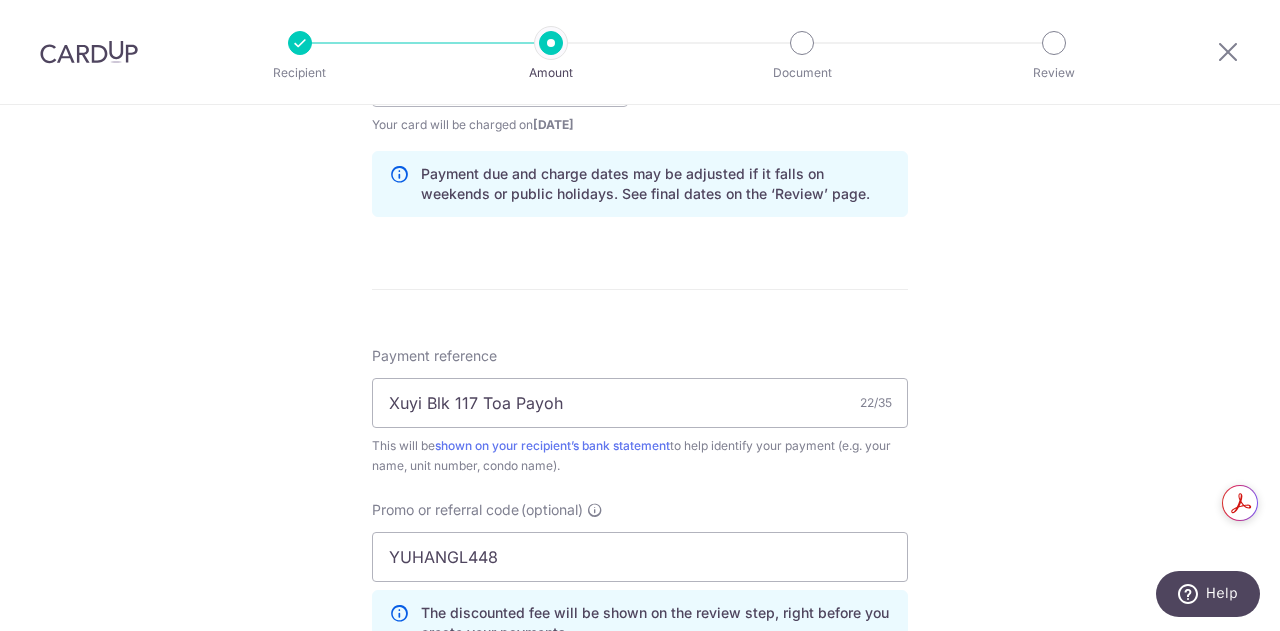click on "Tell us more about your payment
Enter payment amount
SGD
3,050.00
3050.00
Card added successfully
Select Card
**** 2381
Add credit card
Your Cards
**** 2381
Secure 256-bit SSL
Text
New card details
Card
Secure 256-bit SSL" at bounding box center (640, 95) 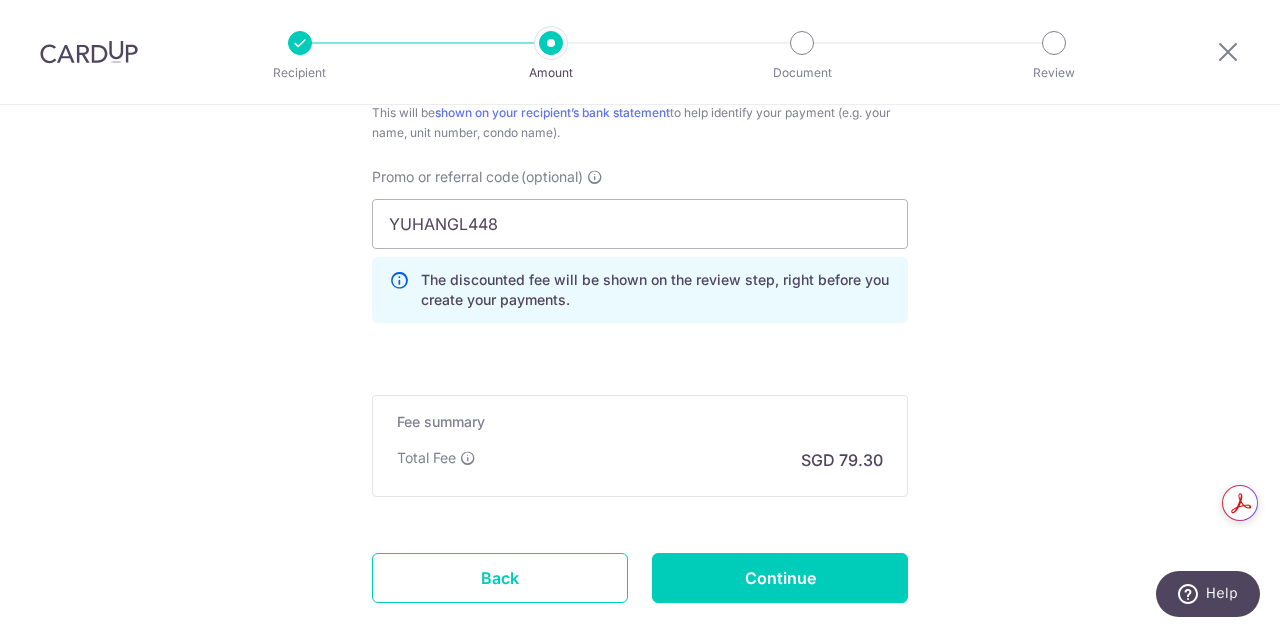 scroll, scrollTop: 1449, scrollLeft: 0, axis: vertical 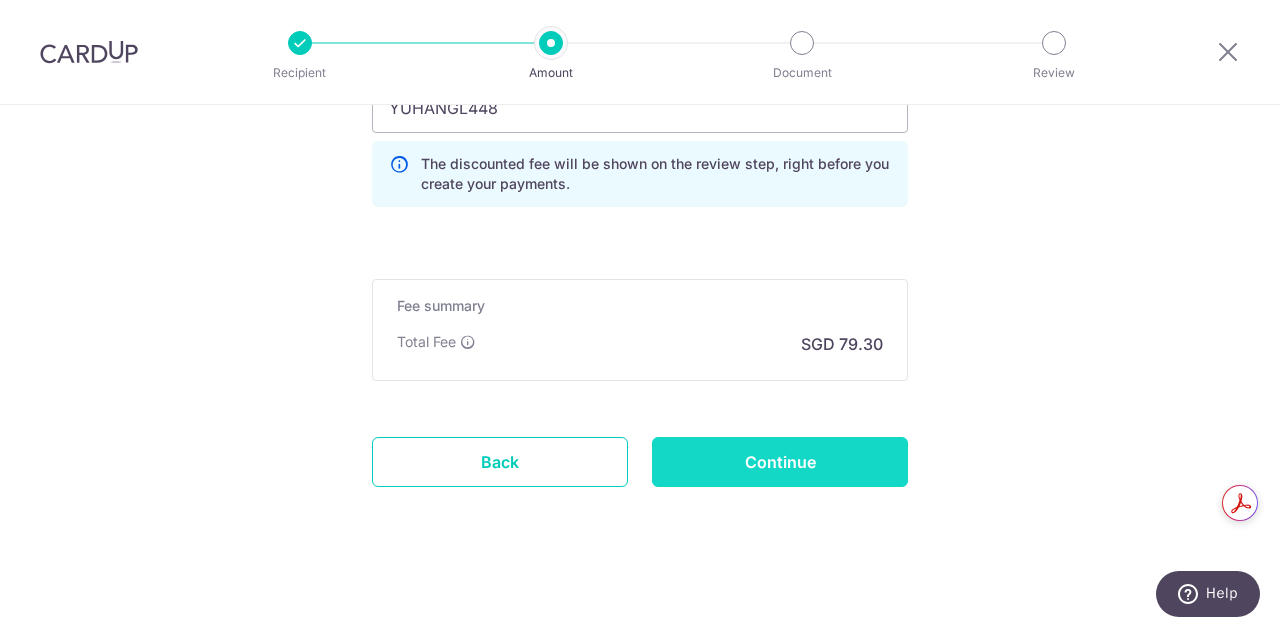 click on "Continue" at bounding box center (780, 462) 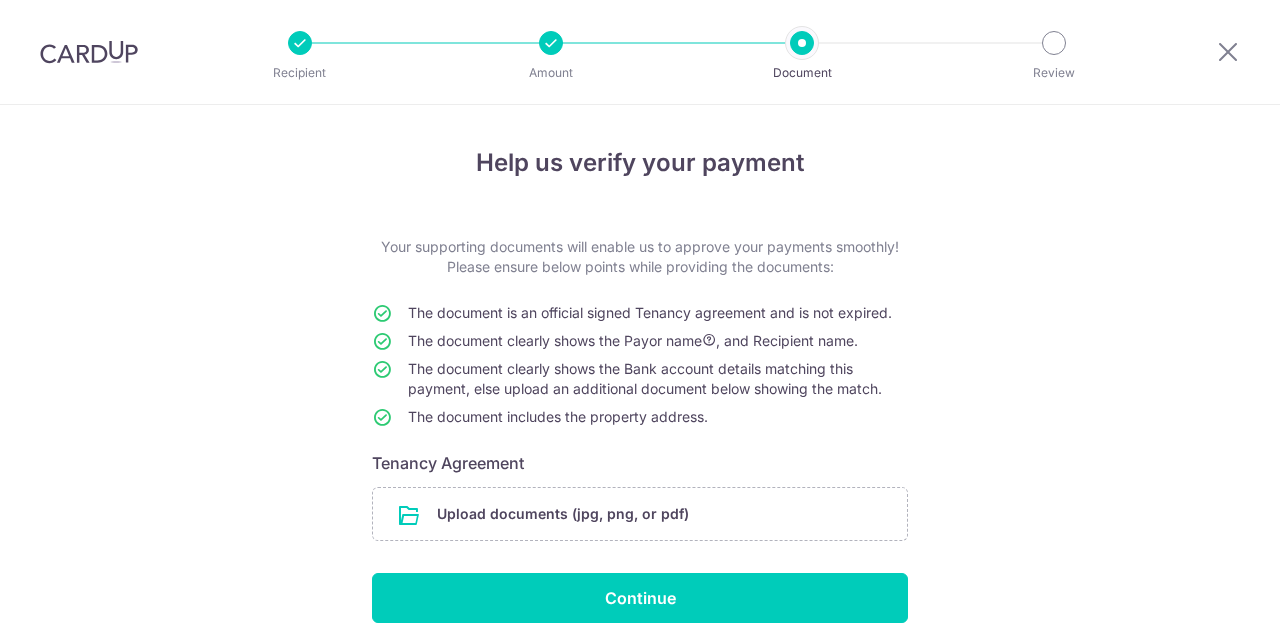 scroll, scrollTop: 0, scrollLeft: 0, axis: both 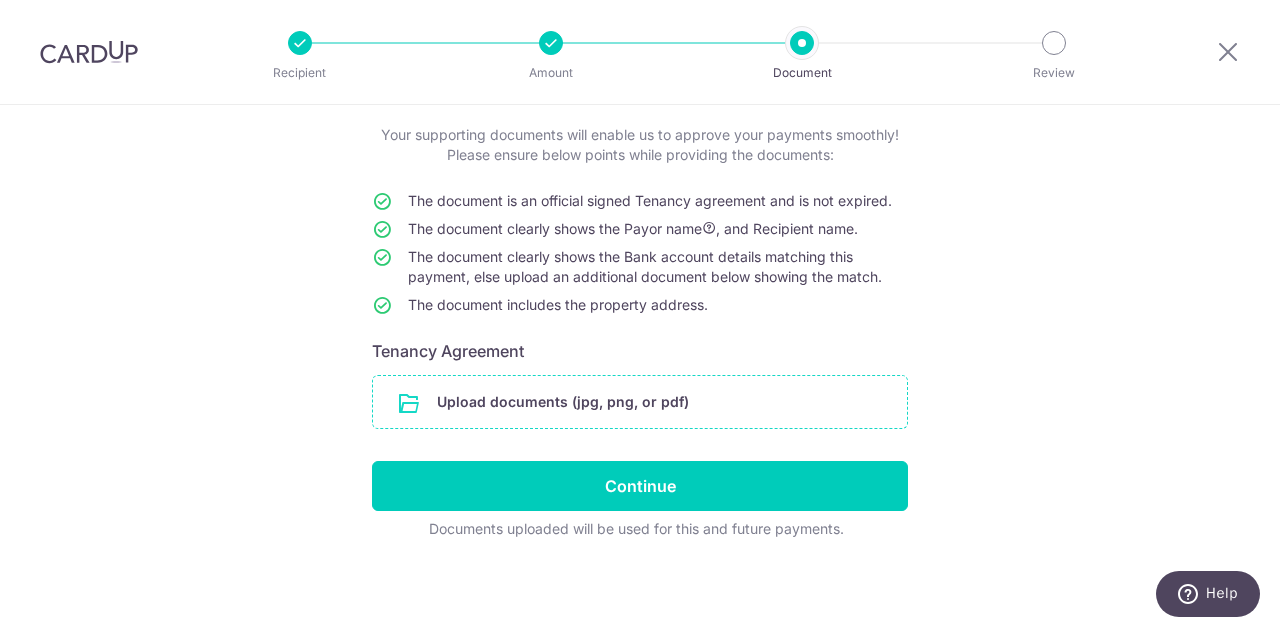 click at bounding box center [640, 402] 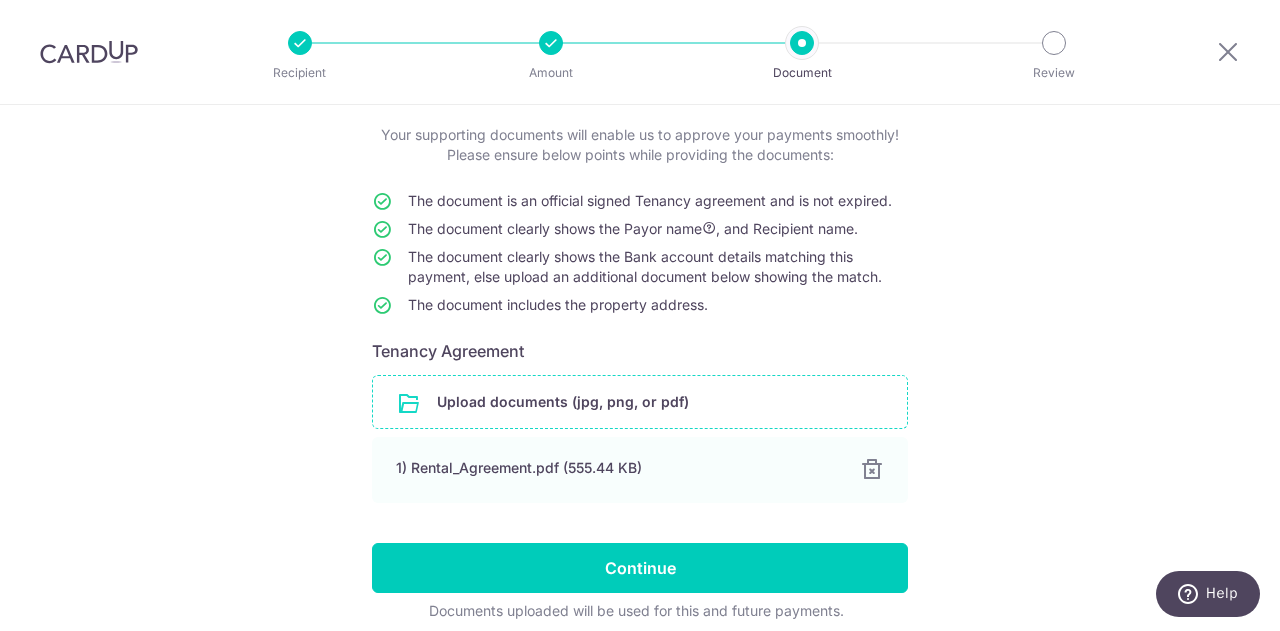 scroll, scrollTop: 194, scrollLeft: 0, axis: vertical 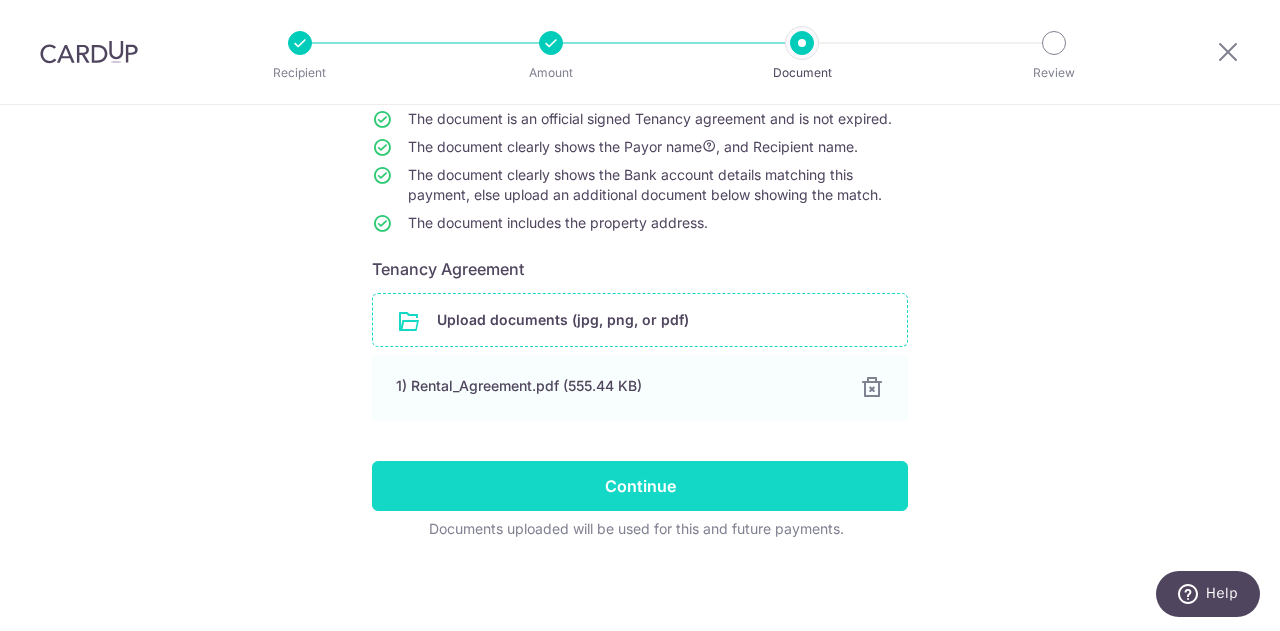 click on "Continue" at bounding box center (640, 486) 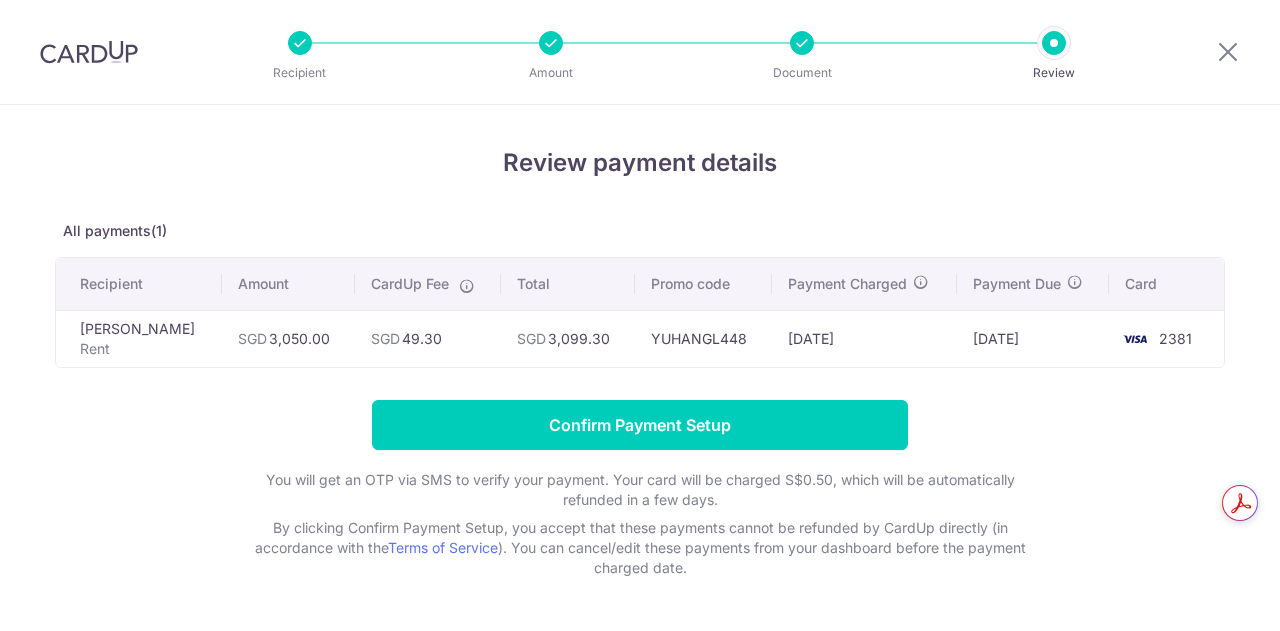 scroll, scrollTop: 0, scrollLeft: 0, axis: both 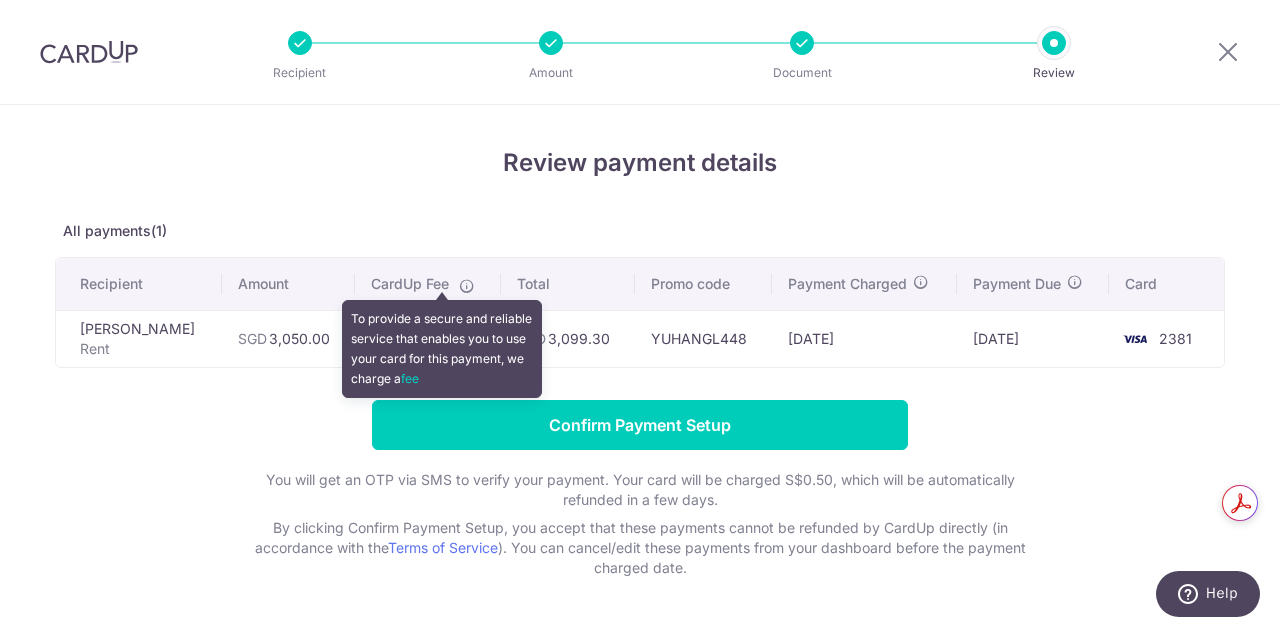 click at bounding box center [467, 286] 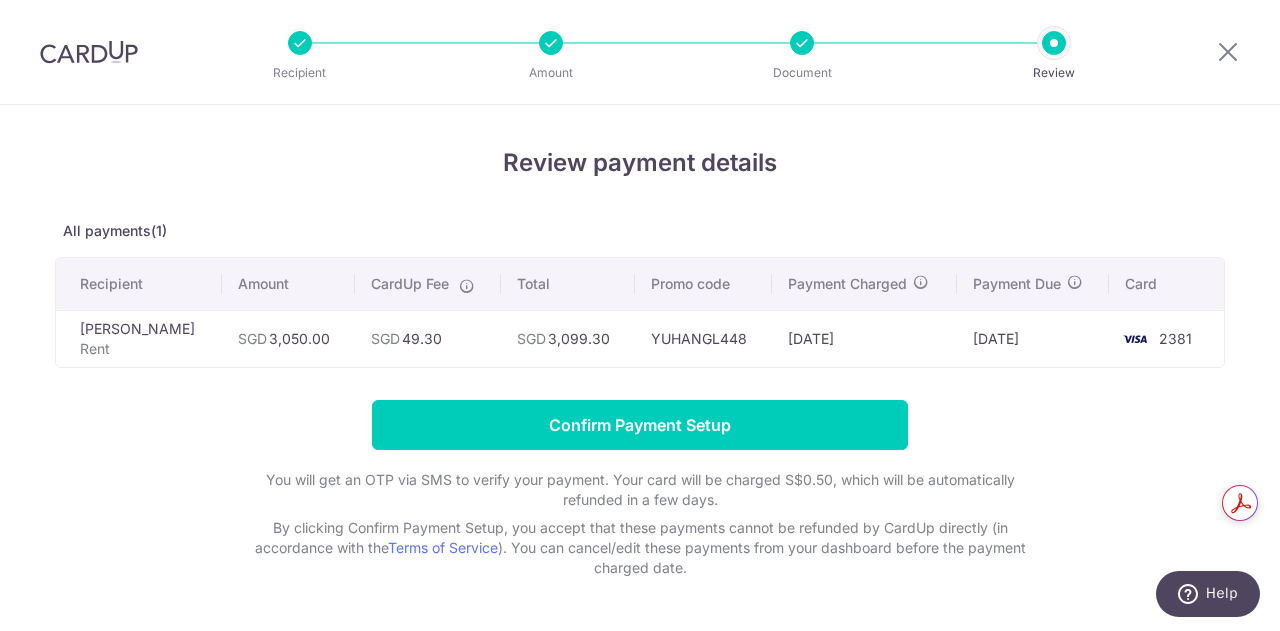 click on "Confirm Payment Setup
You will get an OTP via SMS to verify your payment. Your card will be charged S$0.50, which will be automatically refunded in a few days.
By clicking Confirm Payment Setup, you accept that these payments cannot be refunded by CardUp directly (in accordance with the  Terms of Service ). You can cancel/edit these payments from your dashboard before the payment charged date." at bounding box center [640, 489] 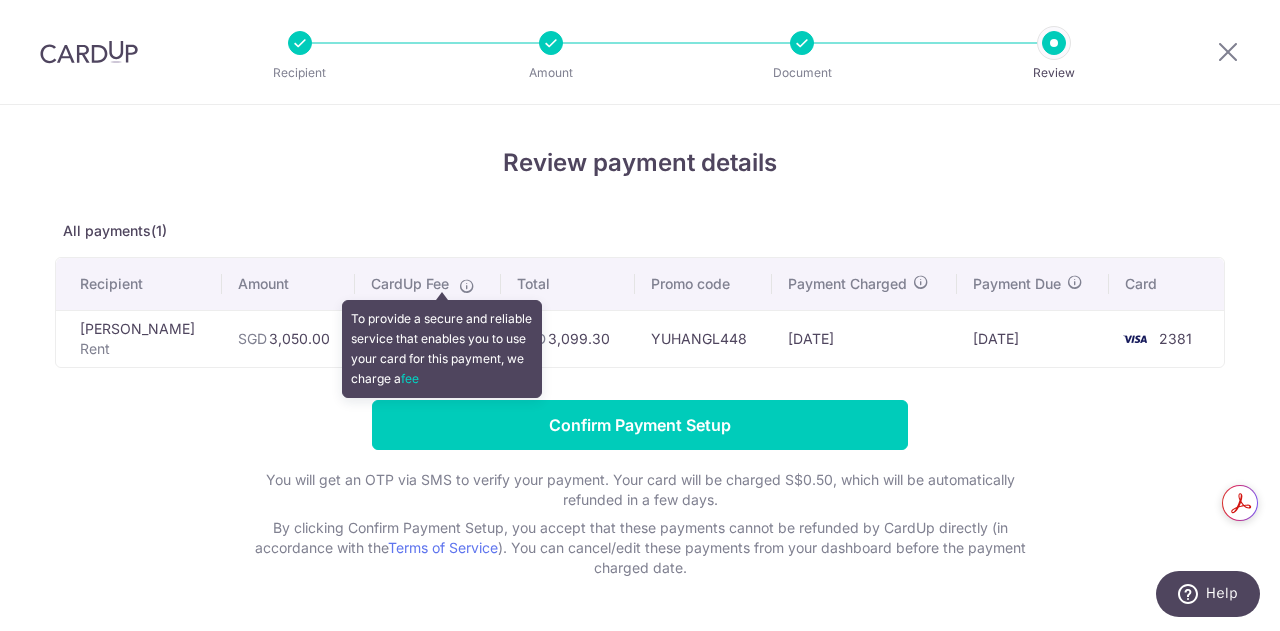 click at bounding box center (467, 286) 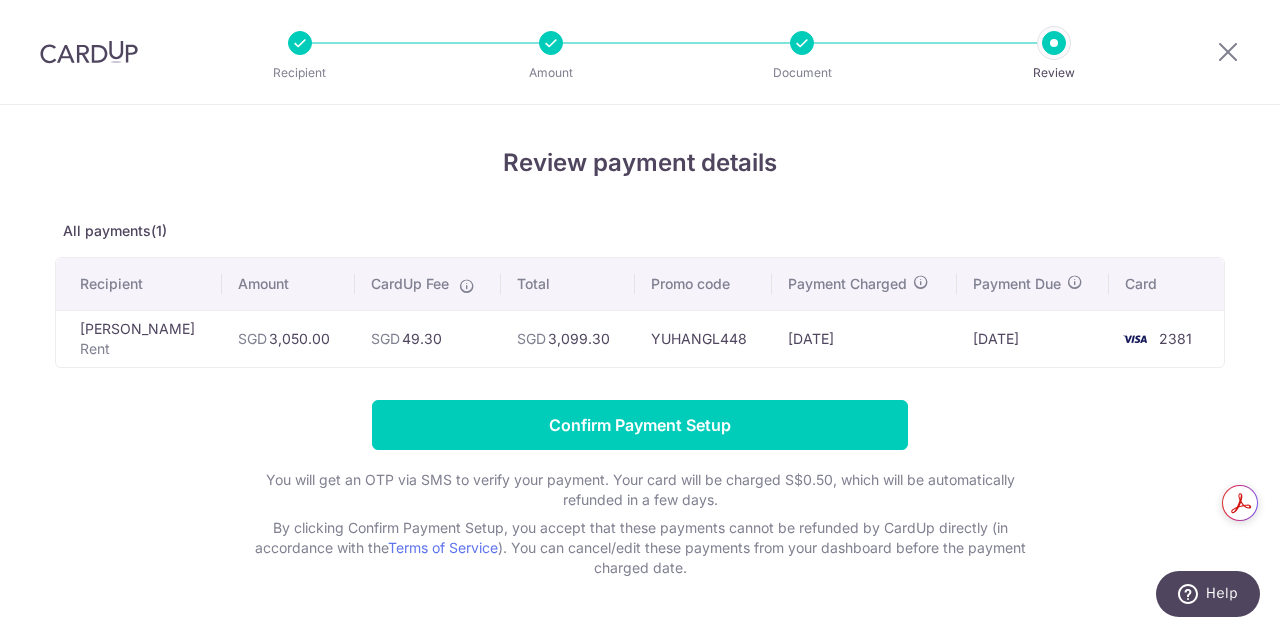 click on "Confirm Payment Setup
You will get an OTP via SMS to verify your payment. Your card will be charged S$0.50, which will be automatically refunded in a few days.
By clicking Confirm Payment Setup, you accept that these payments cannot be refunded by CardUp directly (in accordance with the  Terms of Service ). You can cancel/edit these payments from your dashboard before the payment charged date." at bounding box center (640, 489) 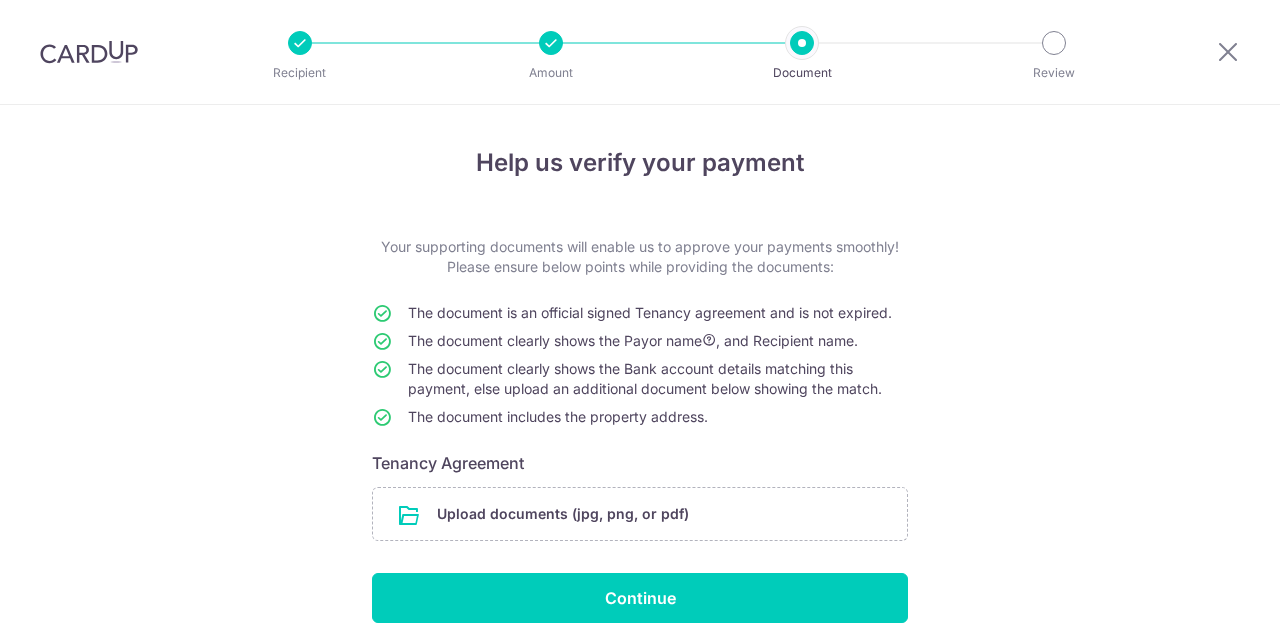 scroll, scrollTop: 0, scrollLeft: 0, axis: both 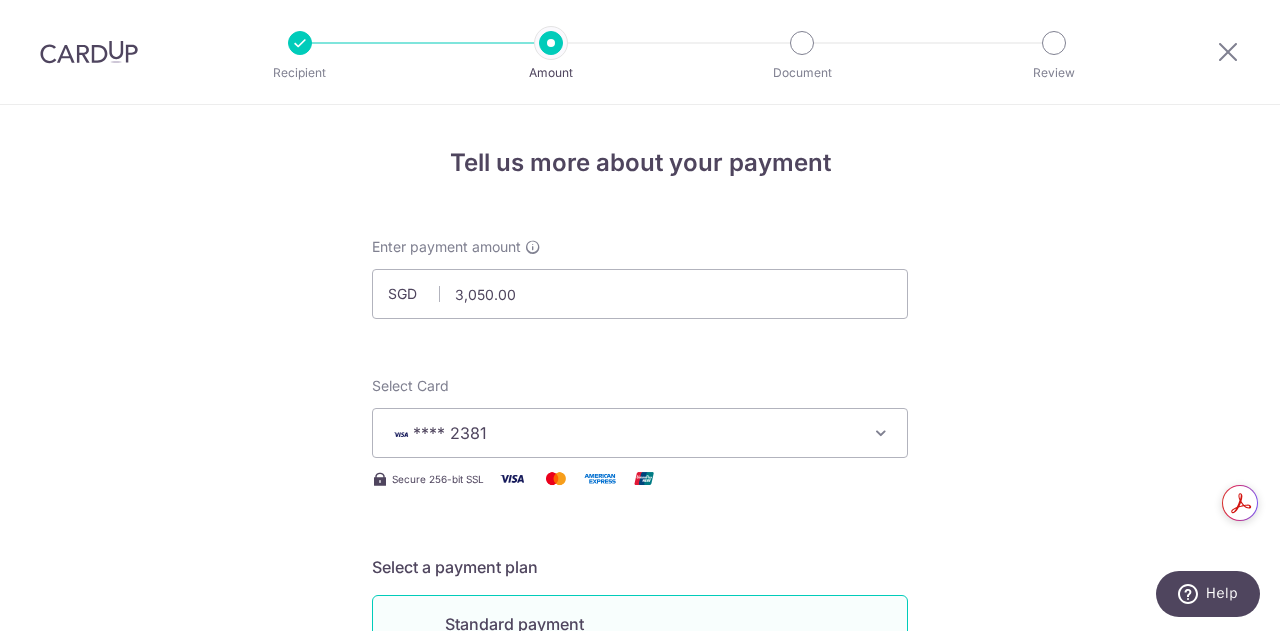 click on "**** 2381" at bounding box center [622, 433] 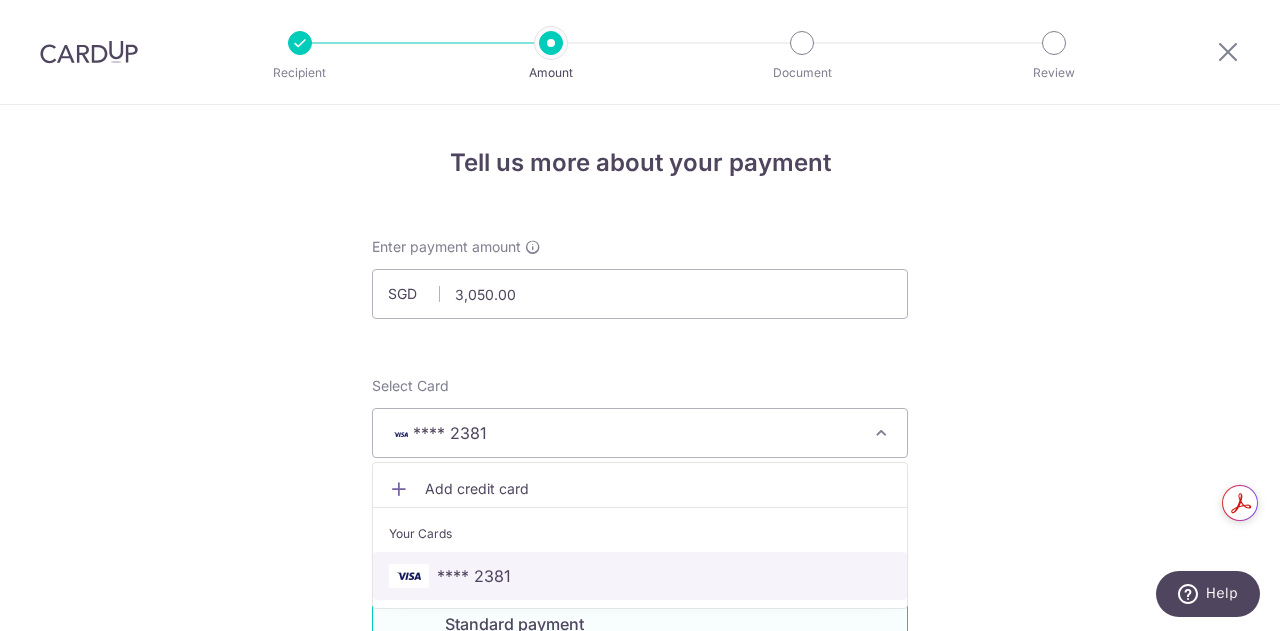 click on "**** 2381" at bounding box center [474, 576] 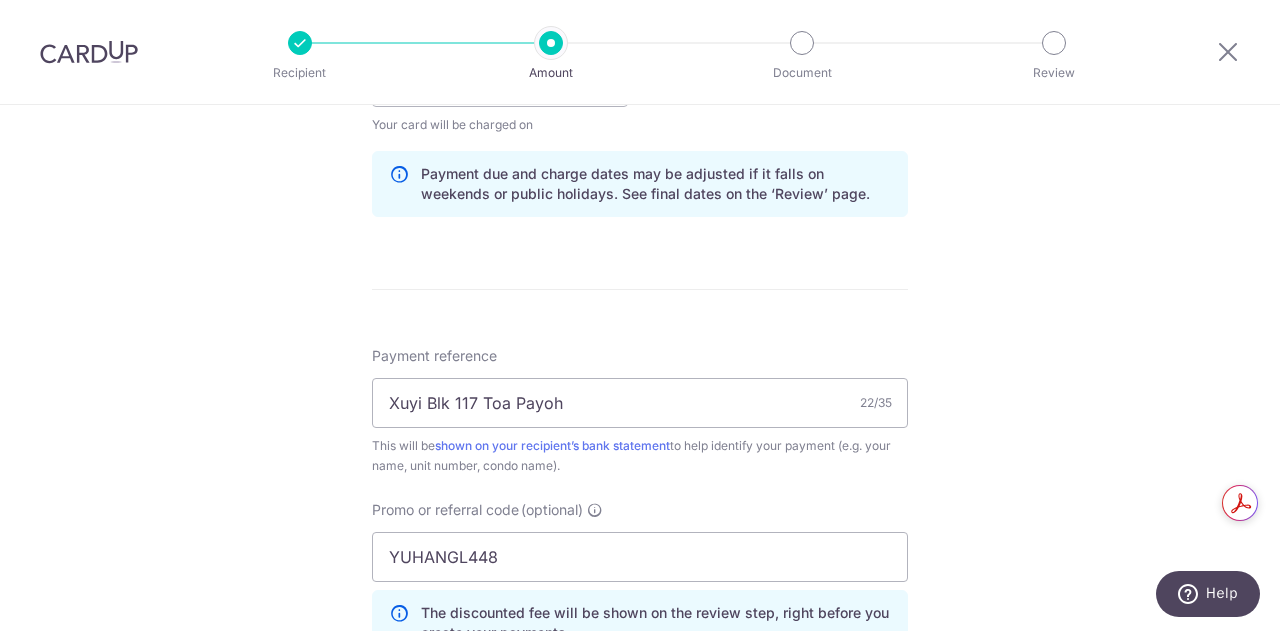 scroll, scrollTop: 1333, scrollLeft: 0, axis: vertical 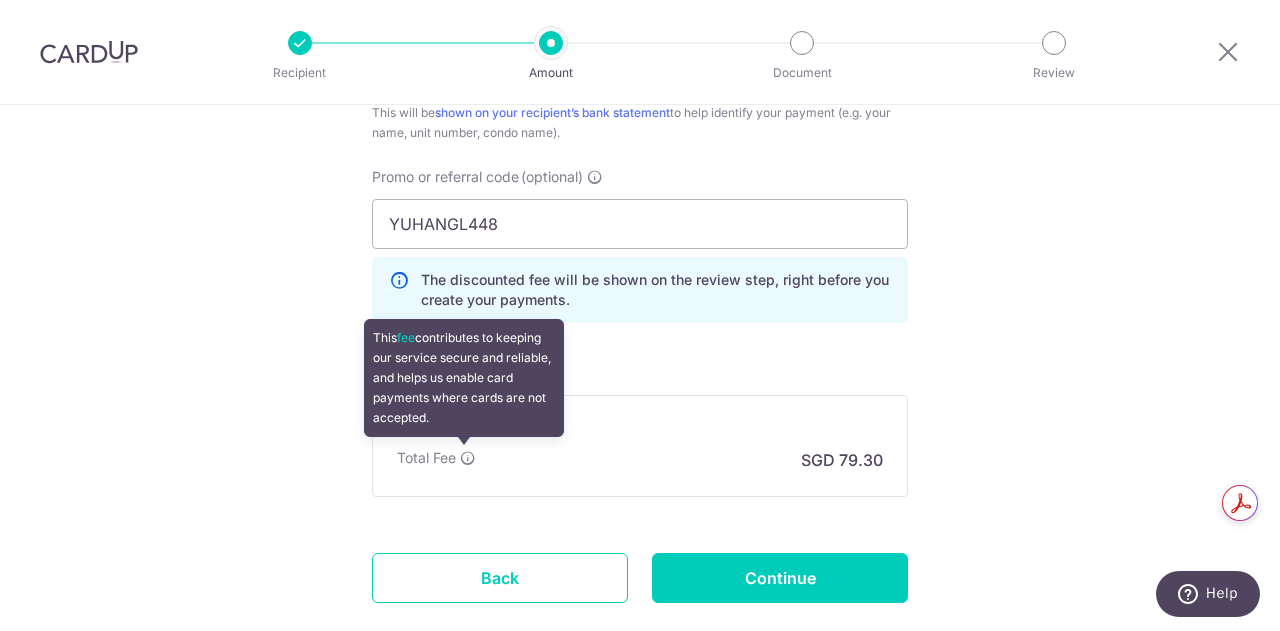 click at bounding box center (468, 458) 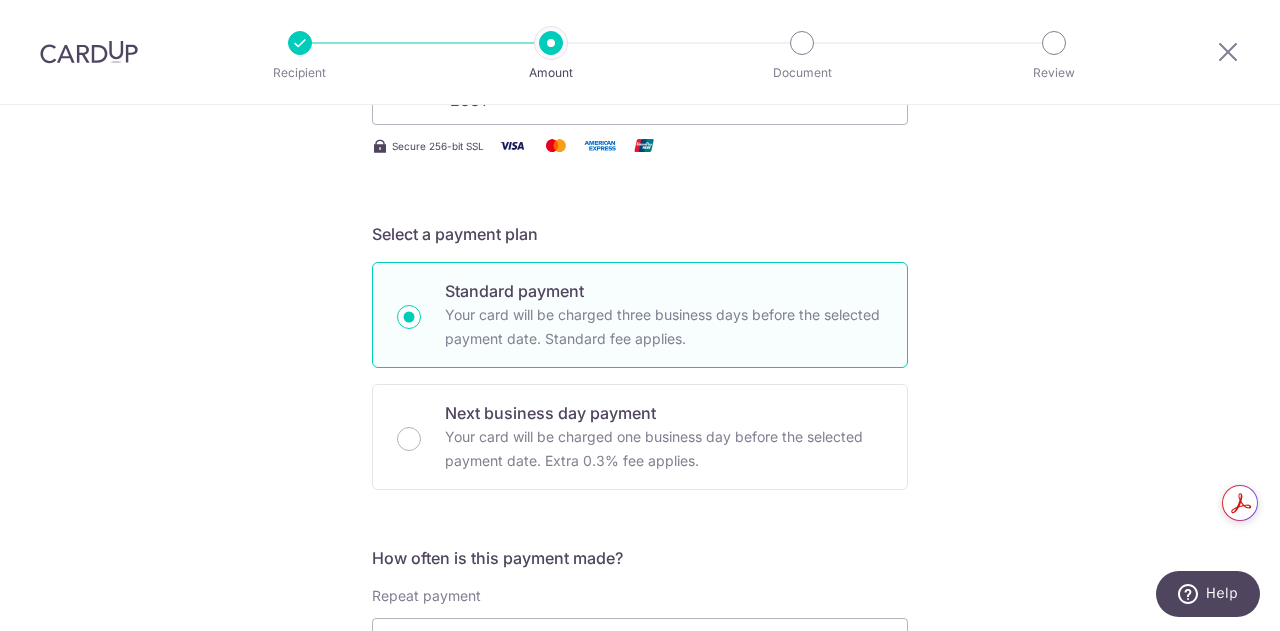 scroll, scrollTop: 666, scrollLeft: 0, axis: vertical 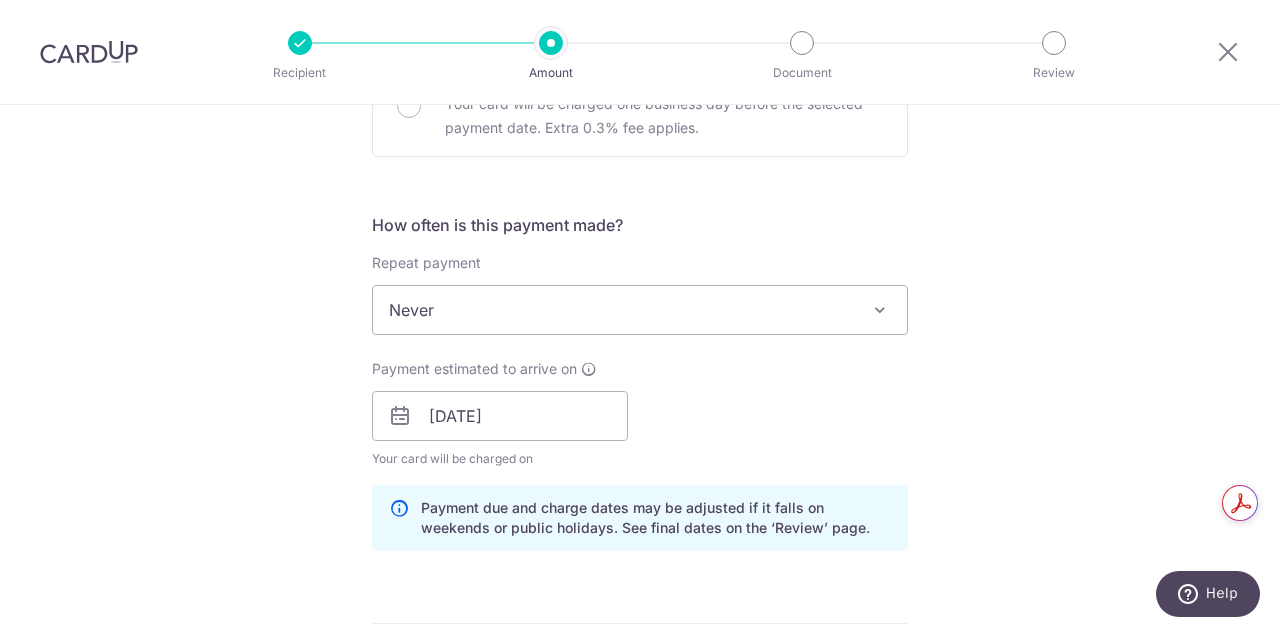 click on "Never" at bounding box center [640, 310] 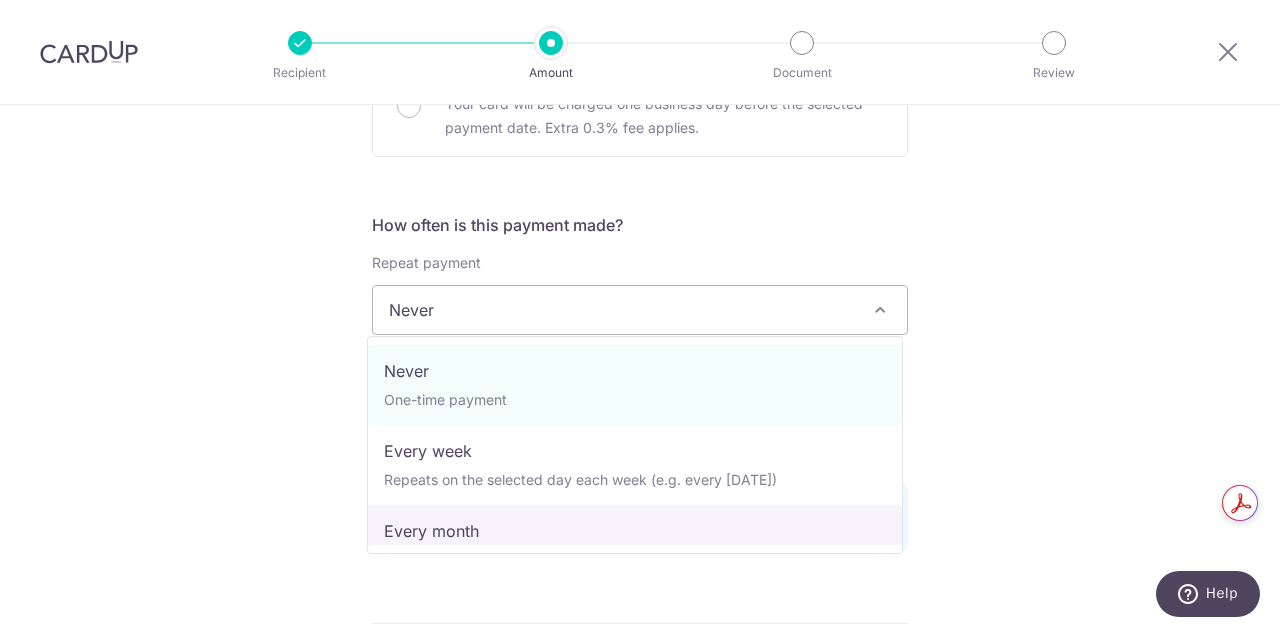 select on "3" 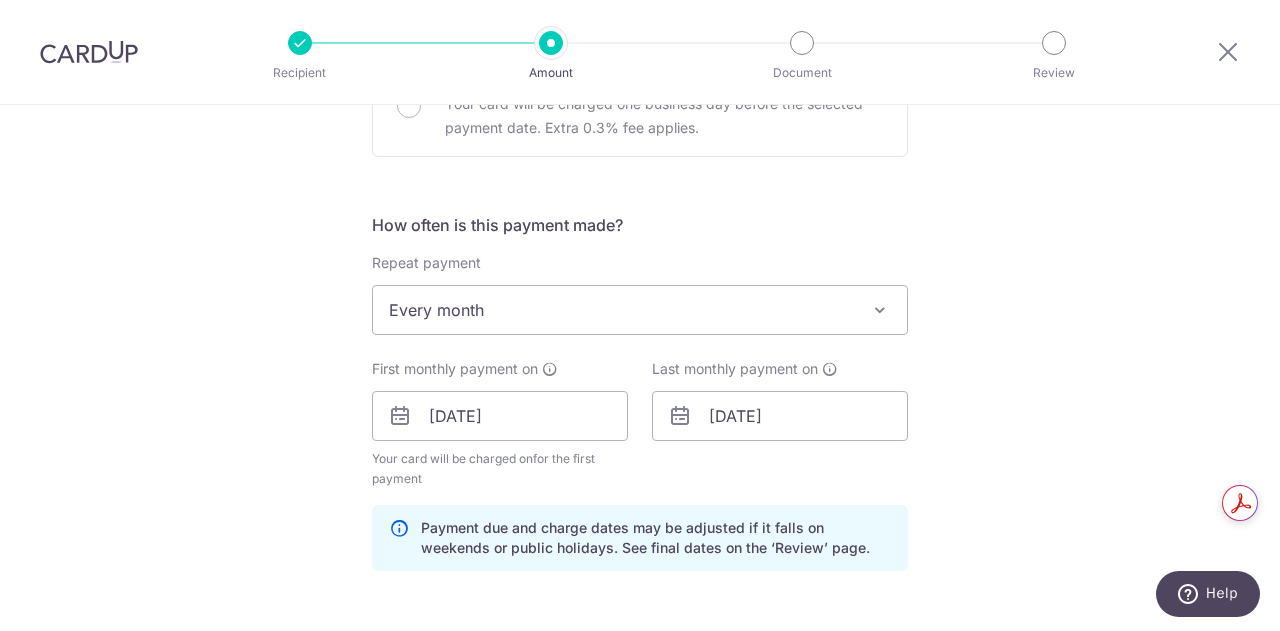 click on "Tell us more about your payment
Enter payment amount
SGD
3,050.00
3050.00
Select Card
**** 2381
Add credit card
Your Cards
**** 2381
Secure 256-bit SSL
Text
New card details
Card
Secure 256-bit SSL" at bounding box center (640, 439) 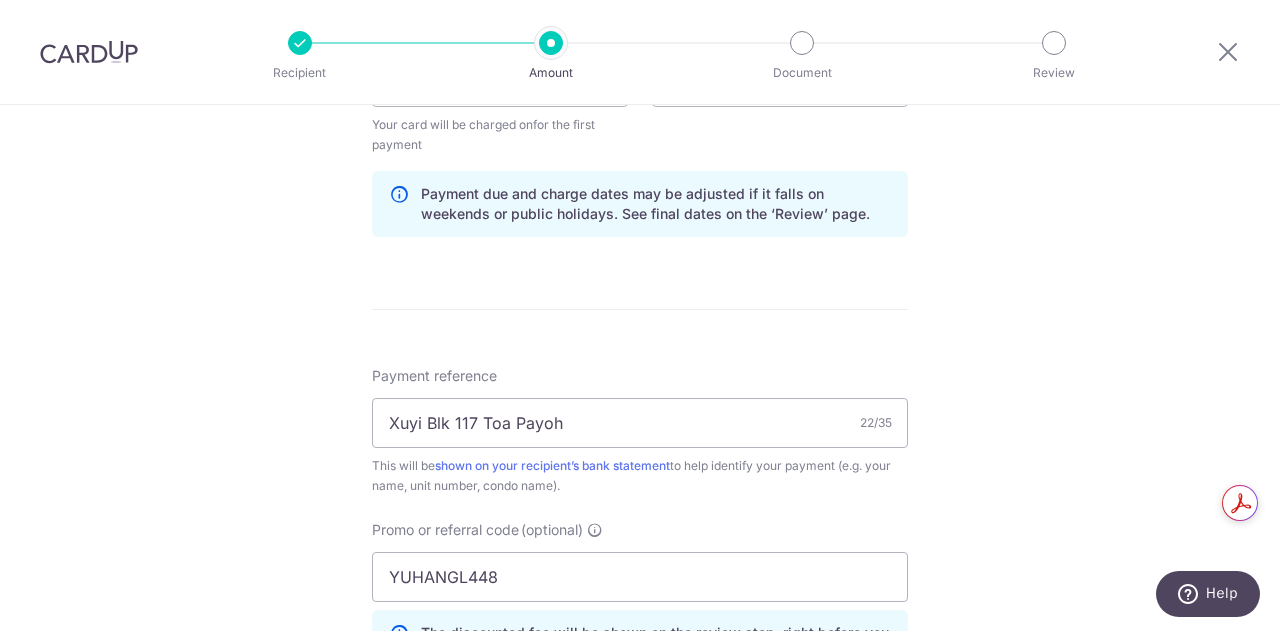 scroll, scrollTop: 1333, scrollLeft: 0, axis: vertical 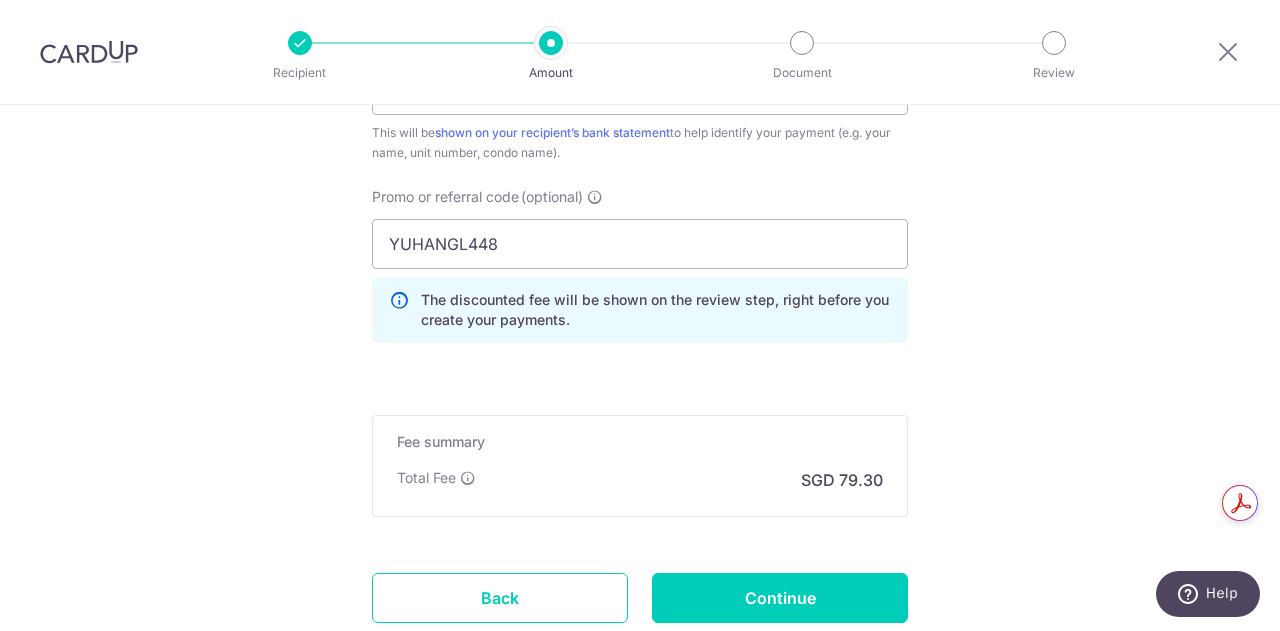 click on "Enter payment amount
SGD
3,050.00
3050.00
Select Card
**** 2381
Add credit card
Your Cards
**** 2381
Secure 256-bit SSL
Text
New card details
Card
Secure 256-bit SSL" at bounding box center (640, -209) 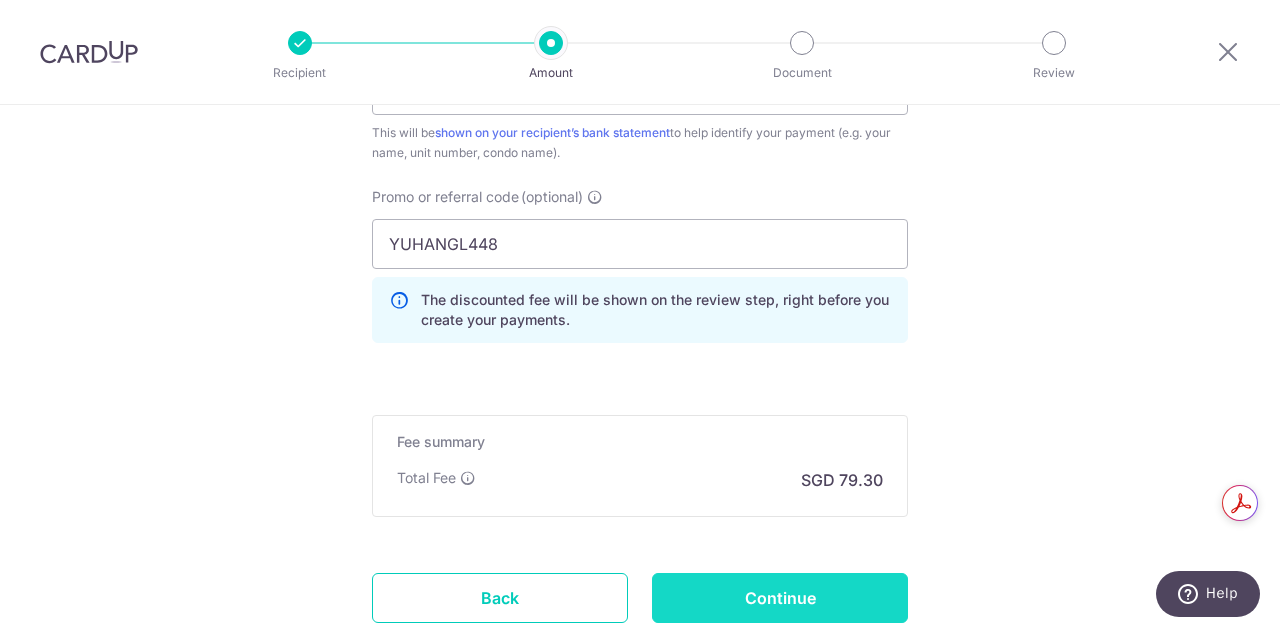 scroll, scrollTop: 1469, scrollLeft: 0, axis: vertical 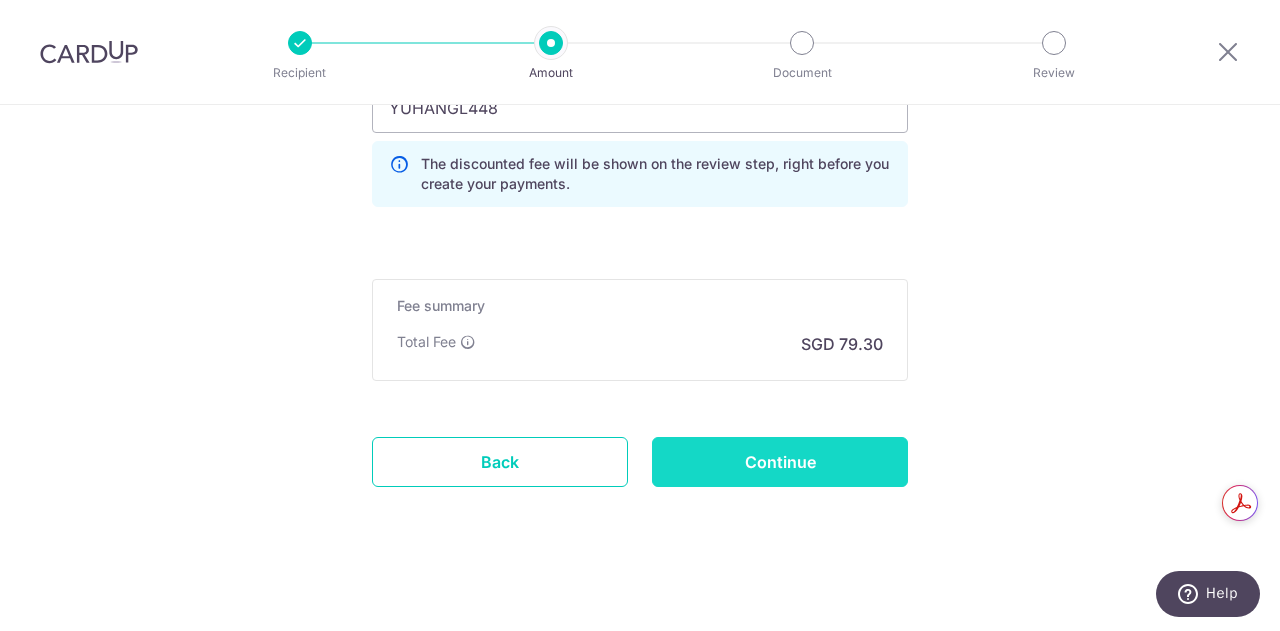 click on "Continue" at bounding box center (780, 462) 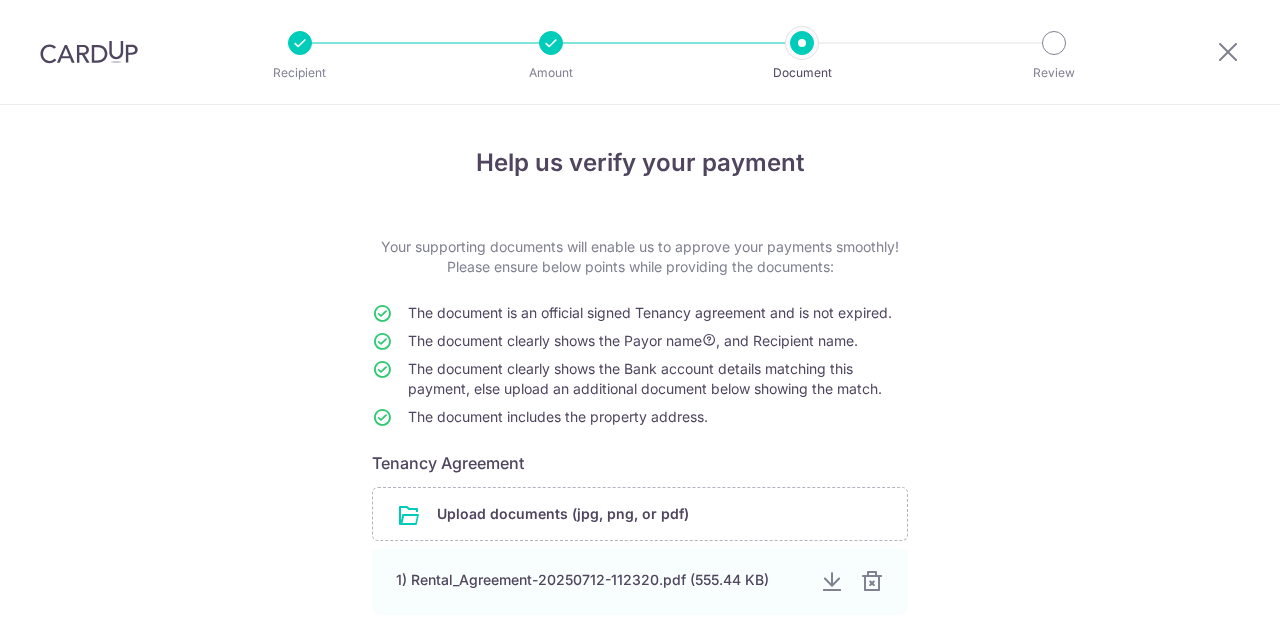 scroll, scrollTop: 0, scrollLeft: 0, axis: both 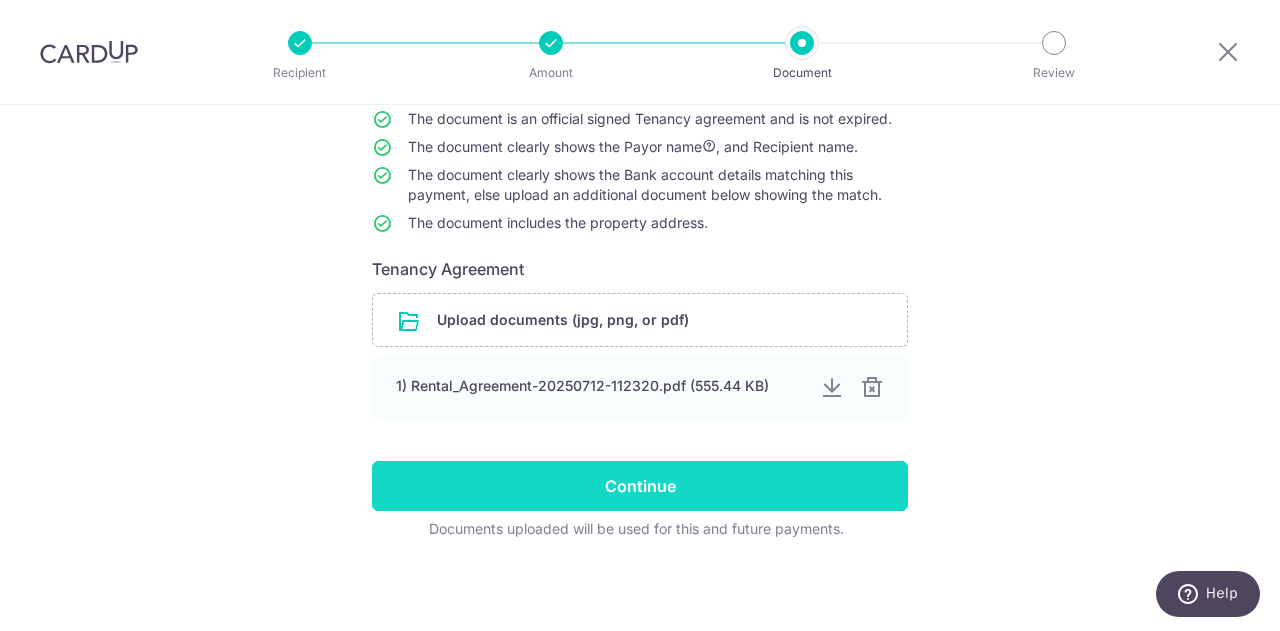 click on "Continue" at bounding box center (640, 486) 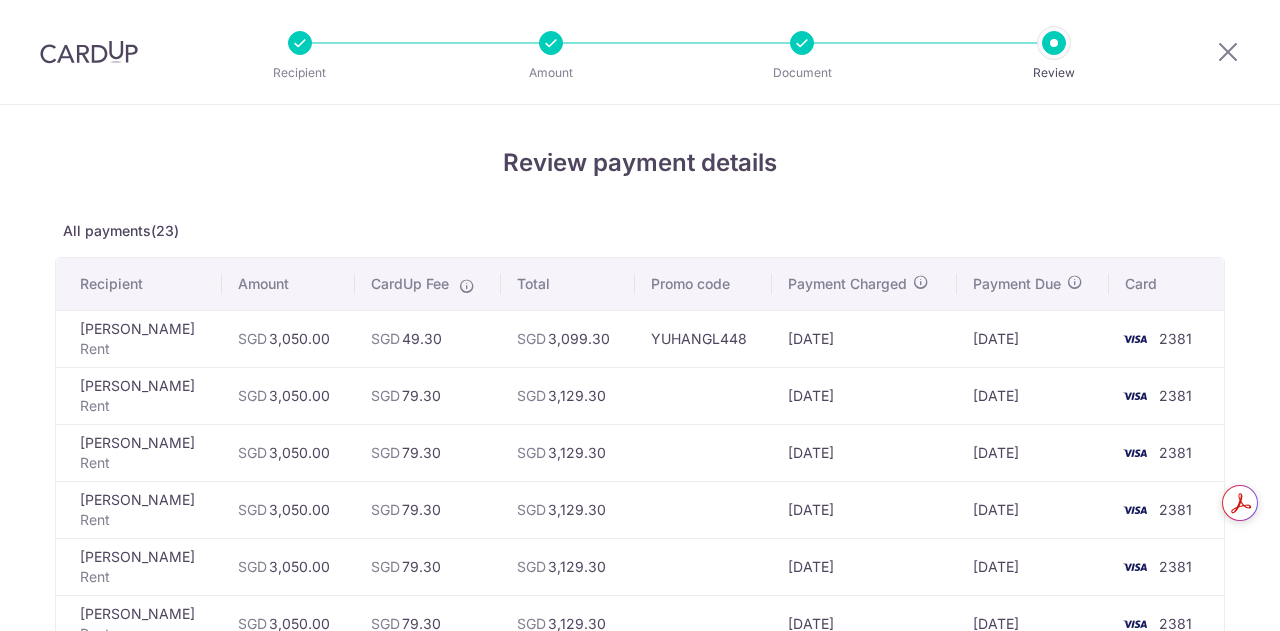 scroll, scrollTop: 0, scrollLeft: 0, axis: both 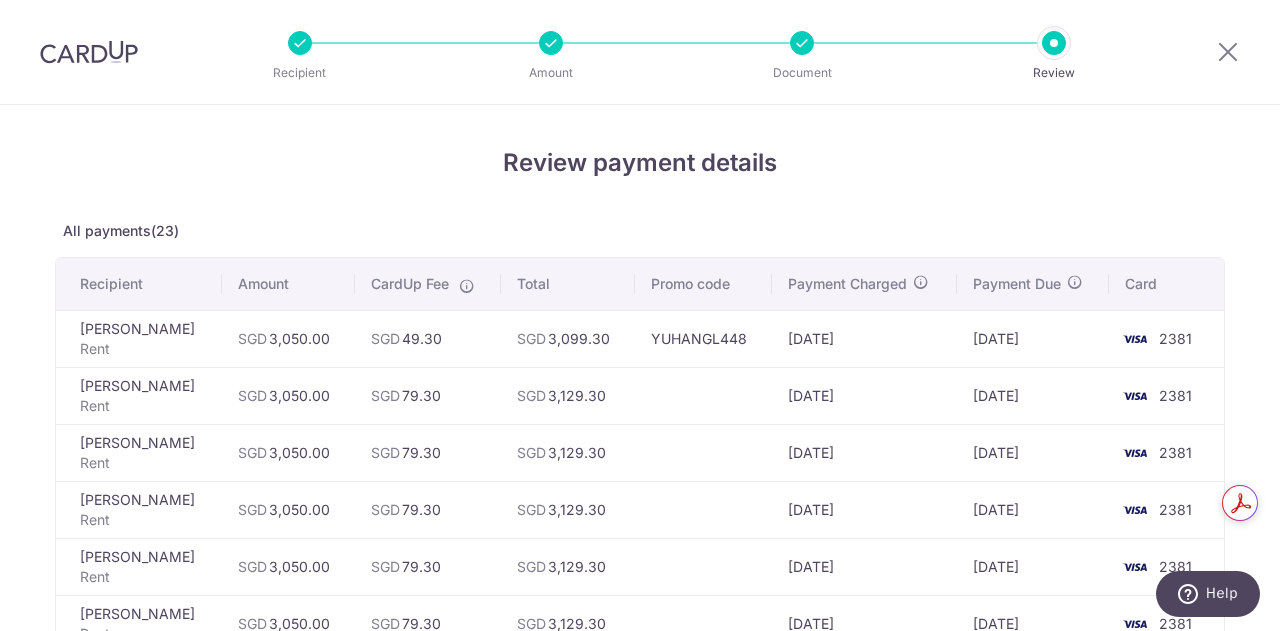 click on "CardUp Fee" at bounding box center [428, 284] 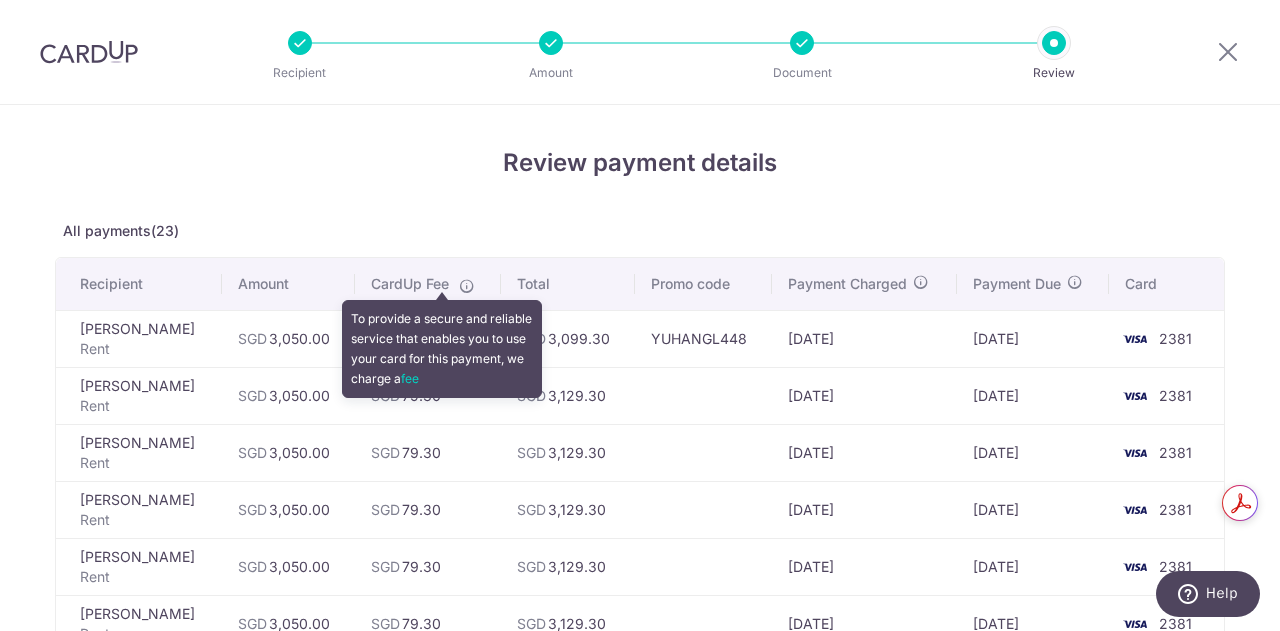 click at bounding box center (467, 286) 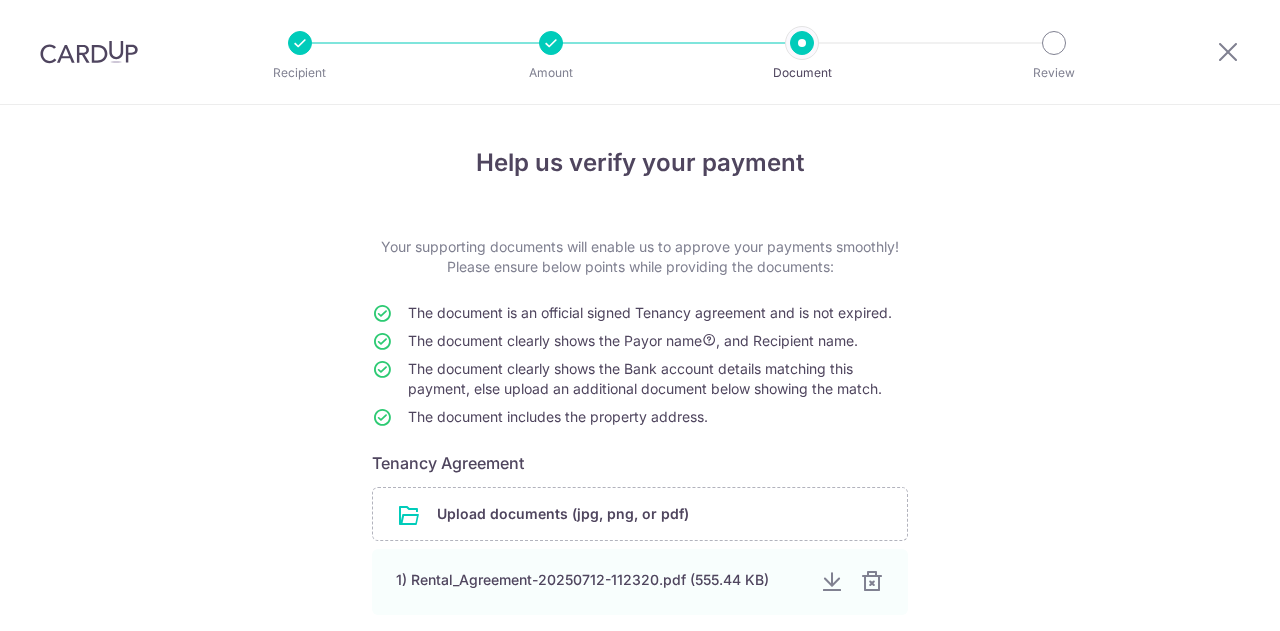scroll, scrollTop: 0, scrollLeft: 0, axis: both 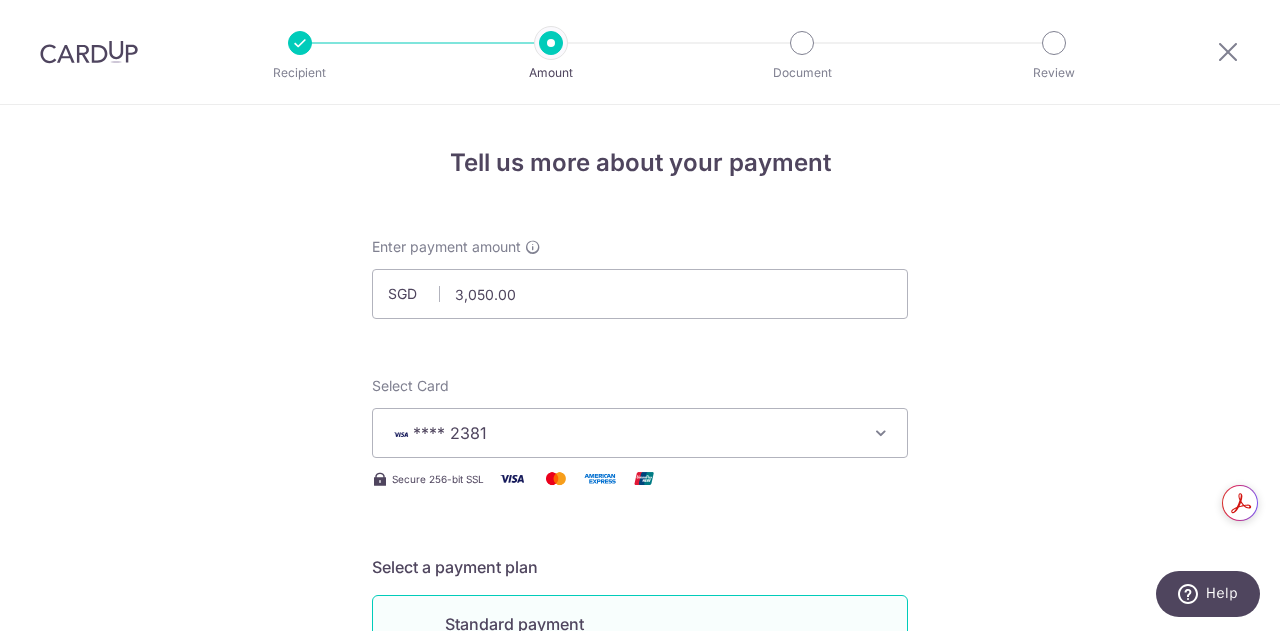 click on "Tell us more about your payment
Enter payment amount
SGD
3,050.00
3050.00
Select Card
**** 2381
Add credit card
Your Cards
**** 2381
Secure 256-bit SSL
Text
New card details
Card
Secure 256-bit SSL" at bounding box center (640, 1054) 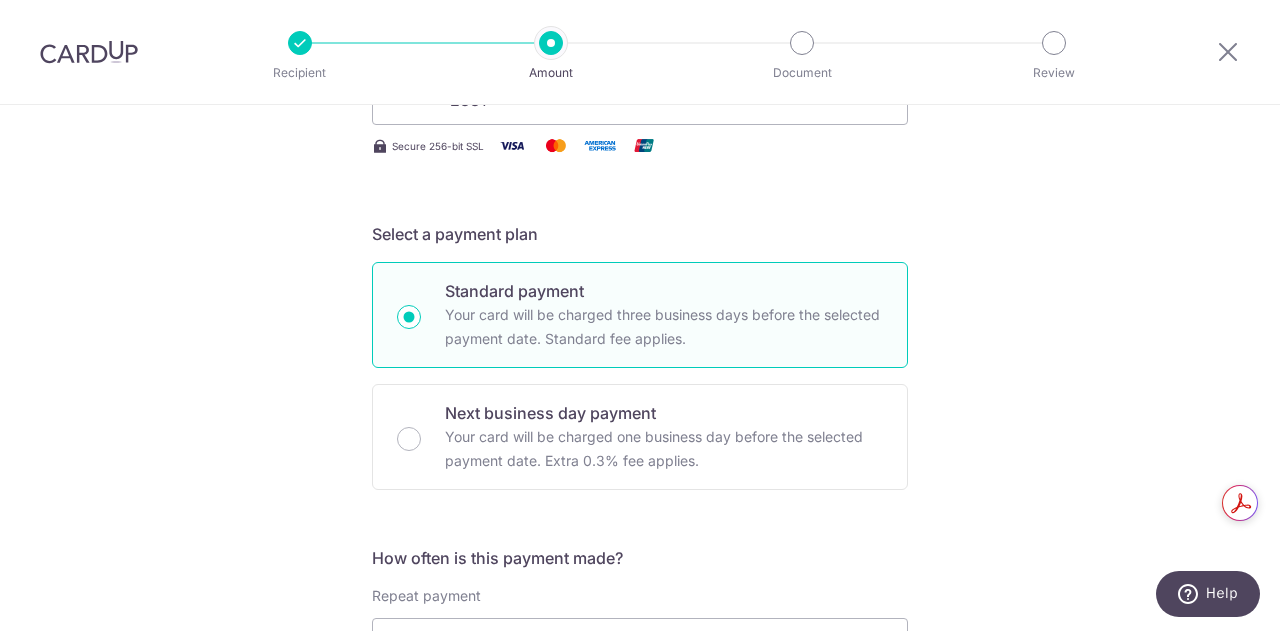 scroll, scrollTop: 0, scrollLeft: 0, axis: both 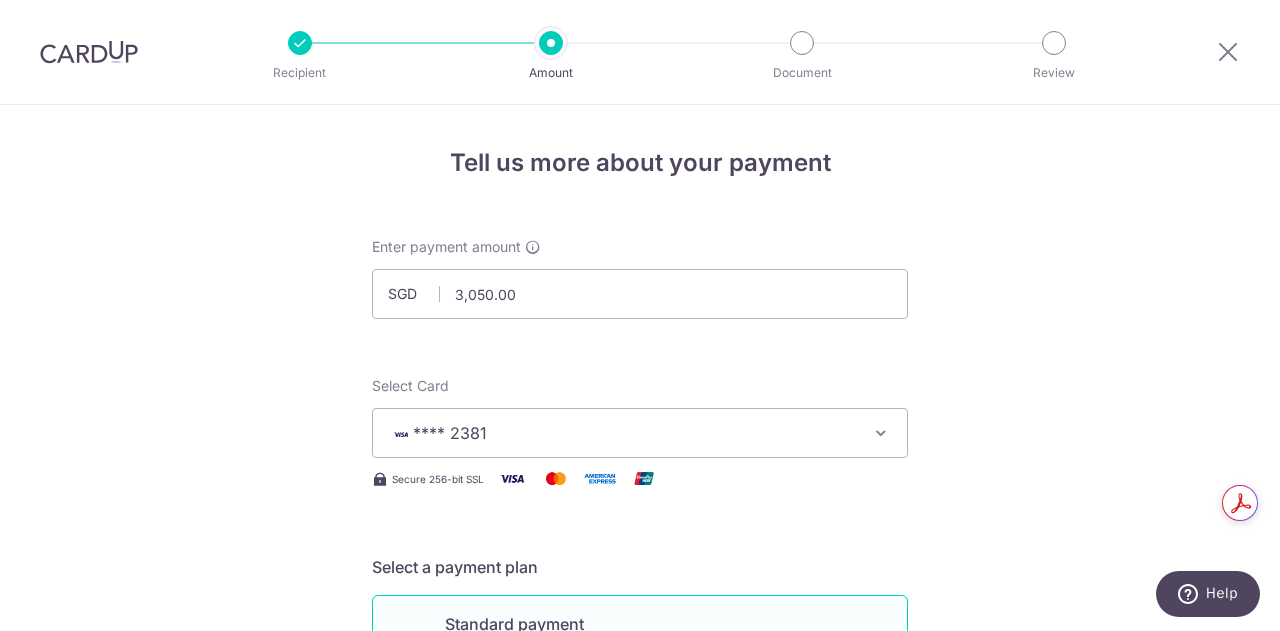 click on "**** 2381" at bounding box center [622, 433] 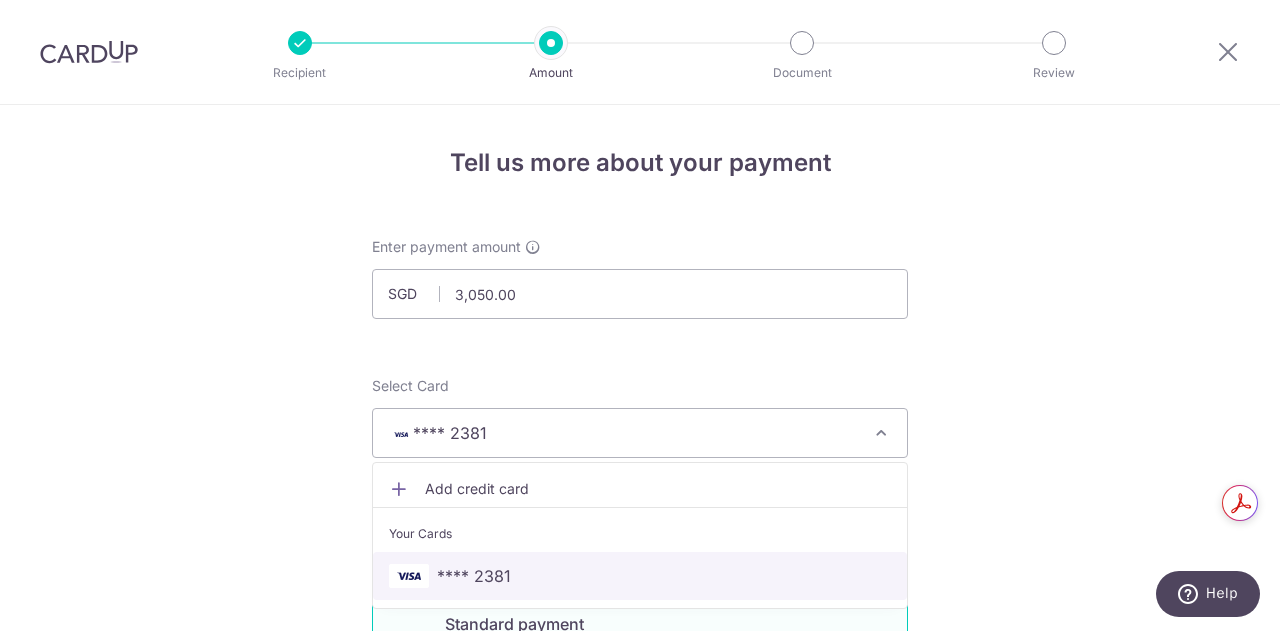 click on "**** 2381" at bounding box center [474, 576] 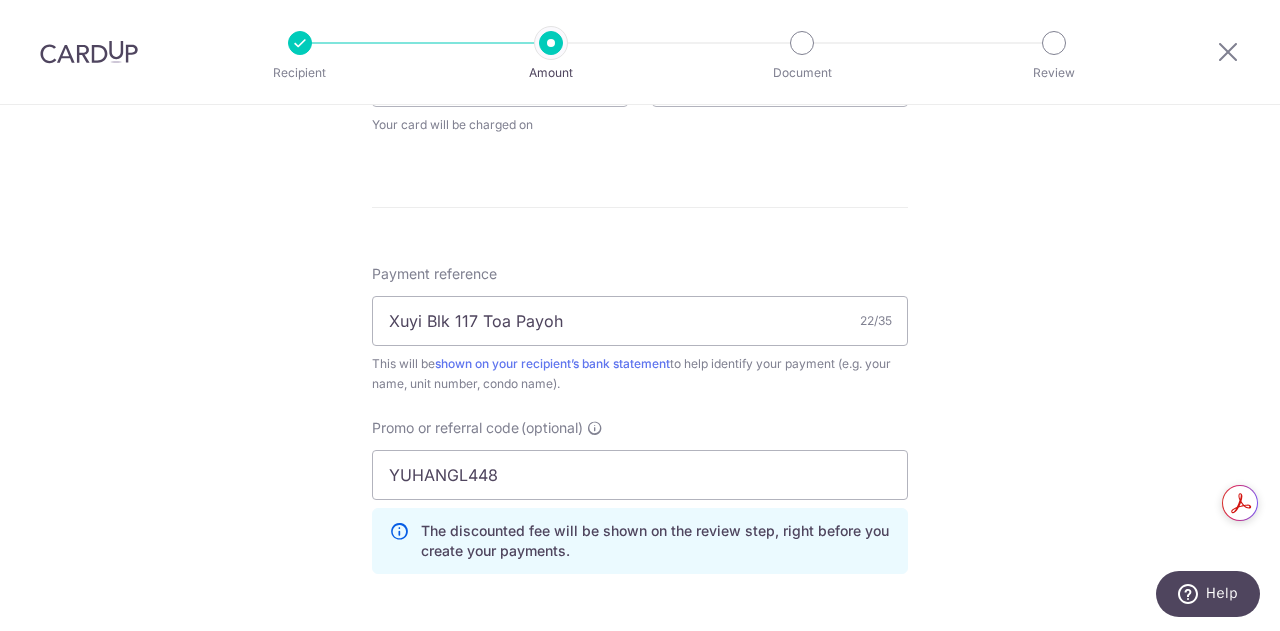 scroll, scrollTop: 1333, scrollLeft: 0, axis: vertical 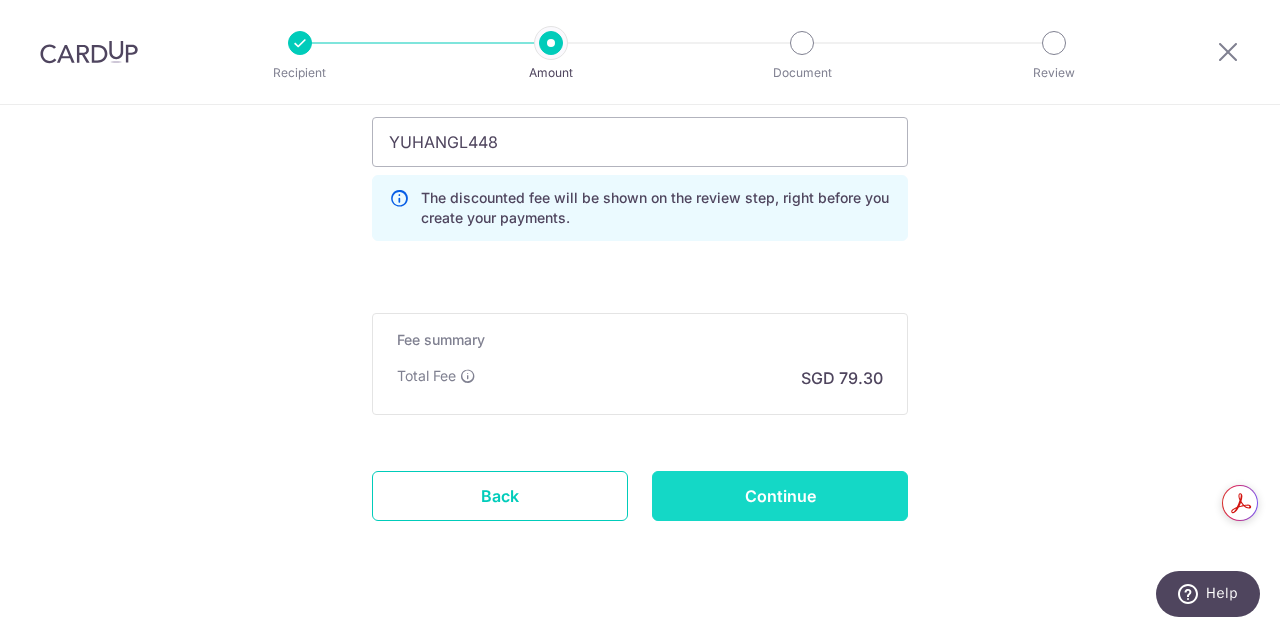 click on "Continue" at bounding box center (780, 496) 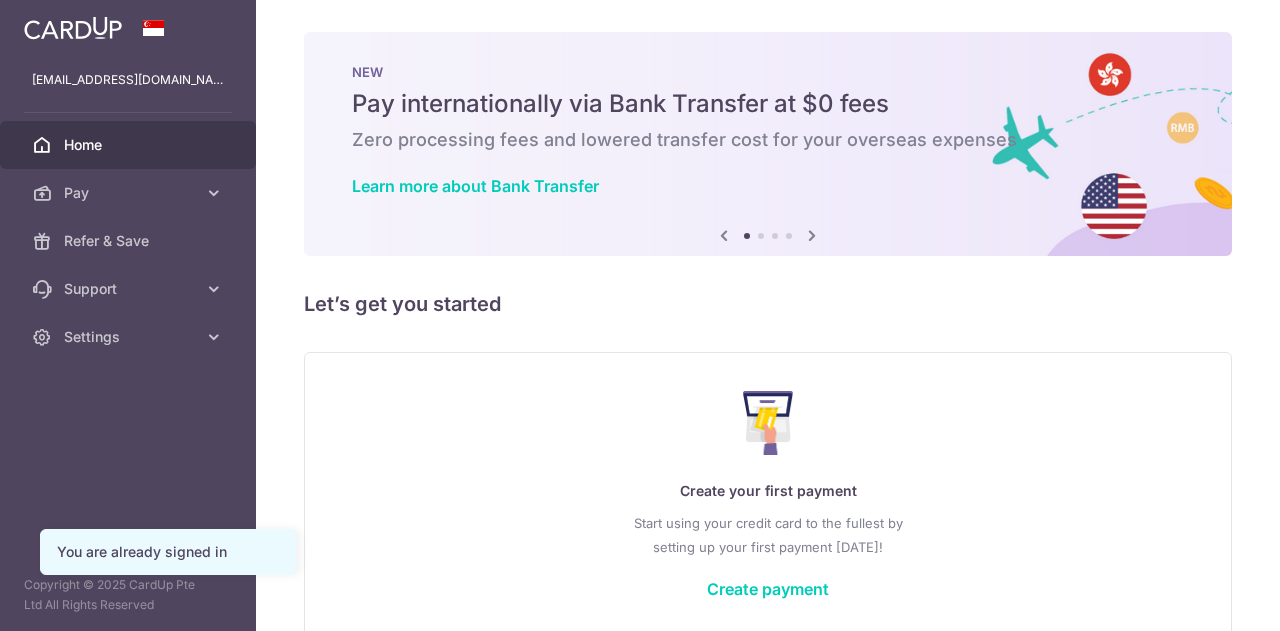 scroll, scrollTop: 0, scrollLeft: 0, axis: both 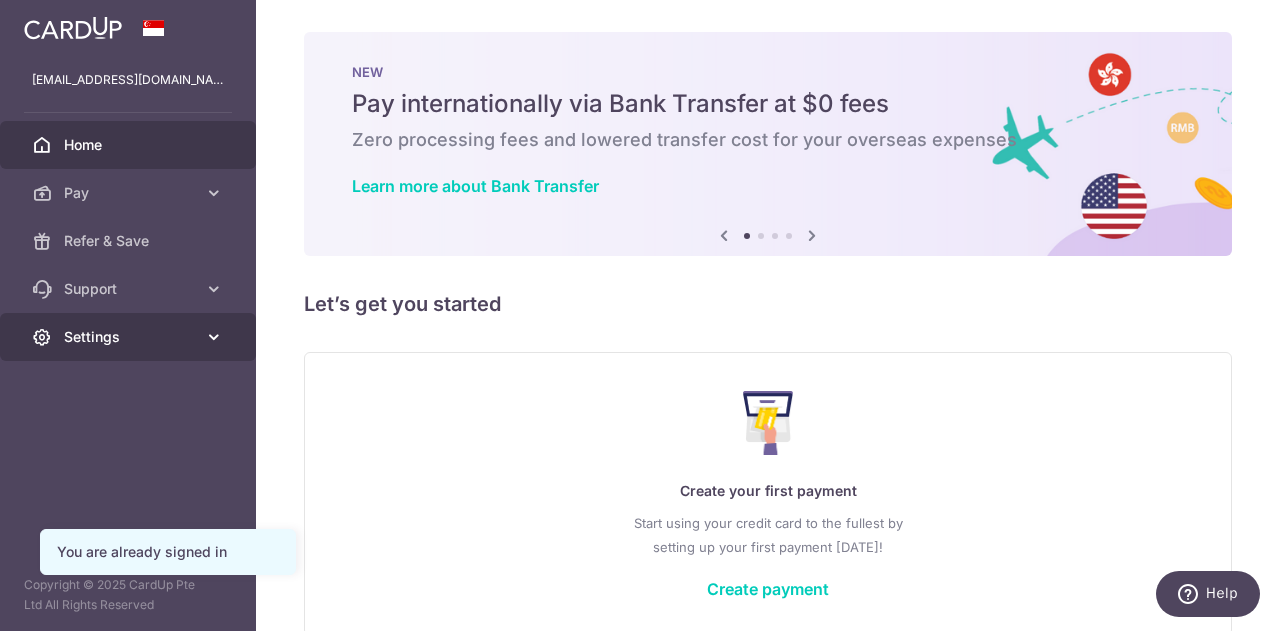 click on "Settings" at bounding box center (128, 337) 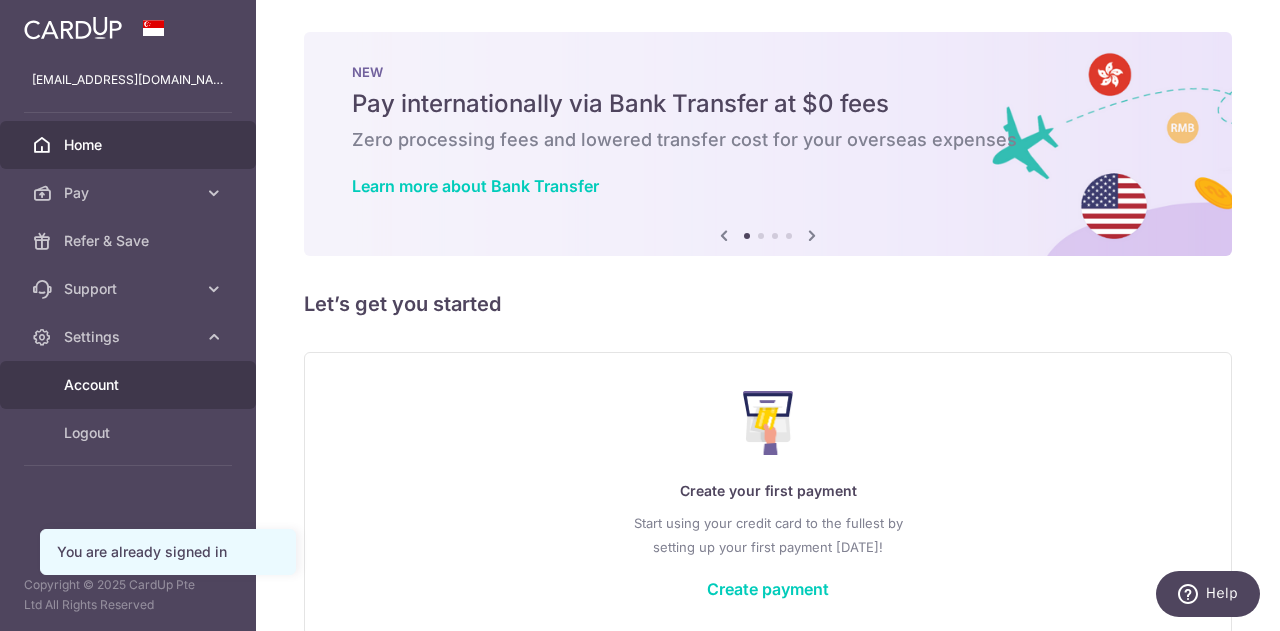 click on "Account" at bounding box center (128, 385) 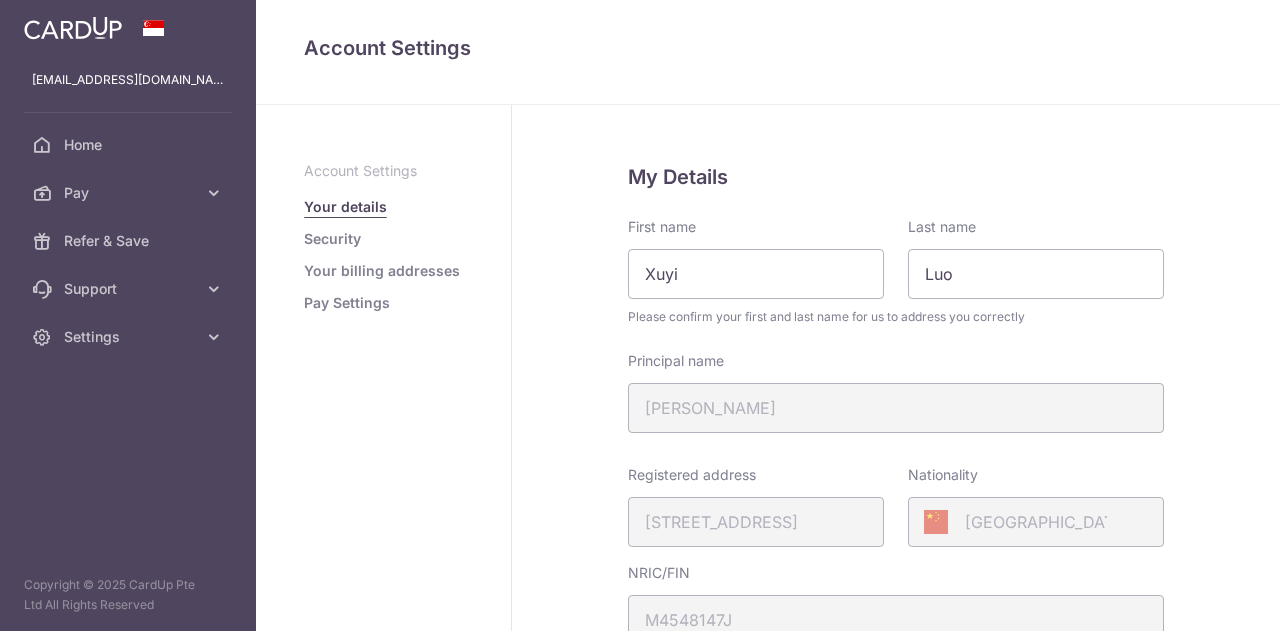 scroll, scrollTop: 0, scrollLeft: 0, axis: both 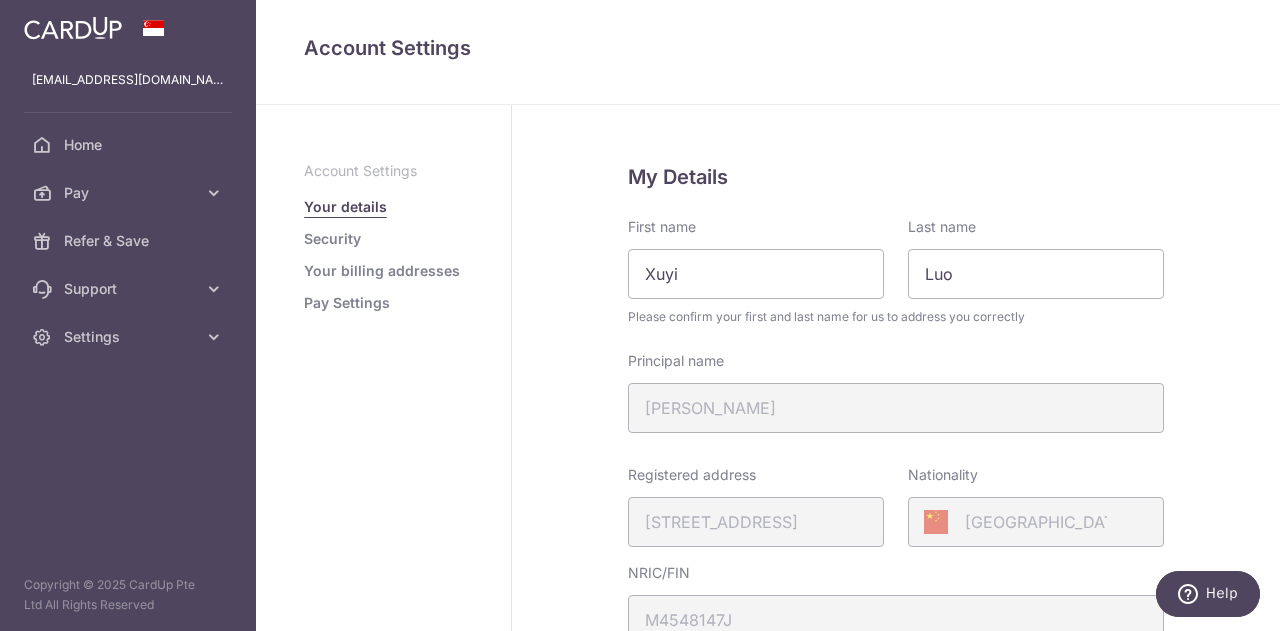 click on "Your billing addresses" at bounding box center [382, 271] 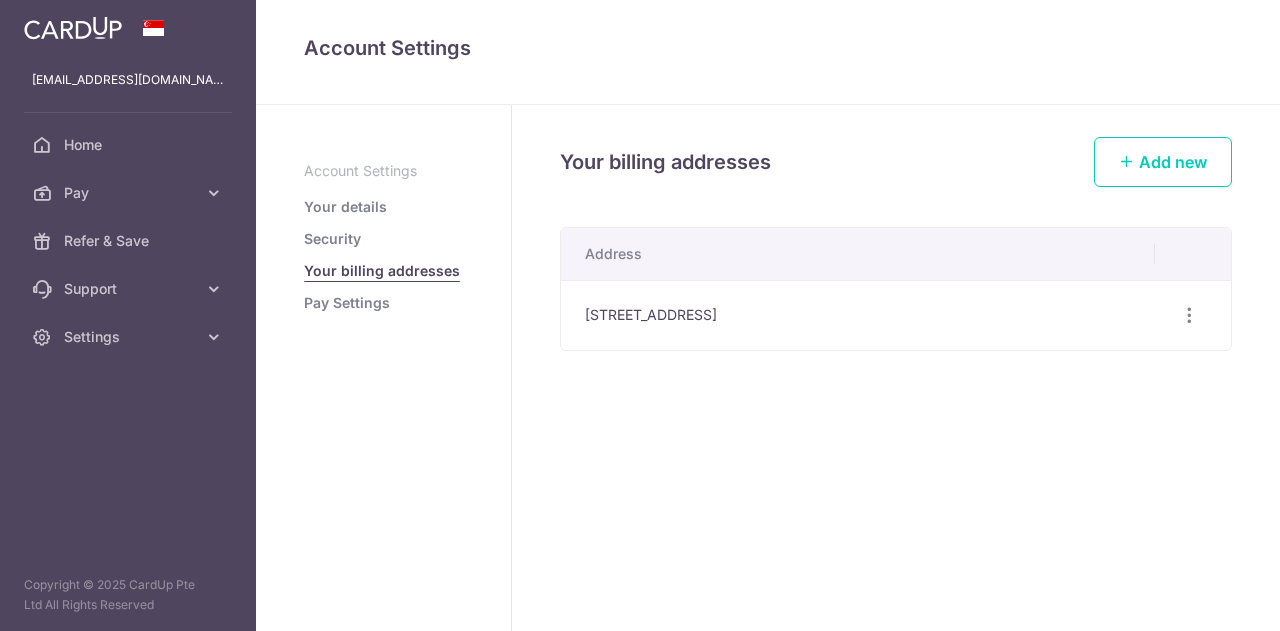 scroll, scrollTop: 0, scrollLeft: 0, axis: both 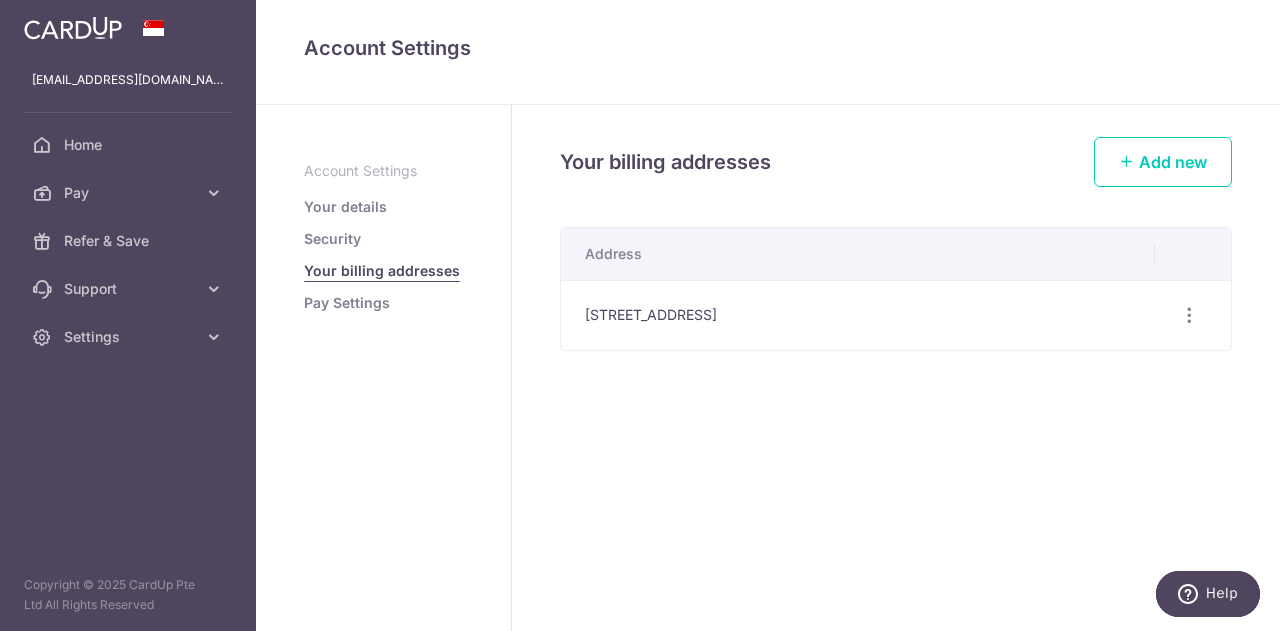 click on "Pay Settings" at bounding box center (347, 303) 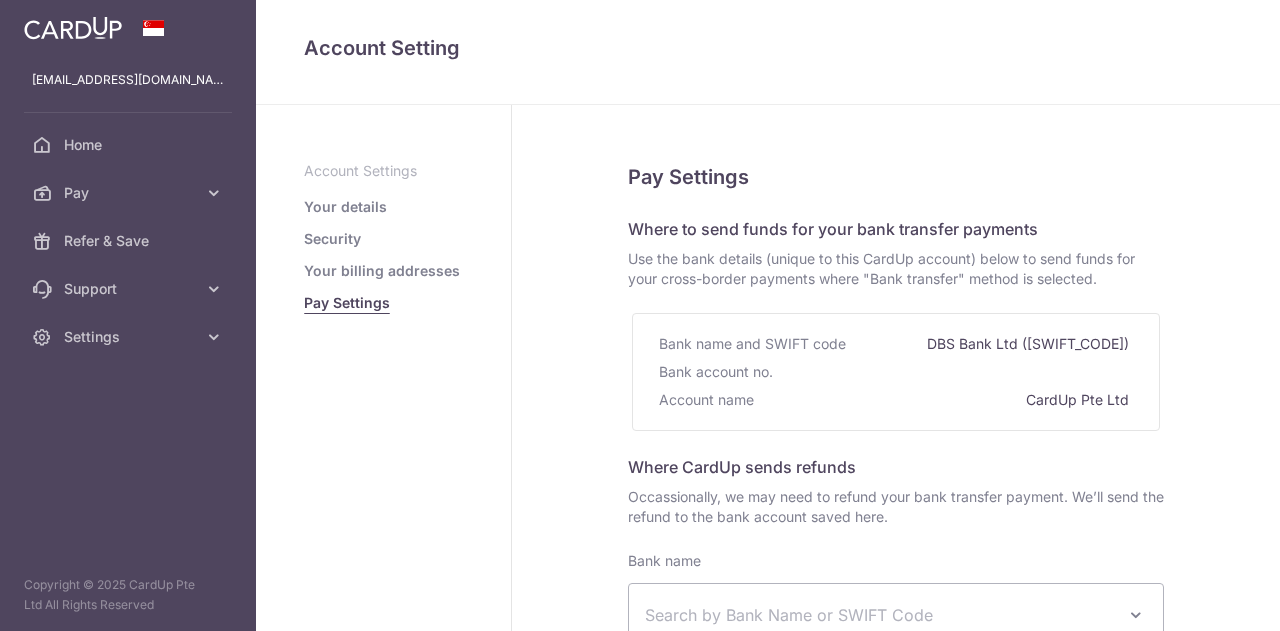 select 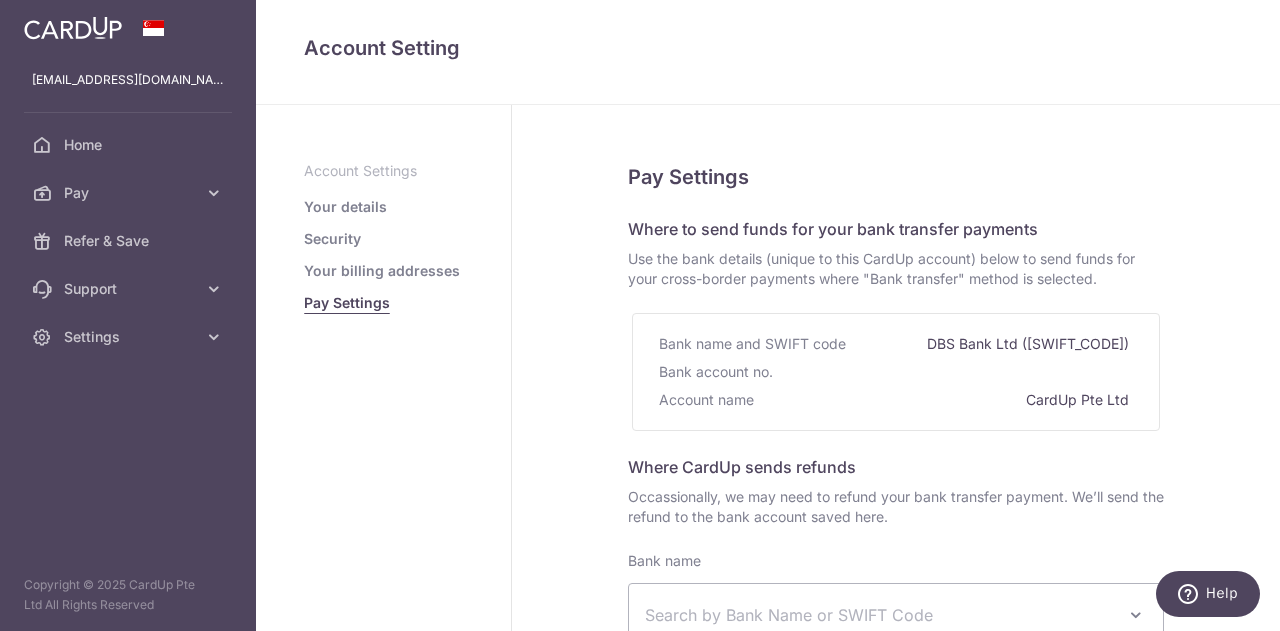 scroll, scrollTop: 0, scrollLeft: 0, axis: both 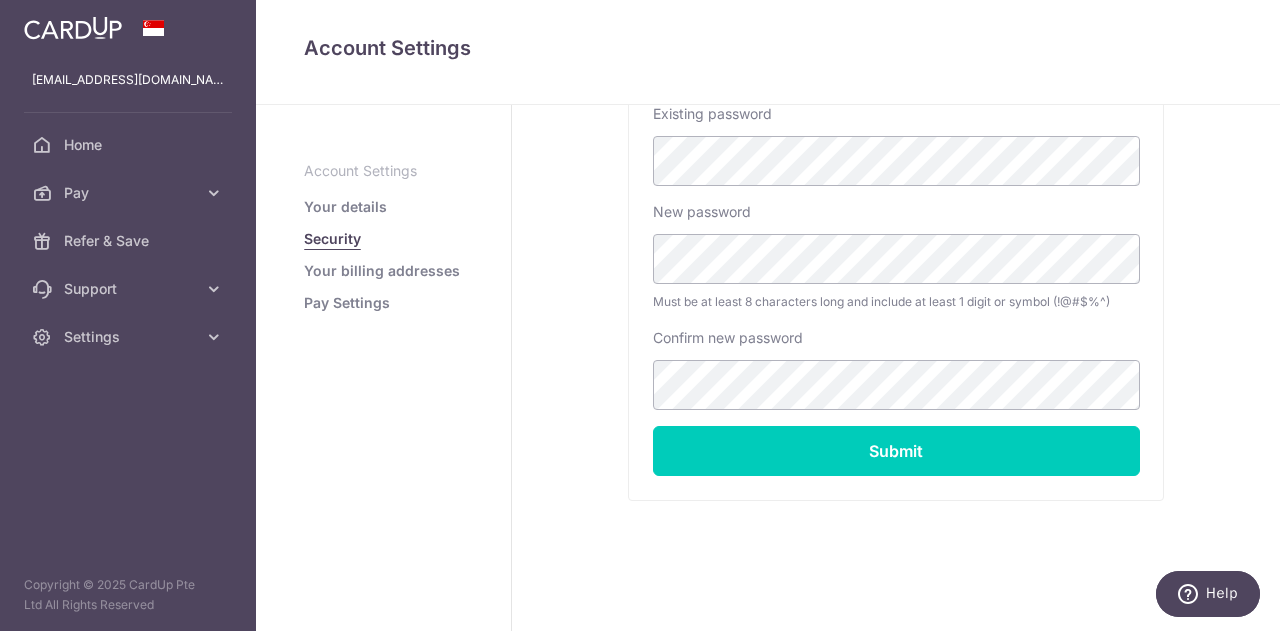 click on "Account Settings Your details Security Your billing addresses Pay Settings" at bounding box center (383, 237) 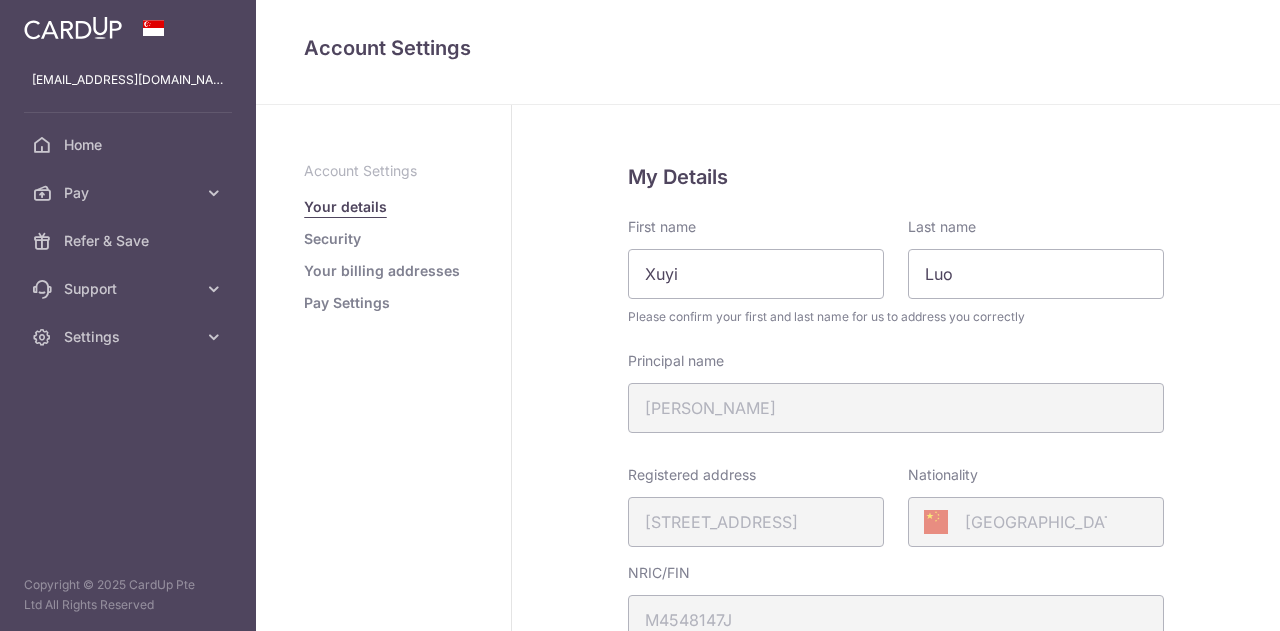 scroll, scrollTop: 0, scrollLeft: 0, axis: both 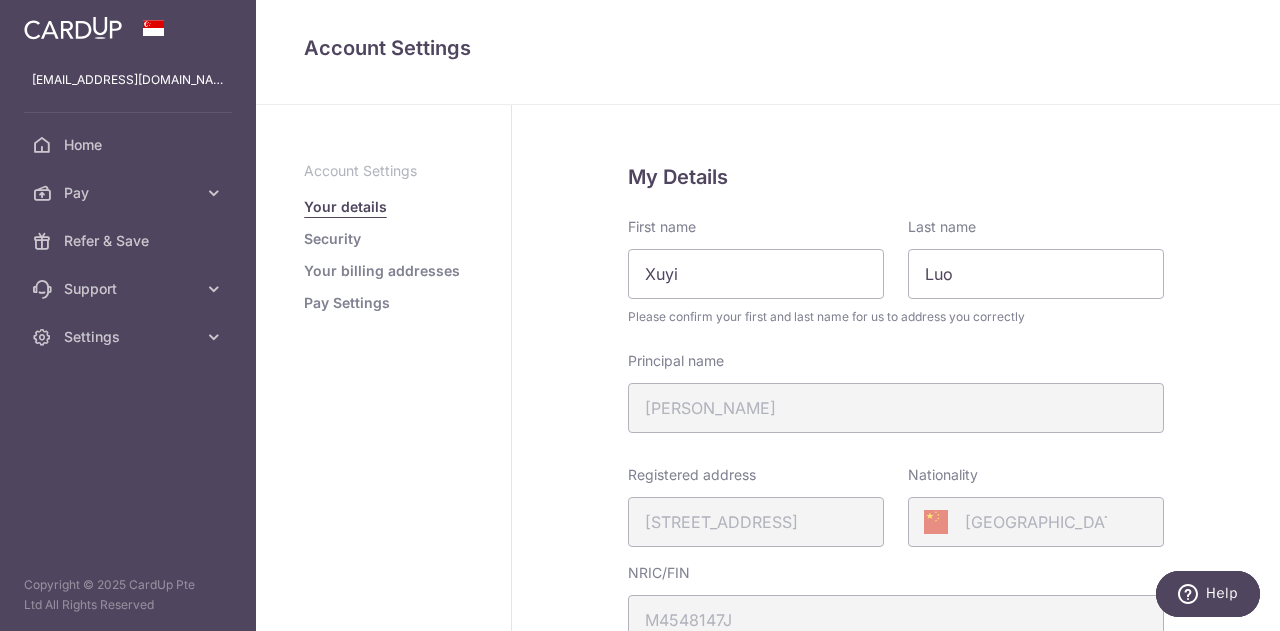 click on "Account Settings Your details Security Your billing addresses Pay Settings" at bounding box center (383, 237) 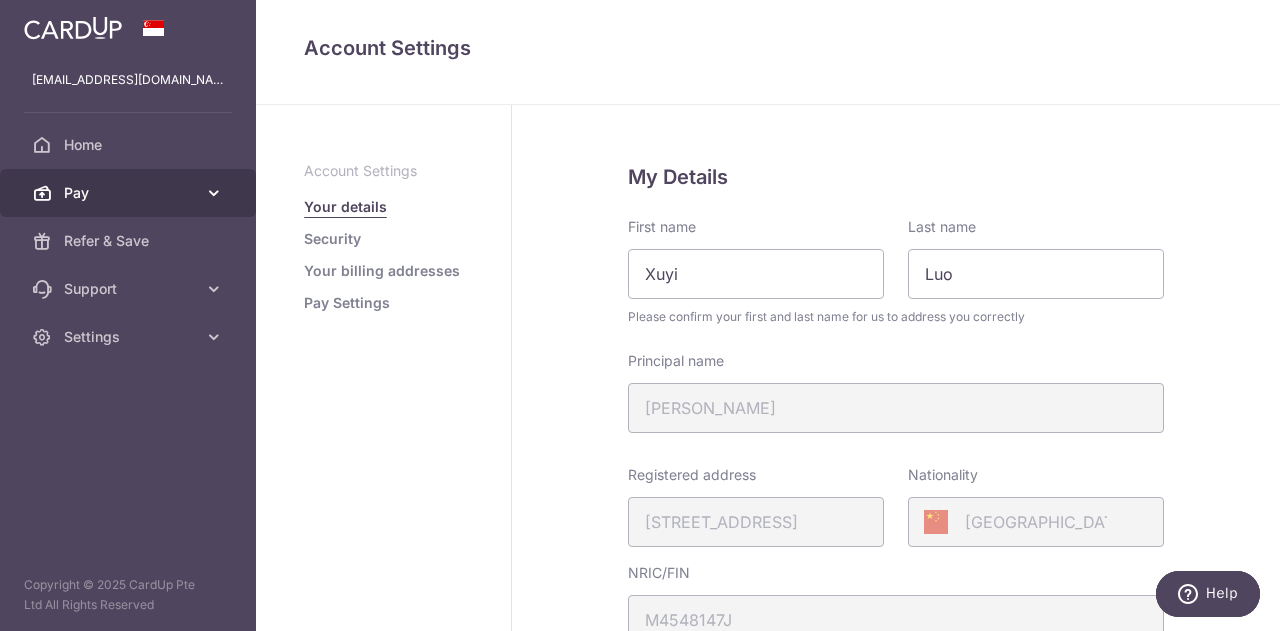 click at bounding box center [214, 193] 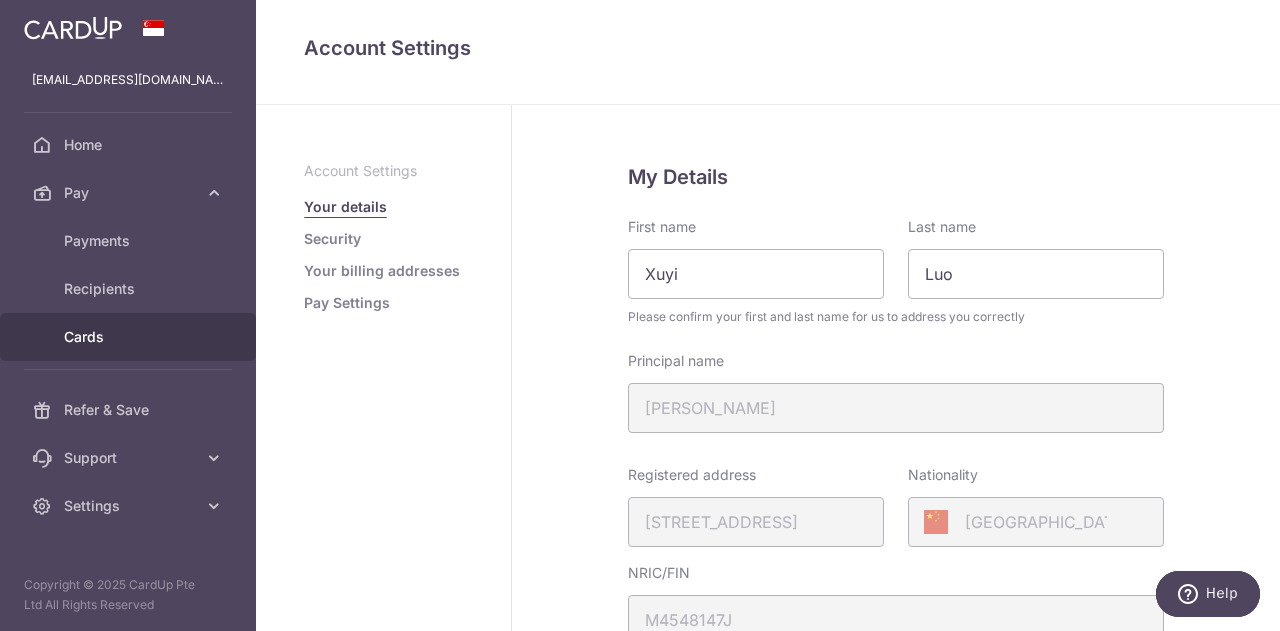 click on "Cards" at bounding box center [130, 337] 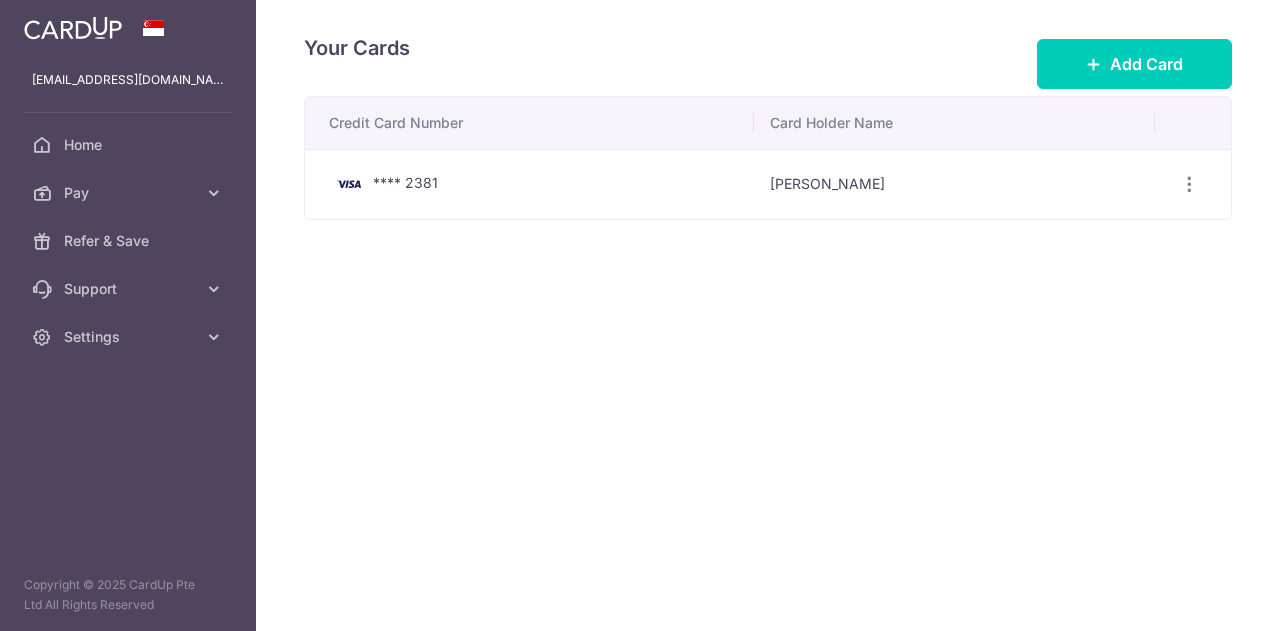 scroll, scrollTop: 0, scrollLeft: 0, axis: both 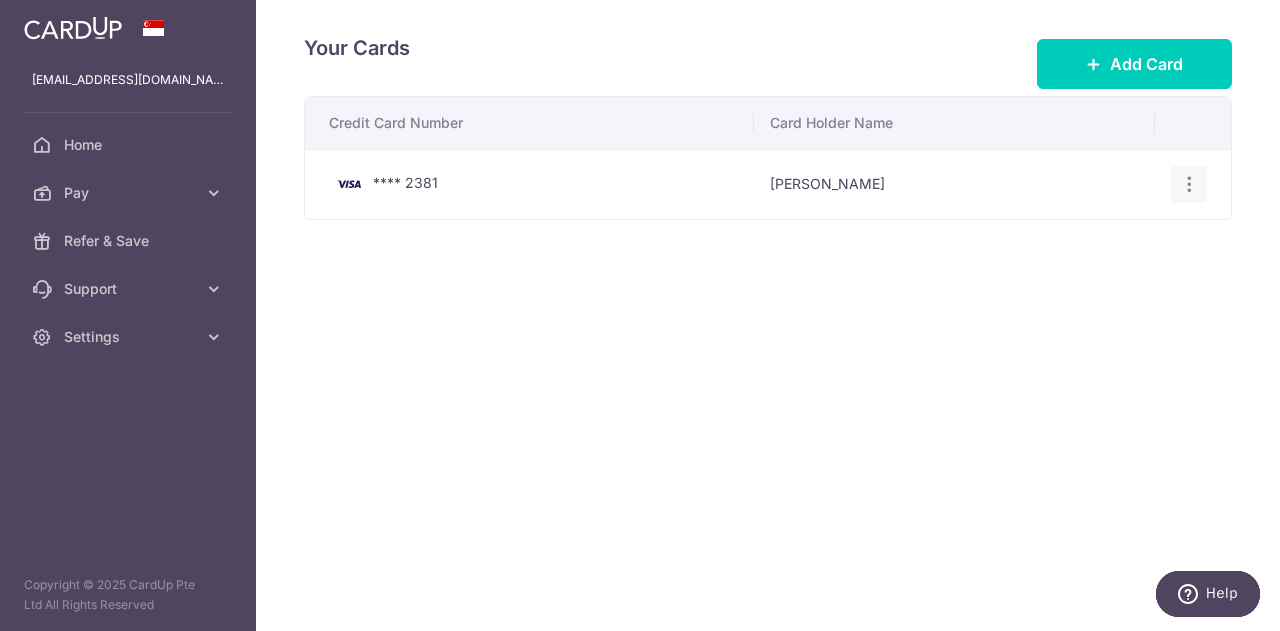 click at bounding box center (1189, 184) 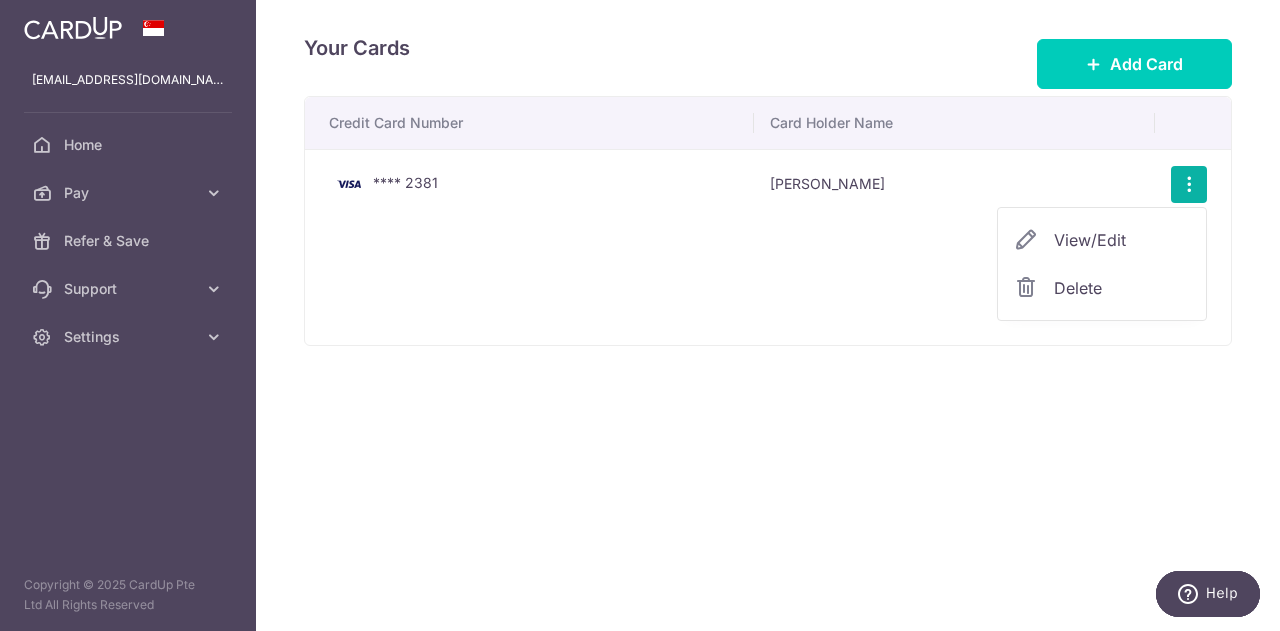 click on "View/Edit" at bounding box center (1102, 240) 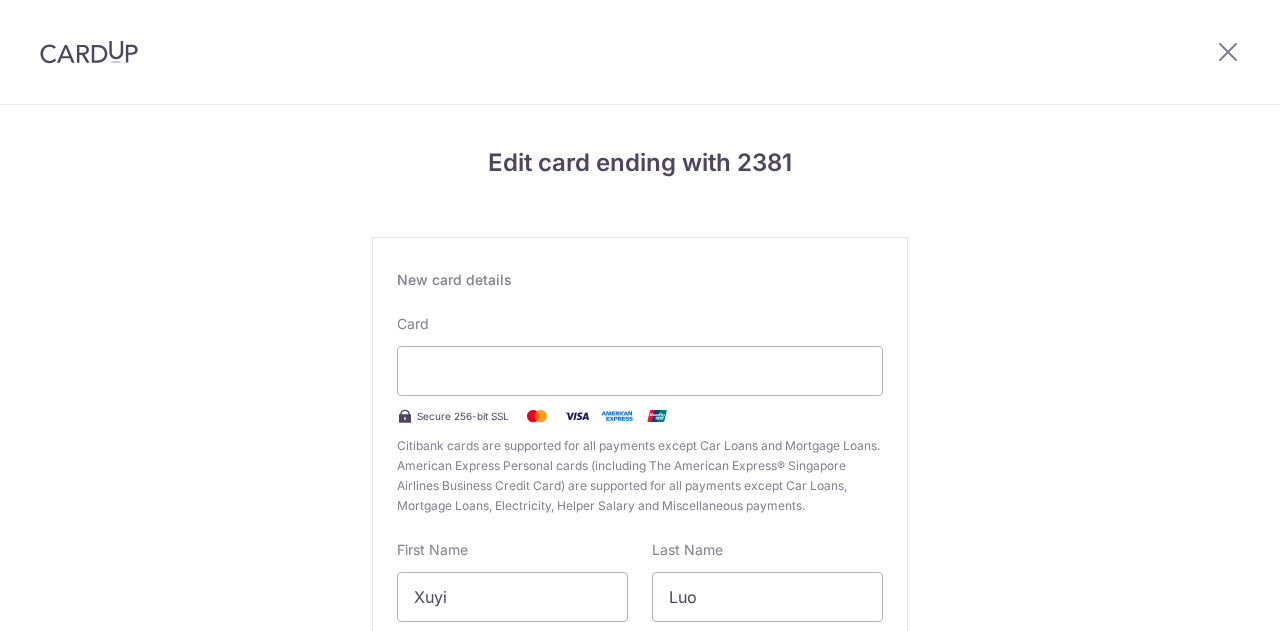 scroll, scrollTop: 0, scrollLeft: 0, axis: both 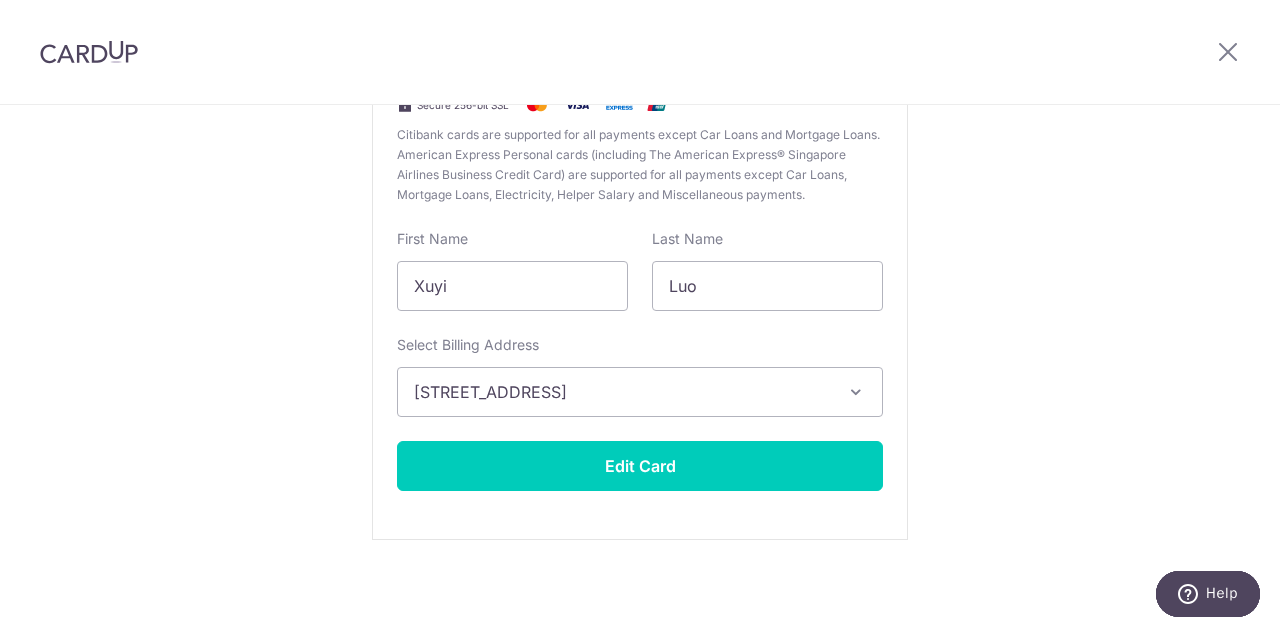 click on "Blk 117, #10-391, Lorong 1 Toa Payoh, Singapore, Singapore-310117" at bounding box center [640, 392] 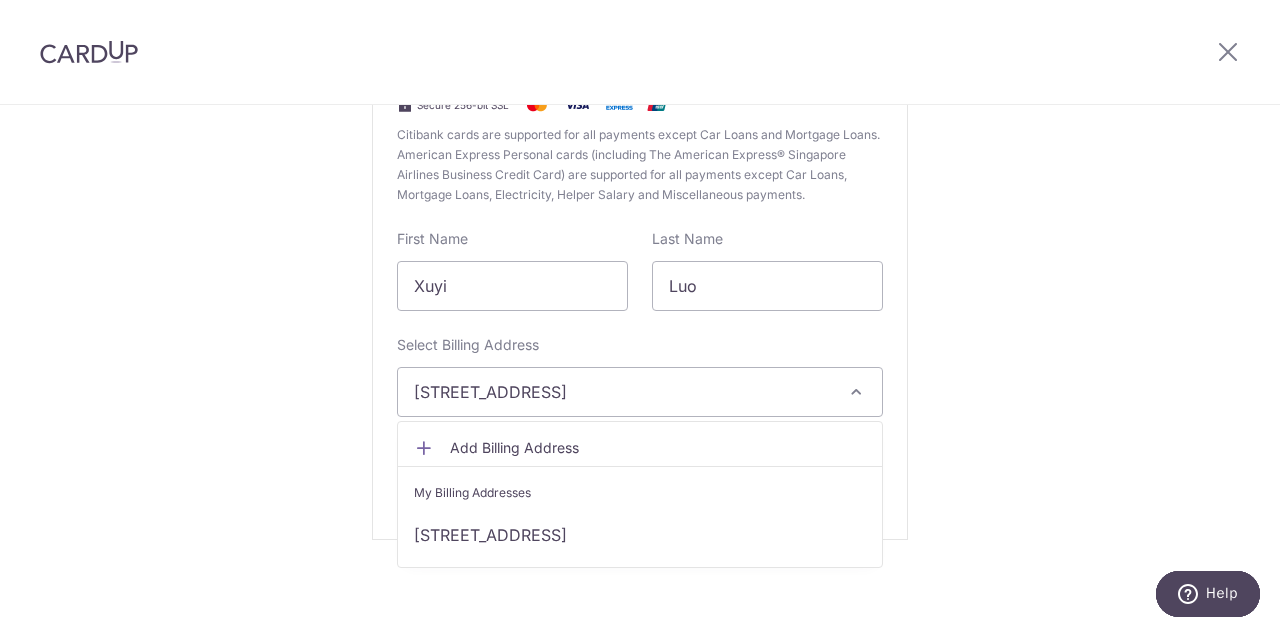 click on "Blk 117, #10-391, Lorong 1 Toa Payoh, Singapore, Singapore-310117" at bounding box center [640, 392] 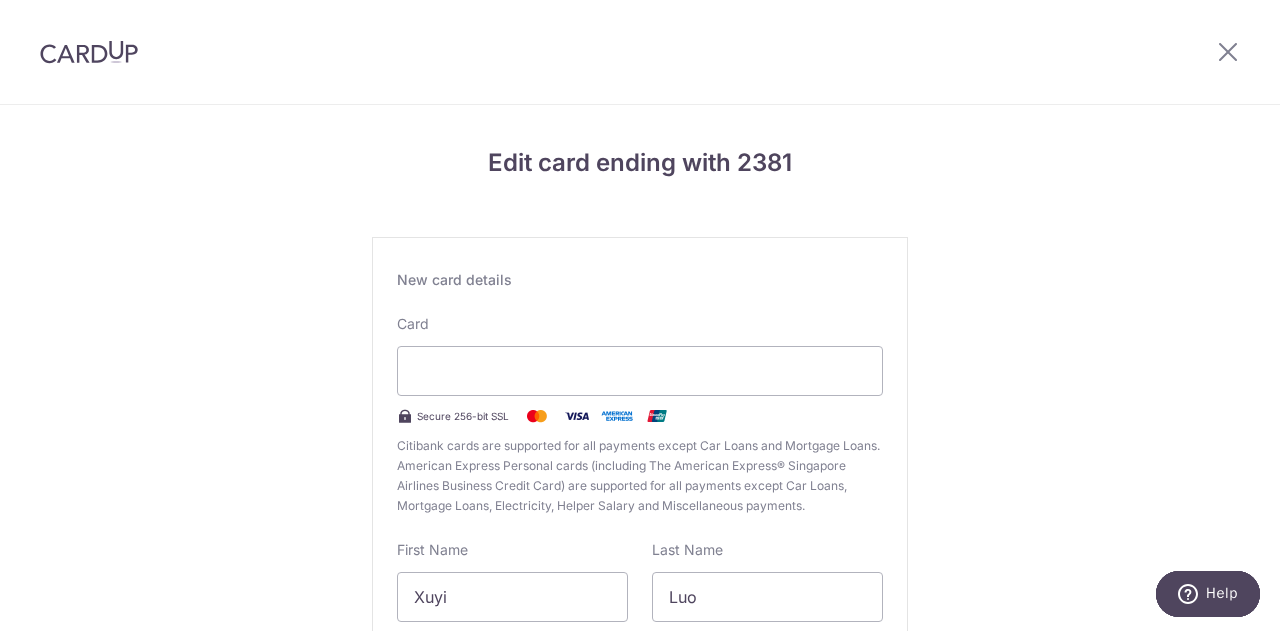 scroll, scrollTop: 311, scrollLeft: 0, axis: vertical 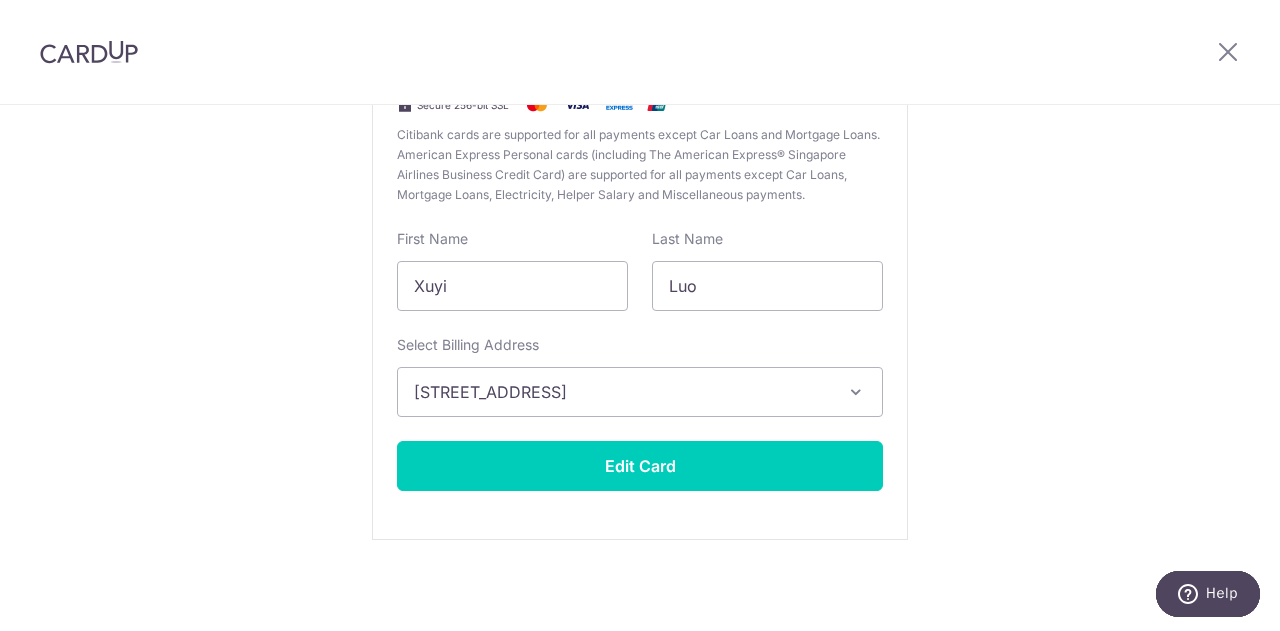click at bounding box center [856, 392] 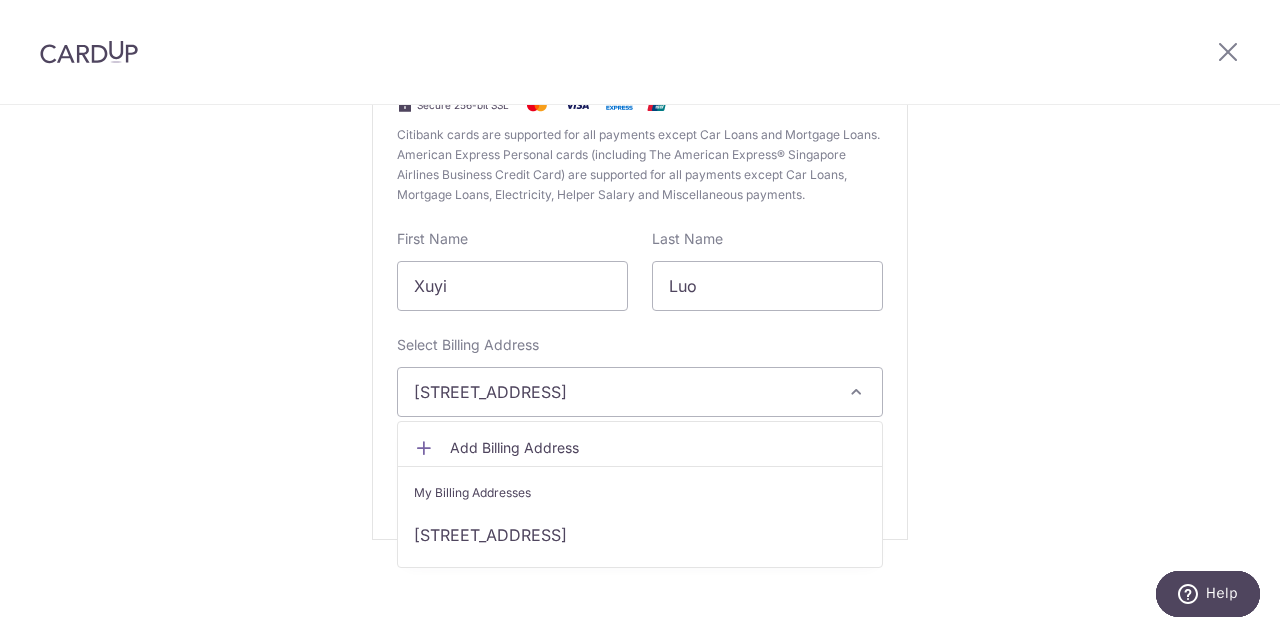 click at bounding box center [856, 392] 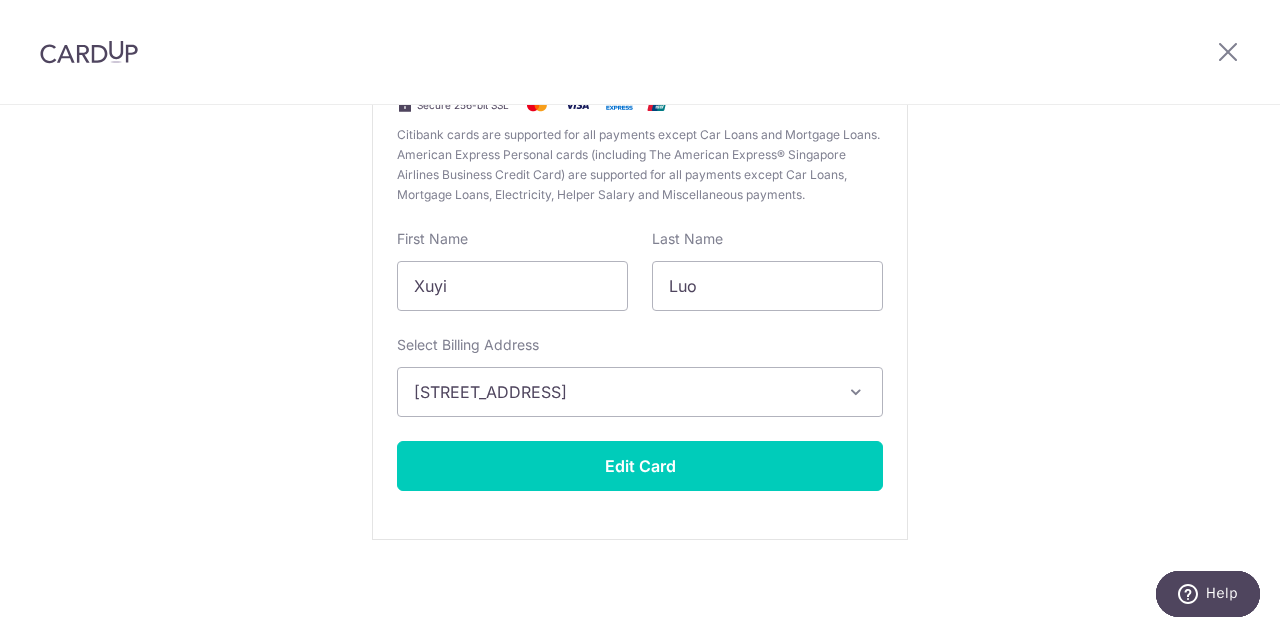scroll, scrollTop: 0, scrollLeft: 0, axis: both 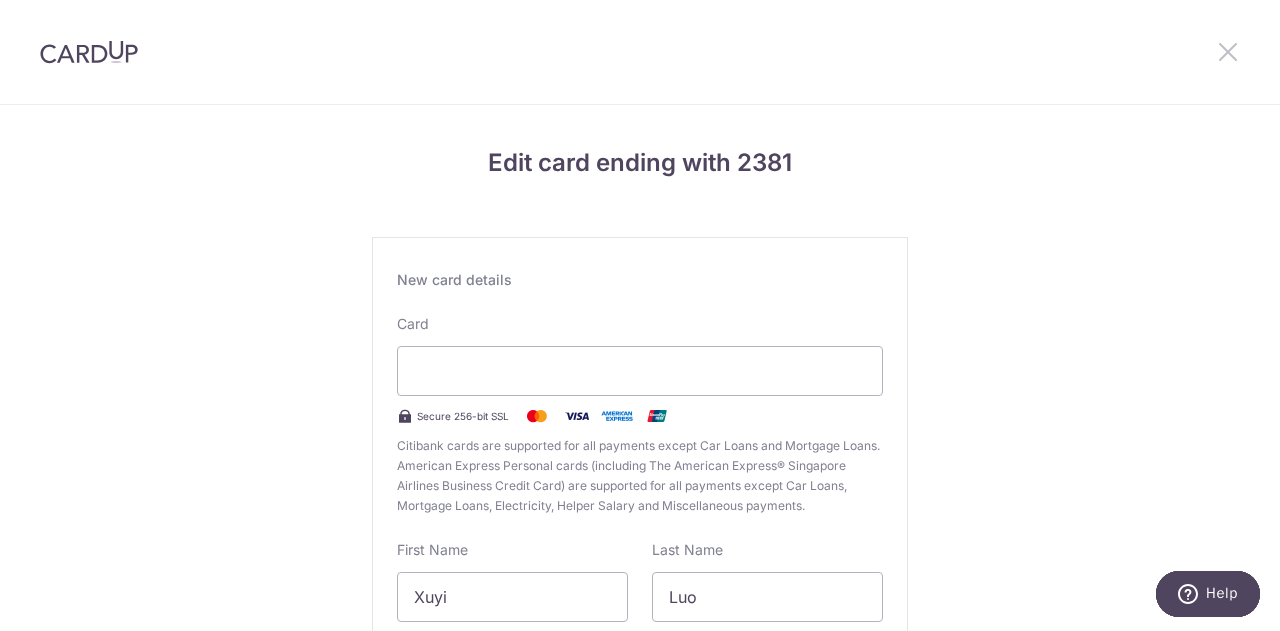 click at bounding box center (1228, 51) 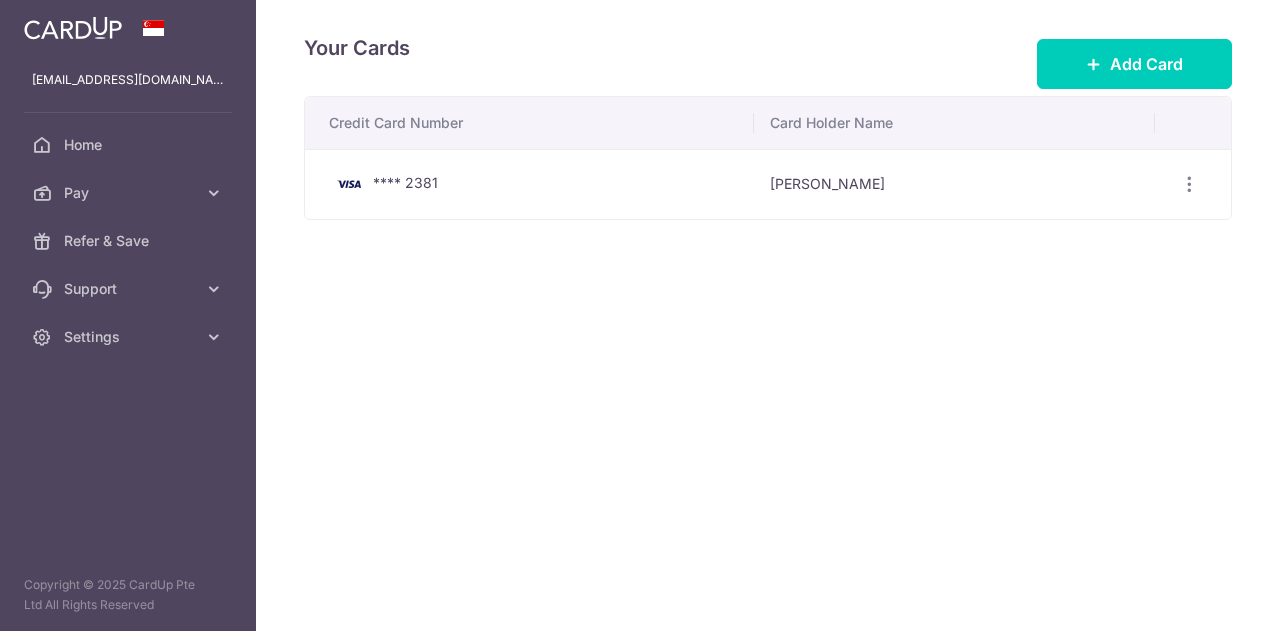scroll, scrollTop: 0, scrollLeft: 0, axis: both 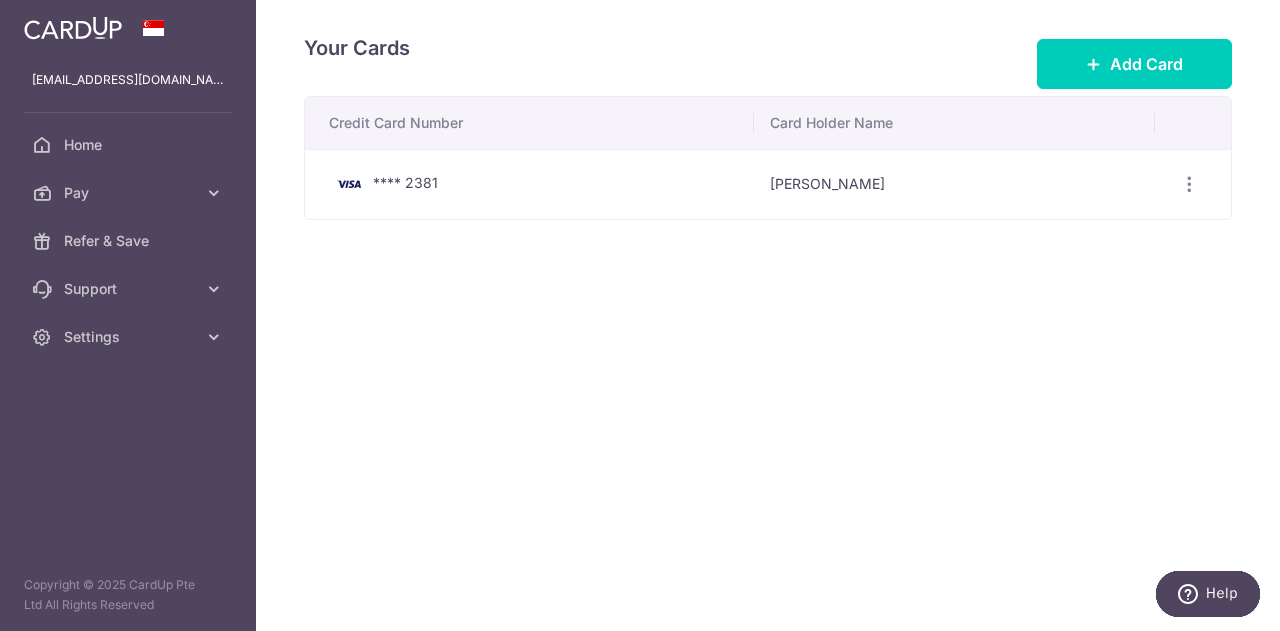 click on "**** 2381" at bounding box center [405, 182] 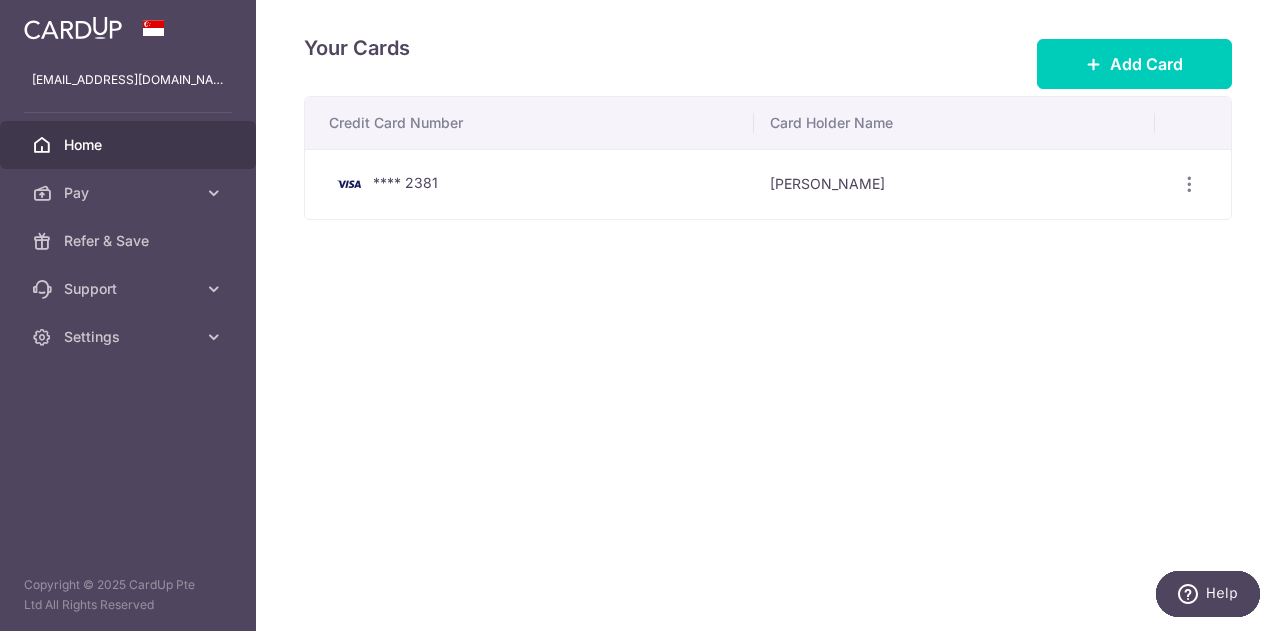 click on "Home" at bounding box center [130, 145] 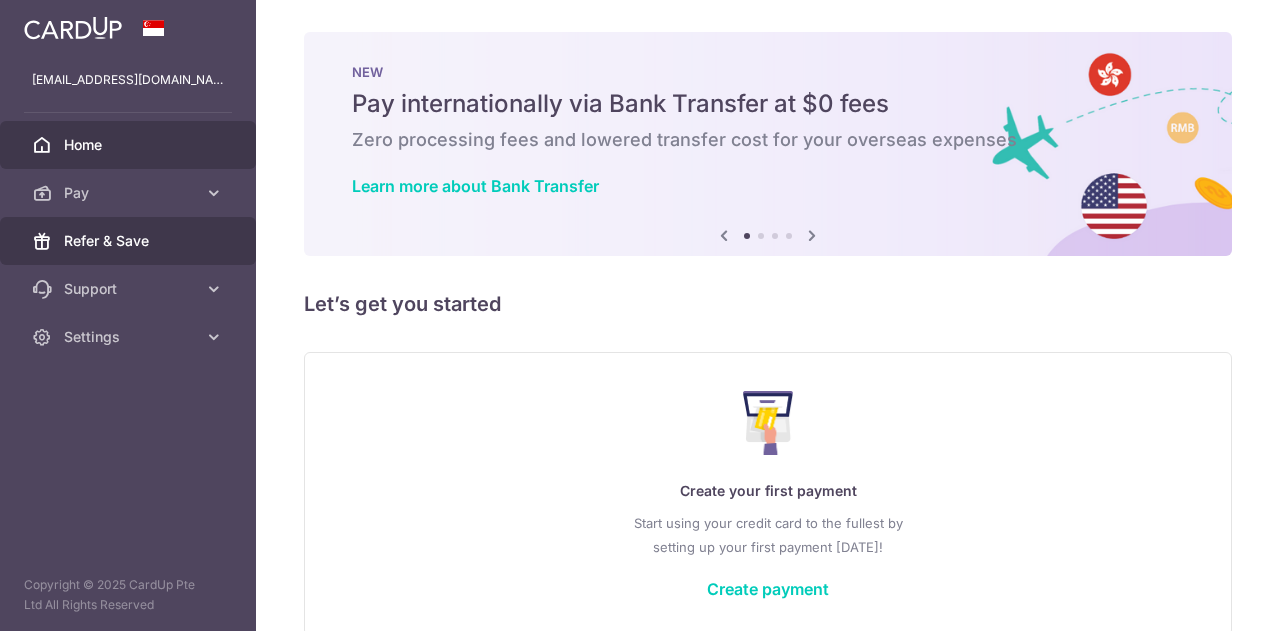 scroll, scrollTop: 0, scrollLeft: 0, axis: both 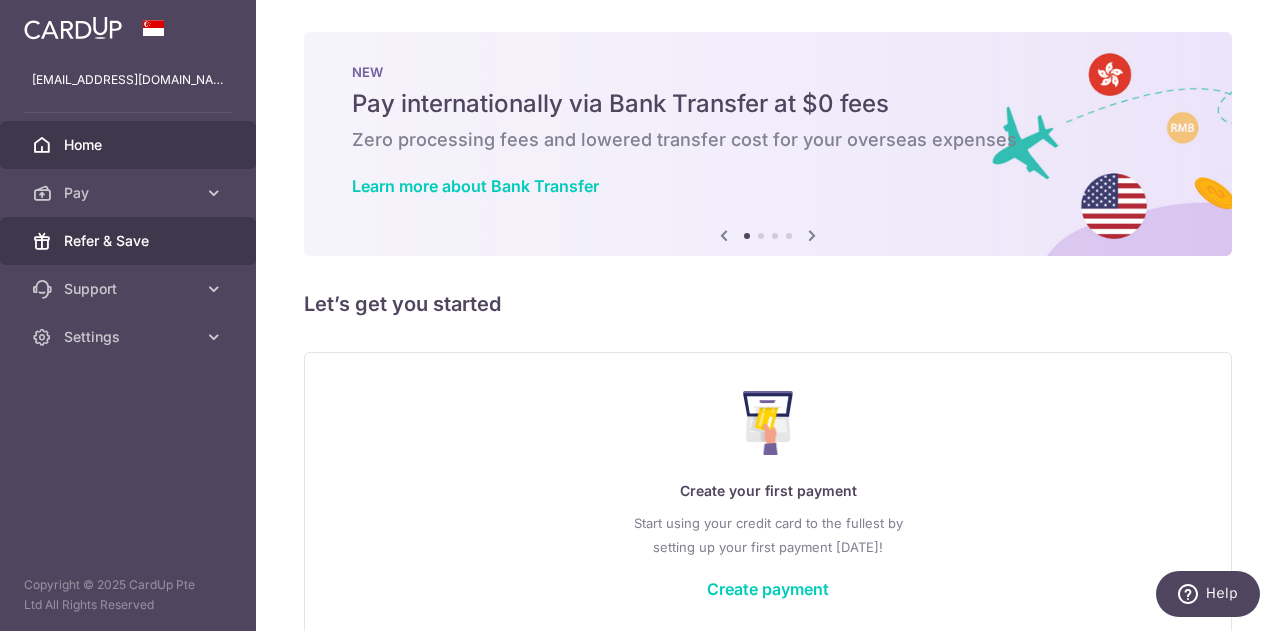 click on "Refer & Save" at bounding box center (130, 241) 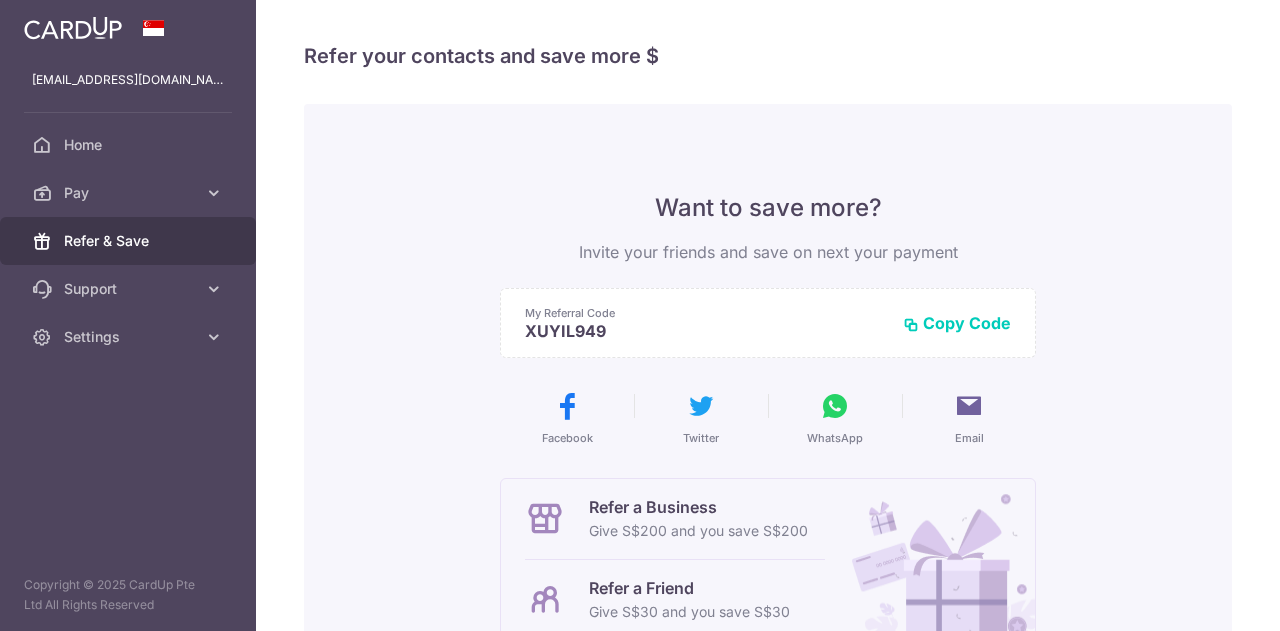 scroll, scrollTop: 0, scrollLeft: 0, axis: both 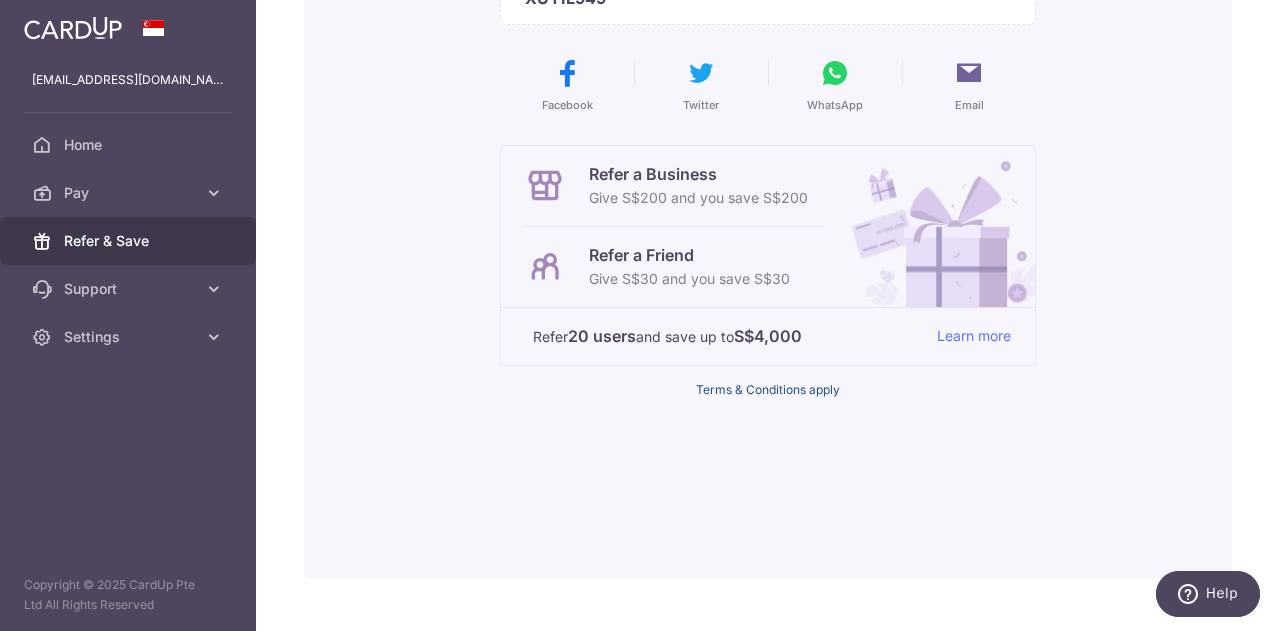 click on "Terms & Conditions apply" at bounding box center [768, 389] 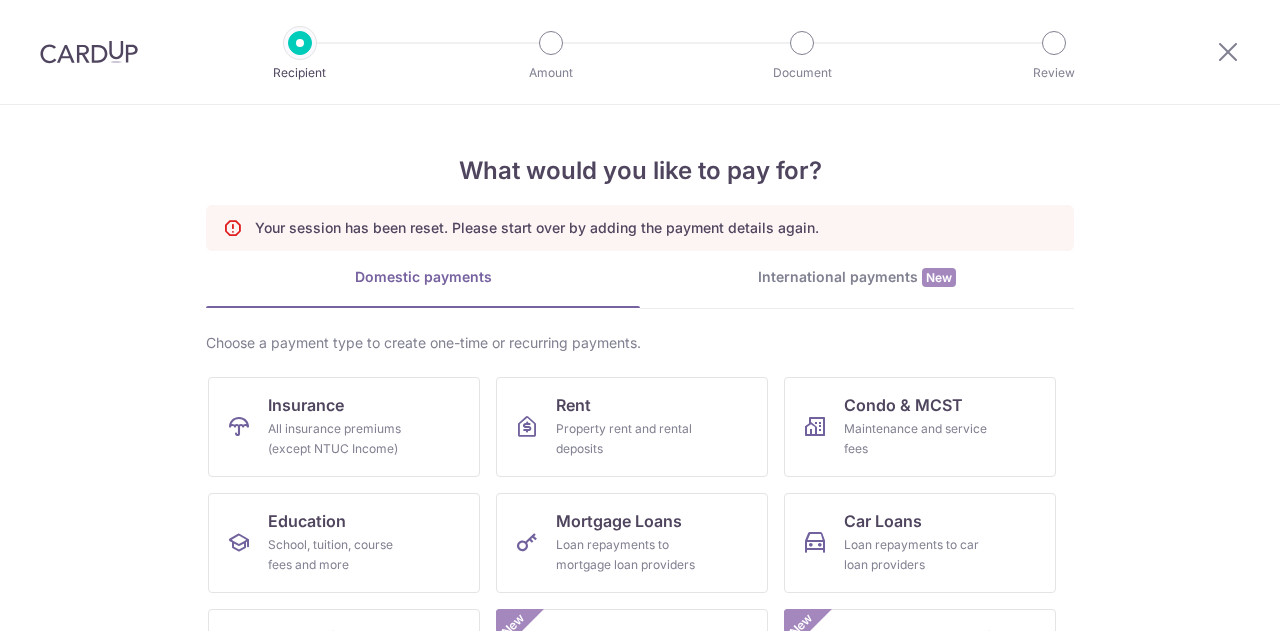 scroll, scrollTop: 0, scrollLeft: 0, axis: both 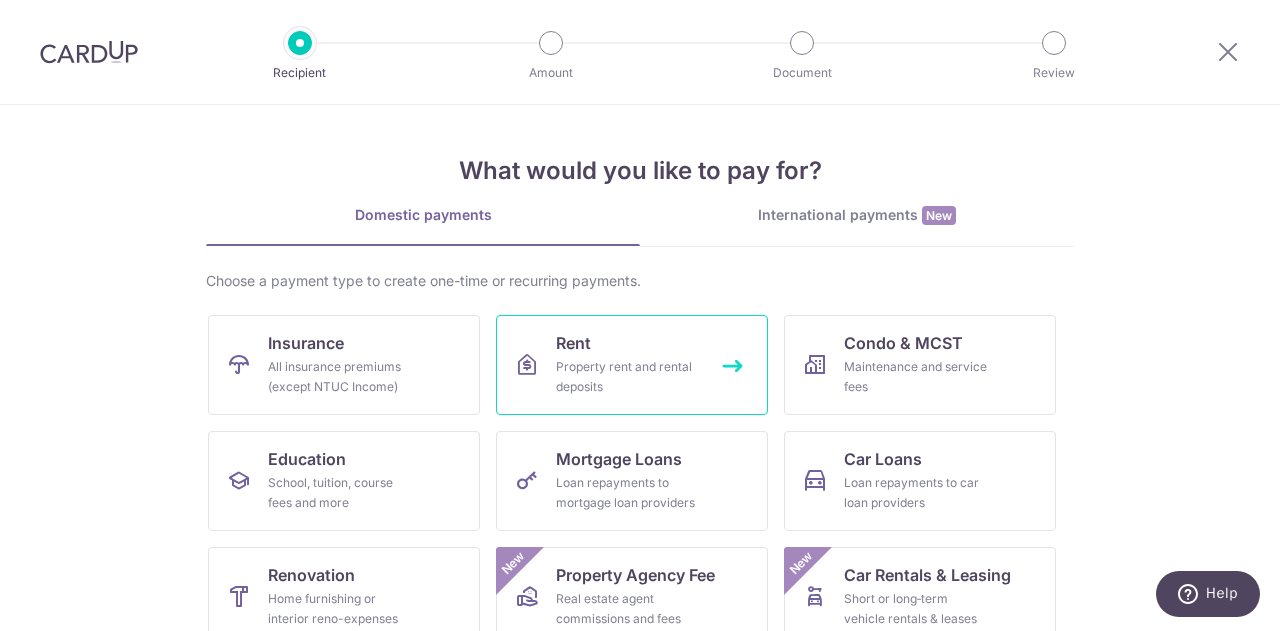 click on "Property rent and rental deposits" at bounding box center [628, 377] 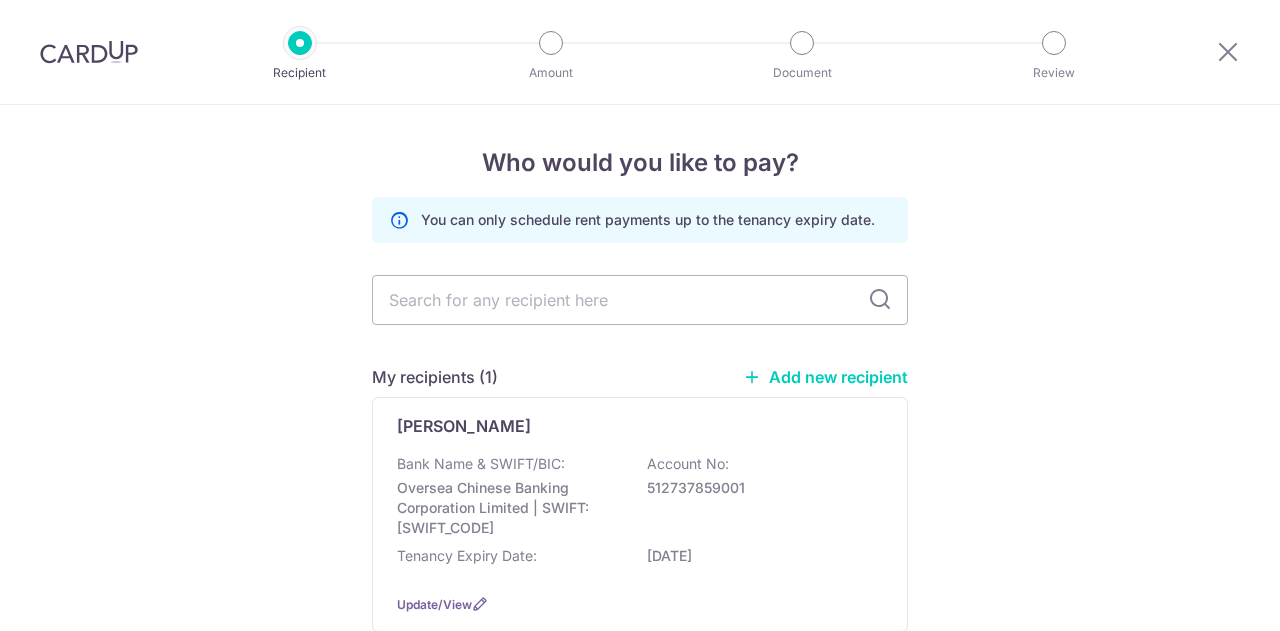 scroll, scrollTop: 0, scrollLeft: 0, axis: both 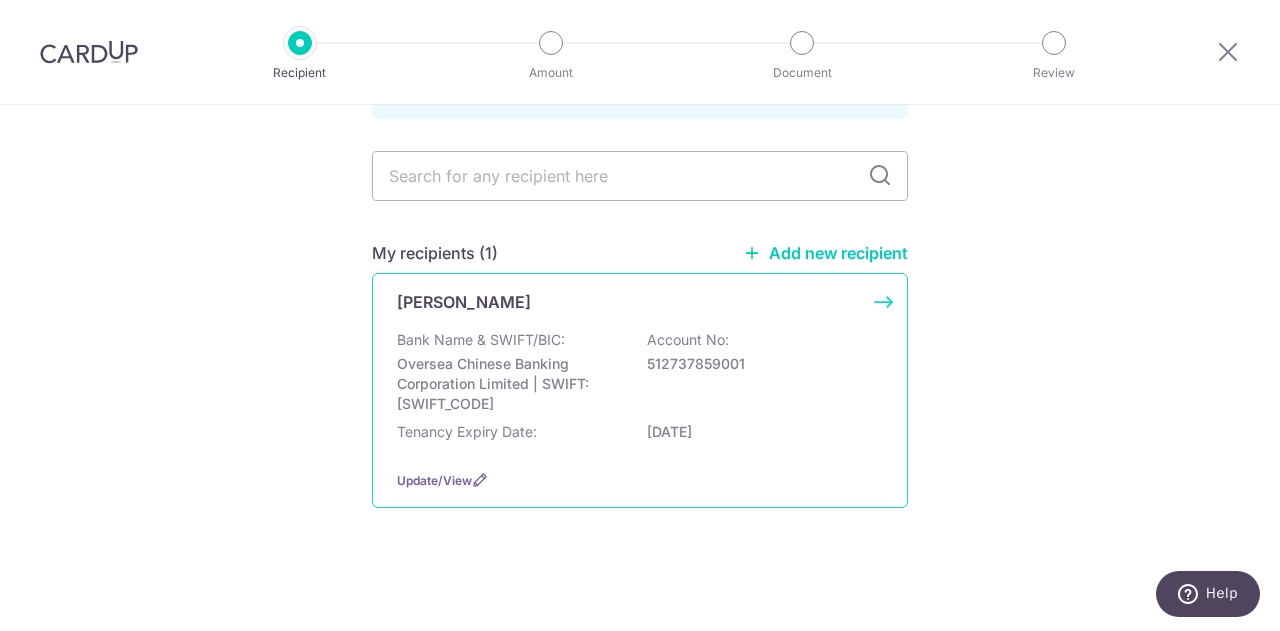 click on "Bank Name & SWIFT/BIC:
Oversea Chinese Banking Corporation Limited | SWIFT: OCBCSGSGXXX
Account No:
512737859001" at bounding box center (640, 372) 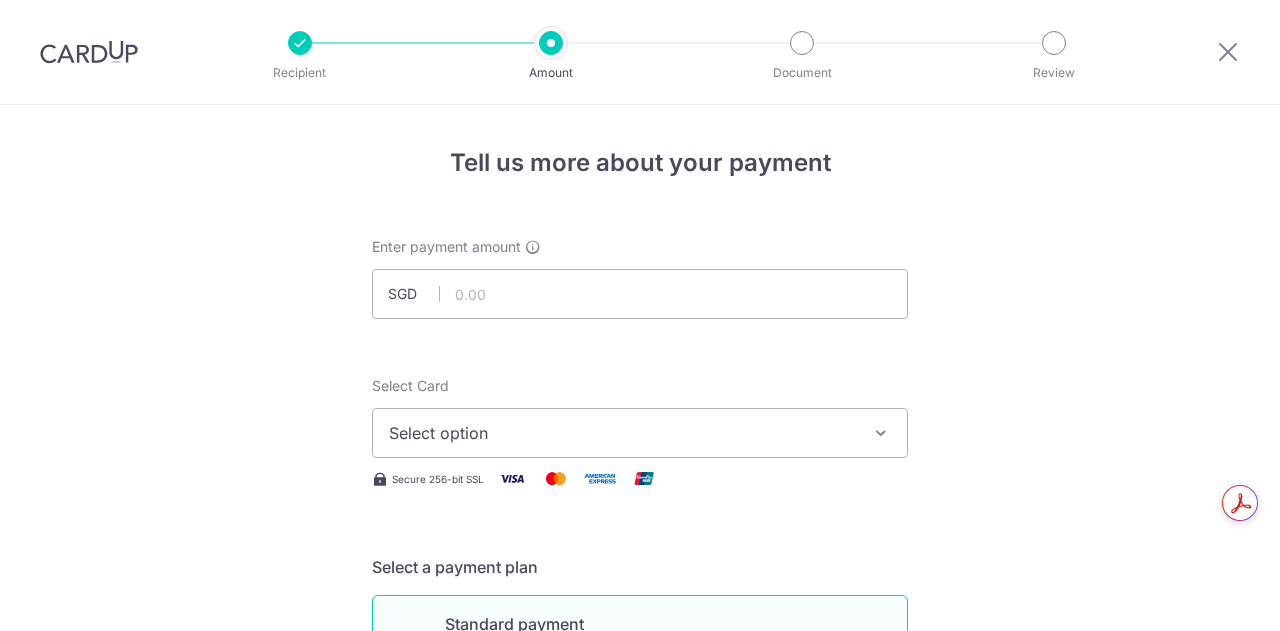 scroll, scrollTop: 0, scrollLeft: 0, axis: both 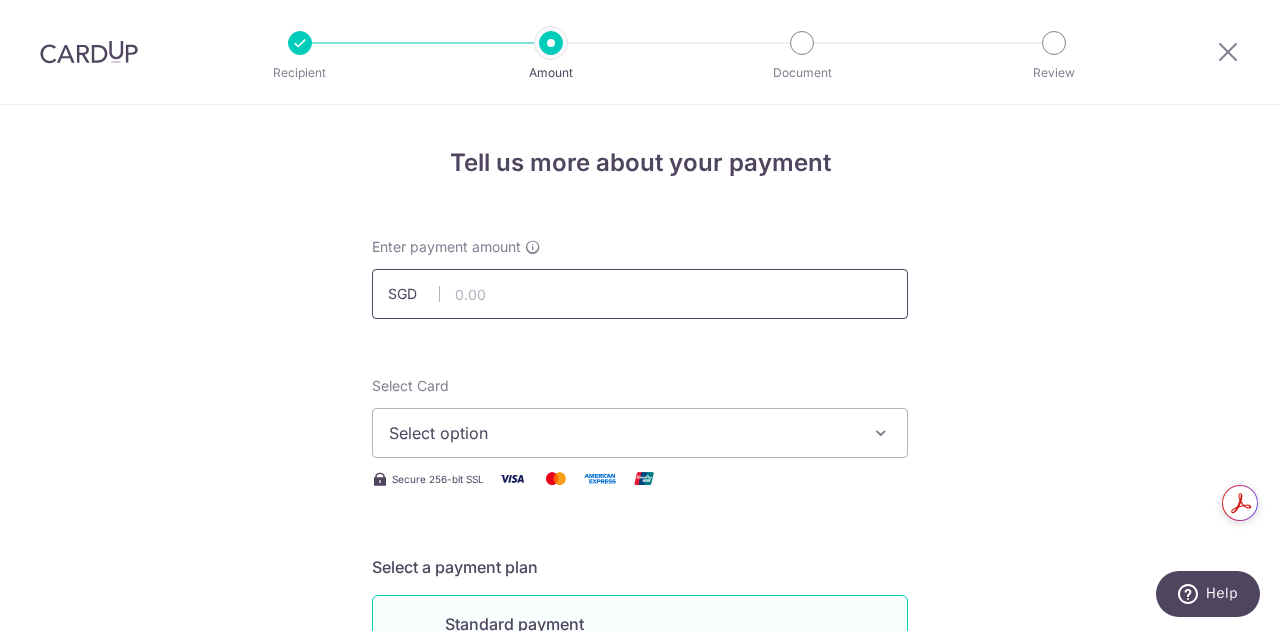 click at bounding box center [640, 294] 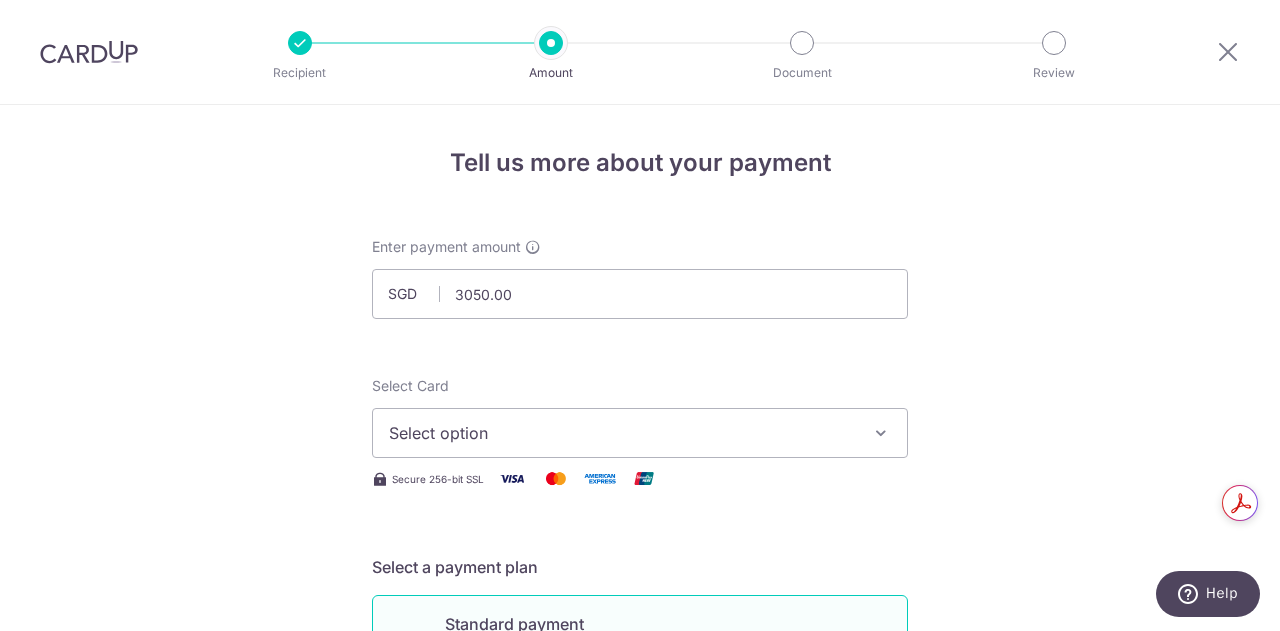 type on "3,050.00" 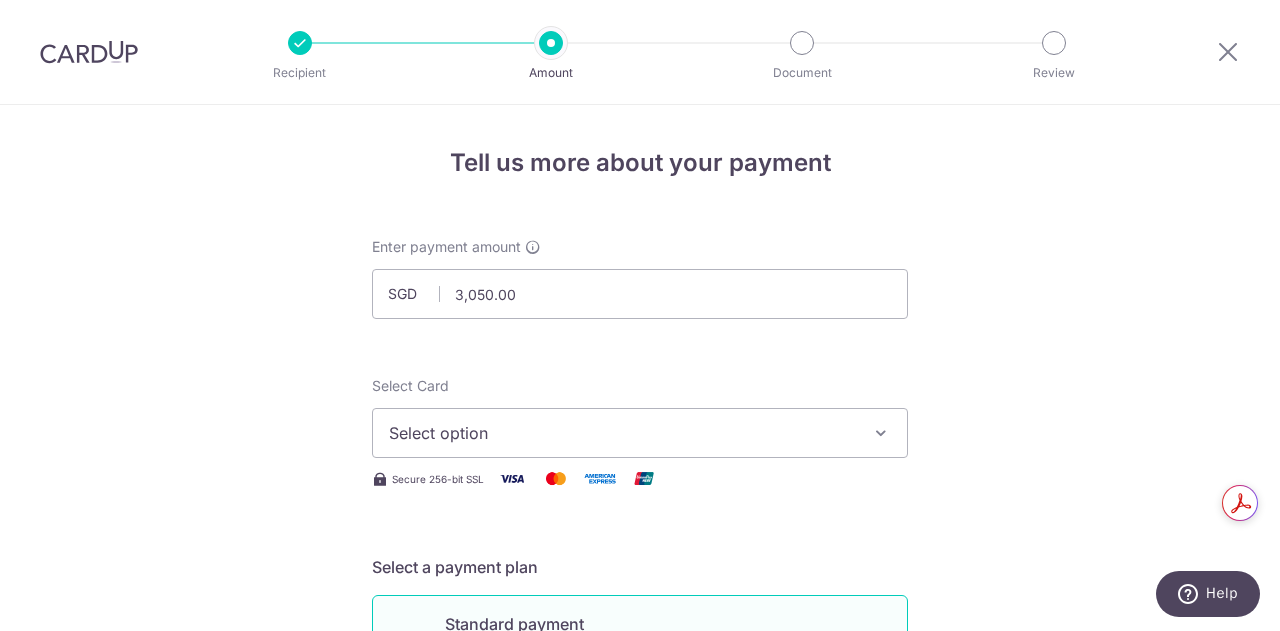 click on "Select option" at bounding box center [622, 433] 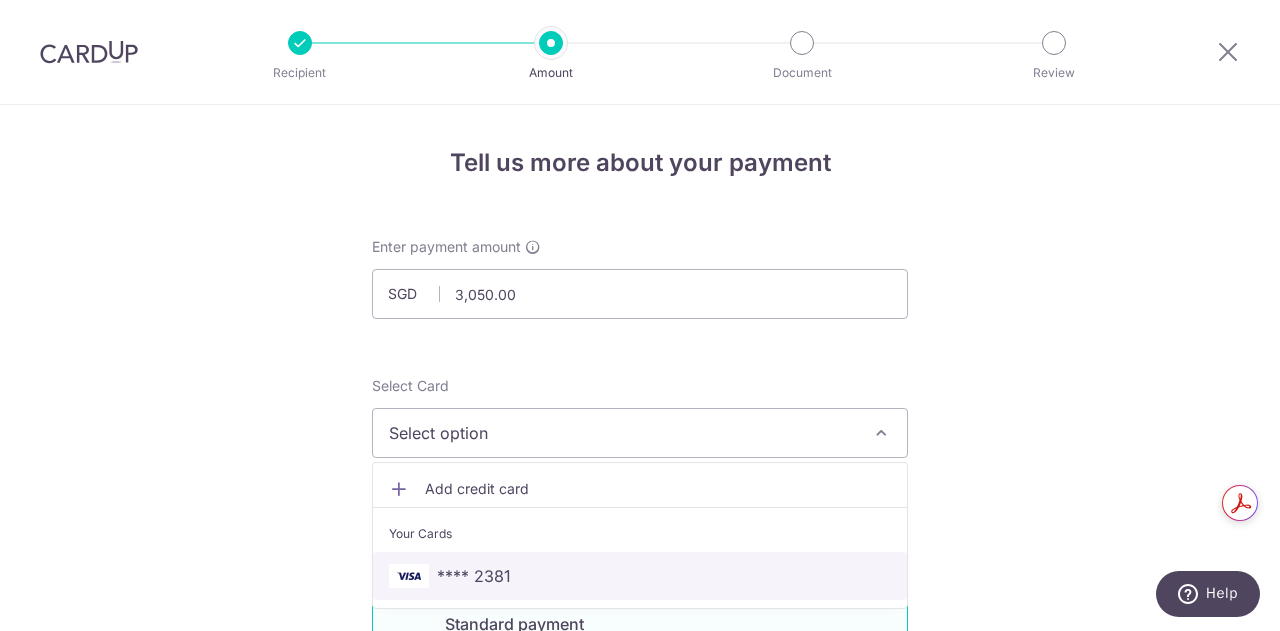 click on "**** 2381" at bounding box center [640, 576] 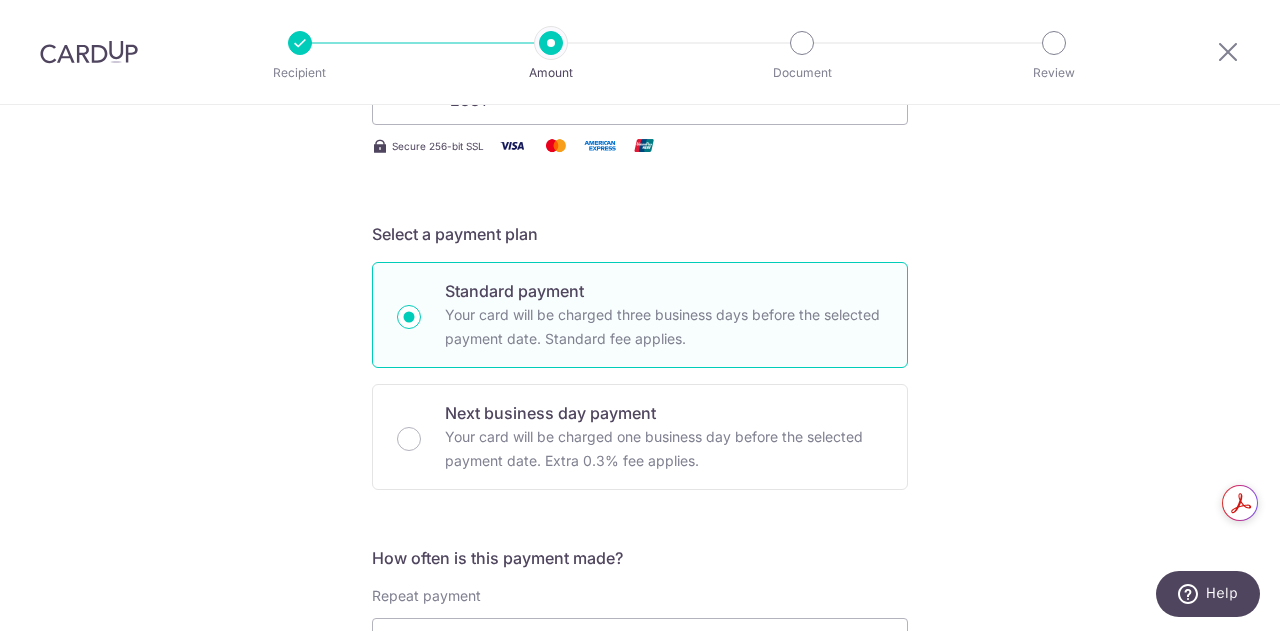 scroll, scrollTop: 666, scrollLeft: 0, axis: vertical 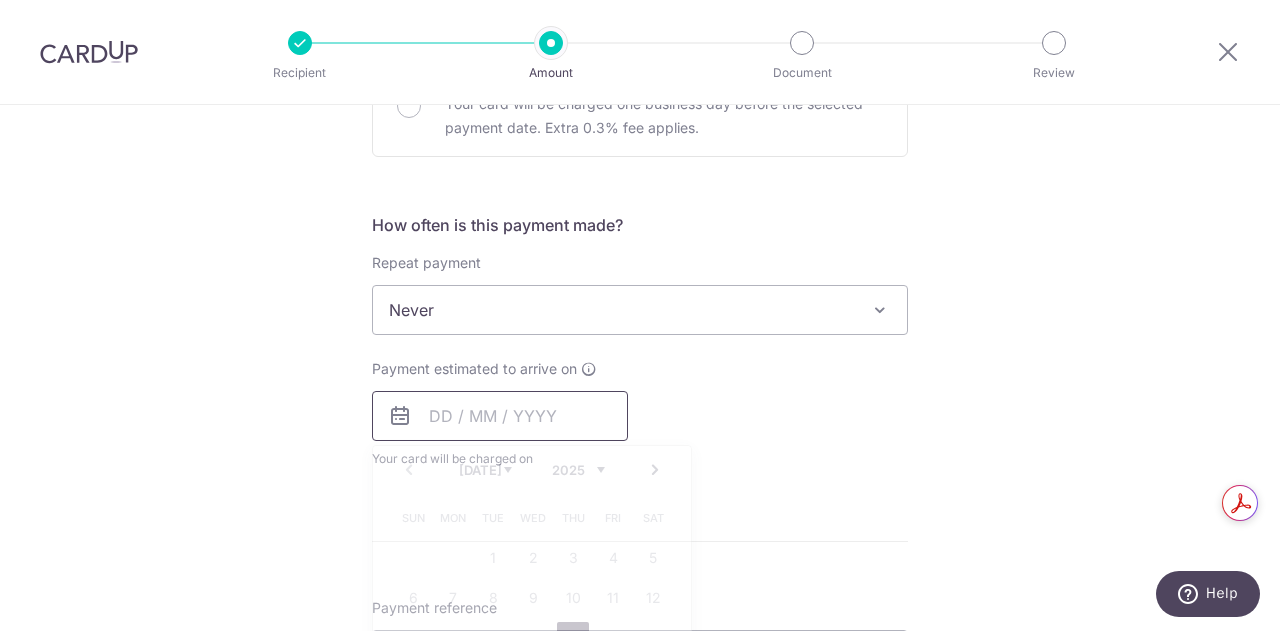 click at bounding box center [500, 416] 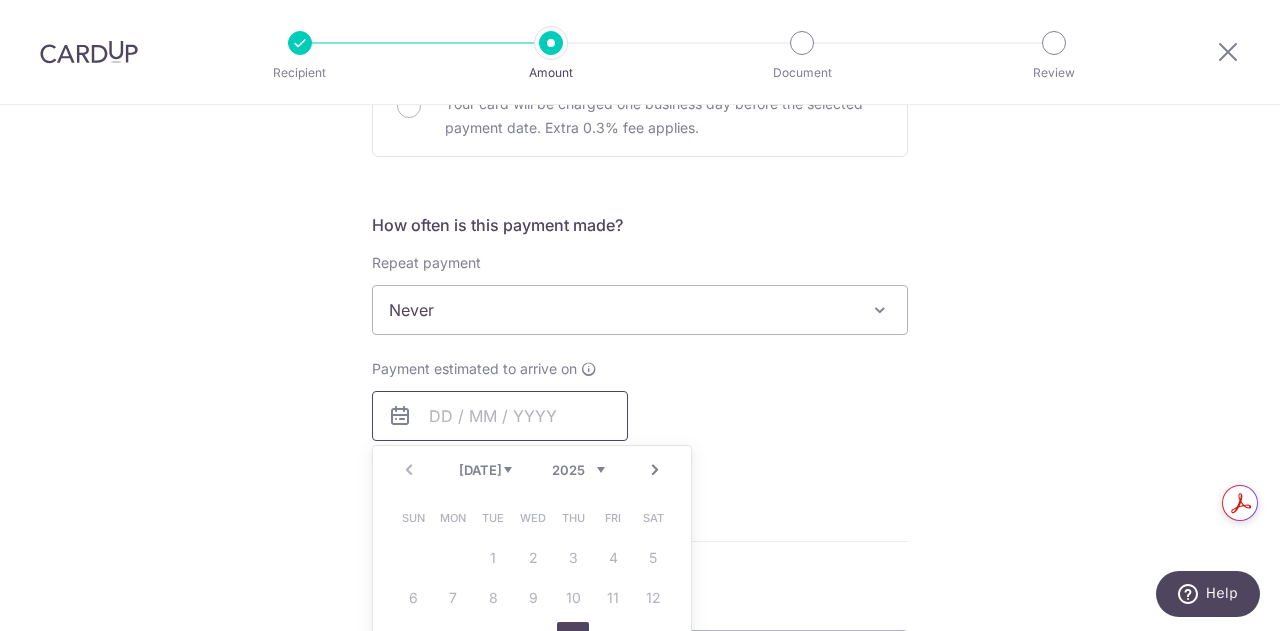 scroll, scrollTop: 1000, scrollLeft: 0, axis: vertical 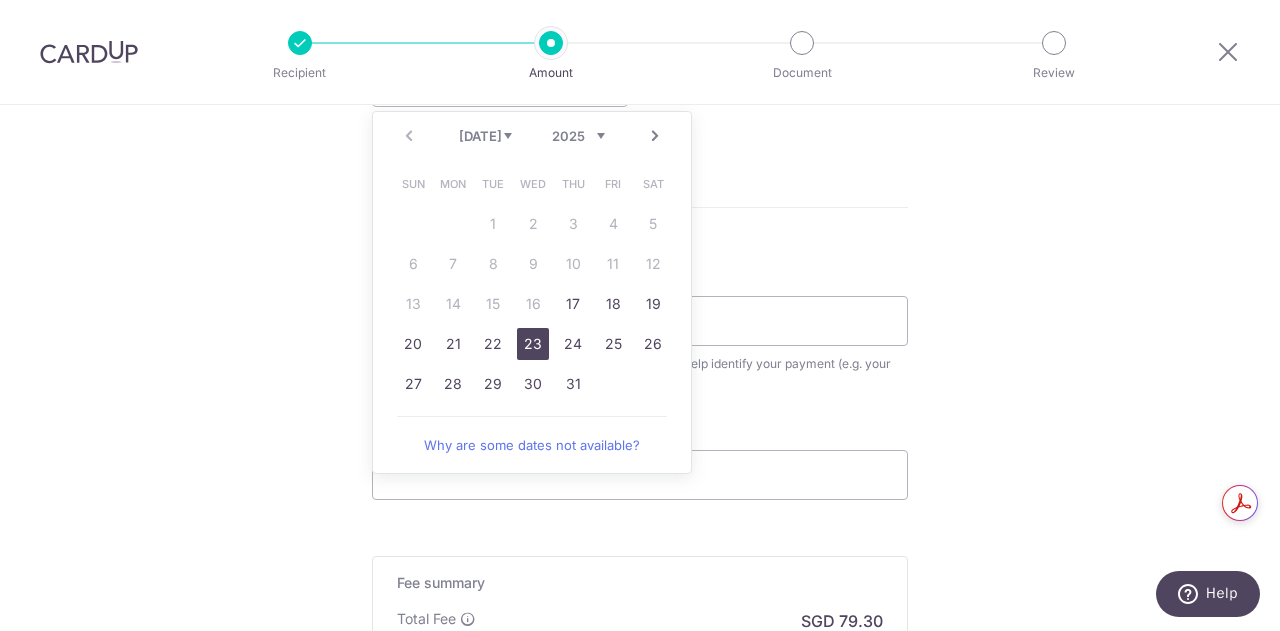 click on "23" at bounding box center (533, 344) 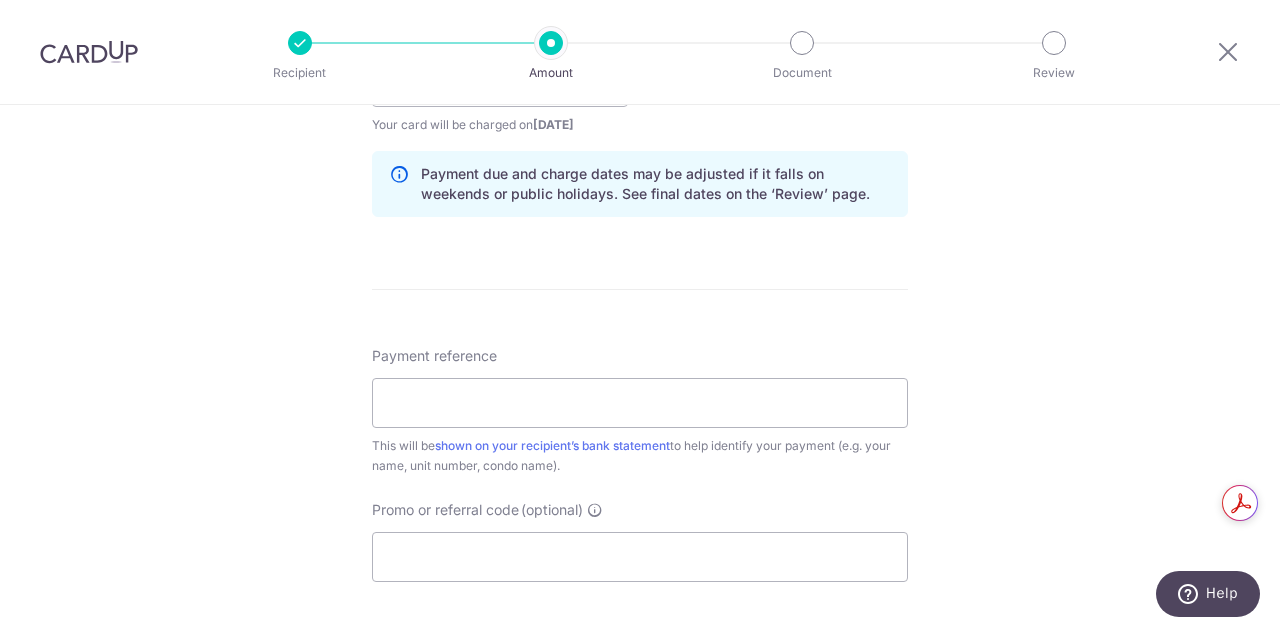 click on "Tell us more about your payment
Enter payment amount
SGD
3,050.00
3050.00
Select Card
**** 2381
Add credit card
Your Cards
**** 2381
Secure 256-bit SSL
Text
New card details
Card
Secure 256-bit SSL" at bounding box center [640, 50] 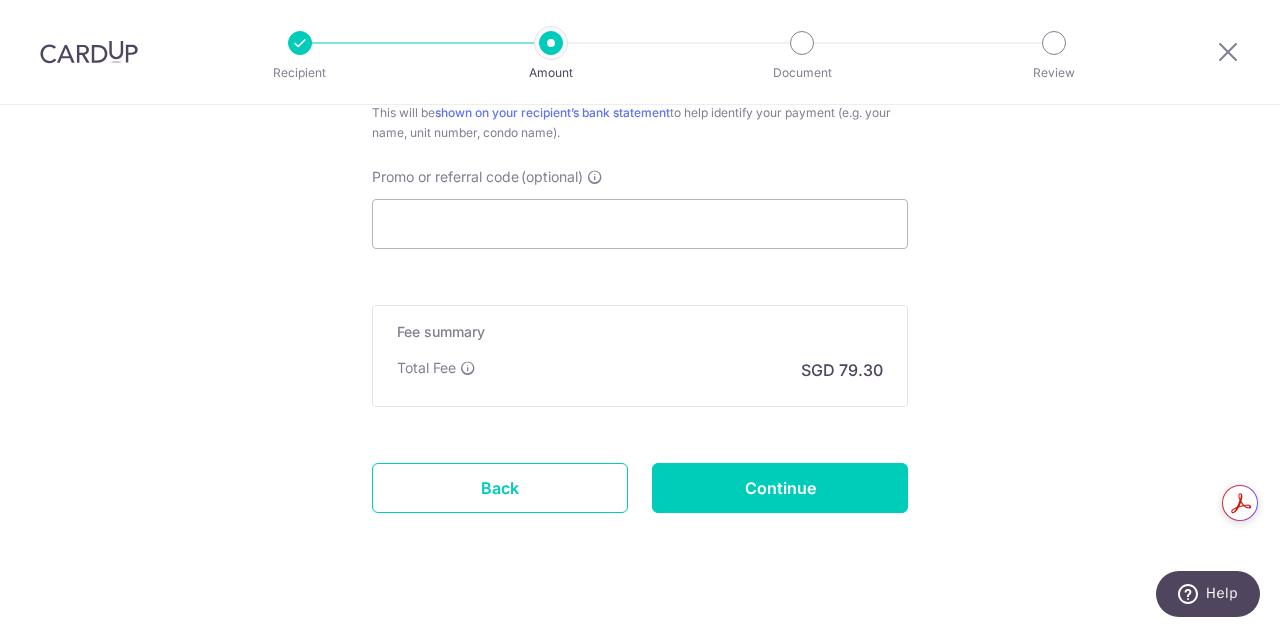 scroll, scrollTop: 1000, scrollLeft: 0, axis: vertical 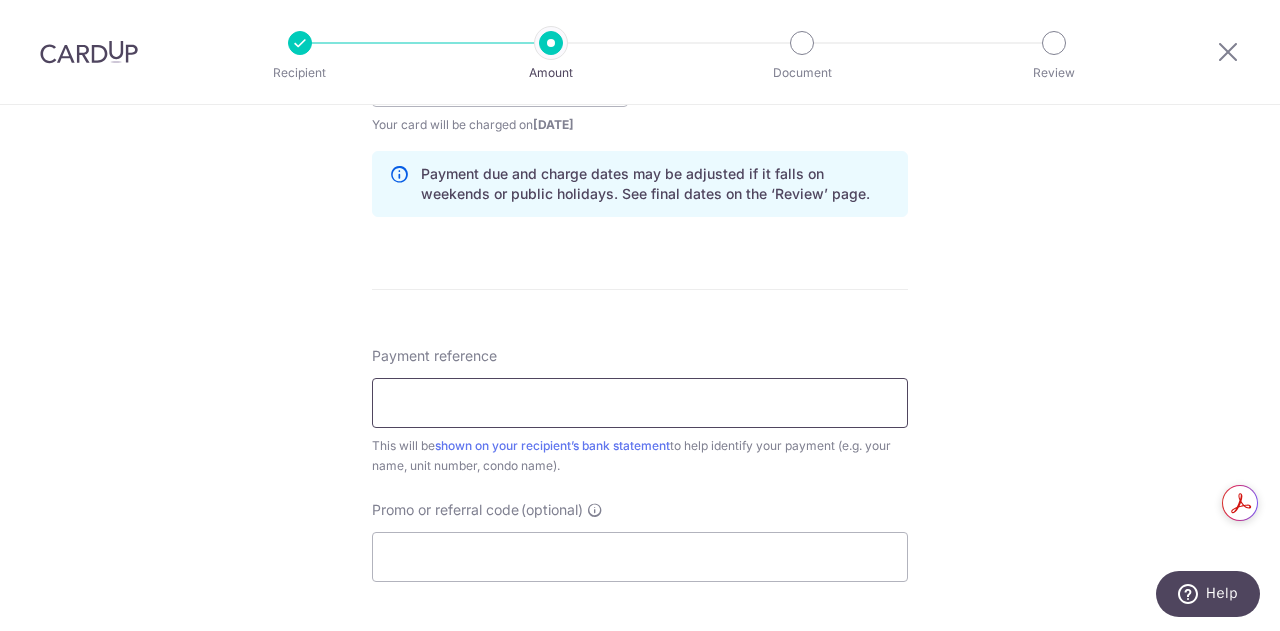 click on "Payment reference" at bounding box center [640, 403] 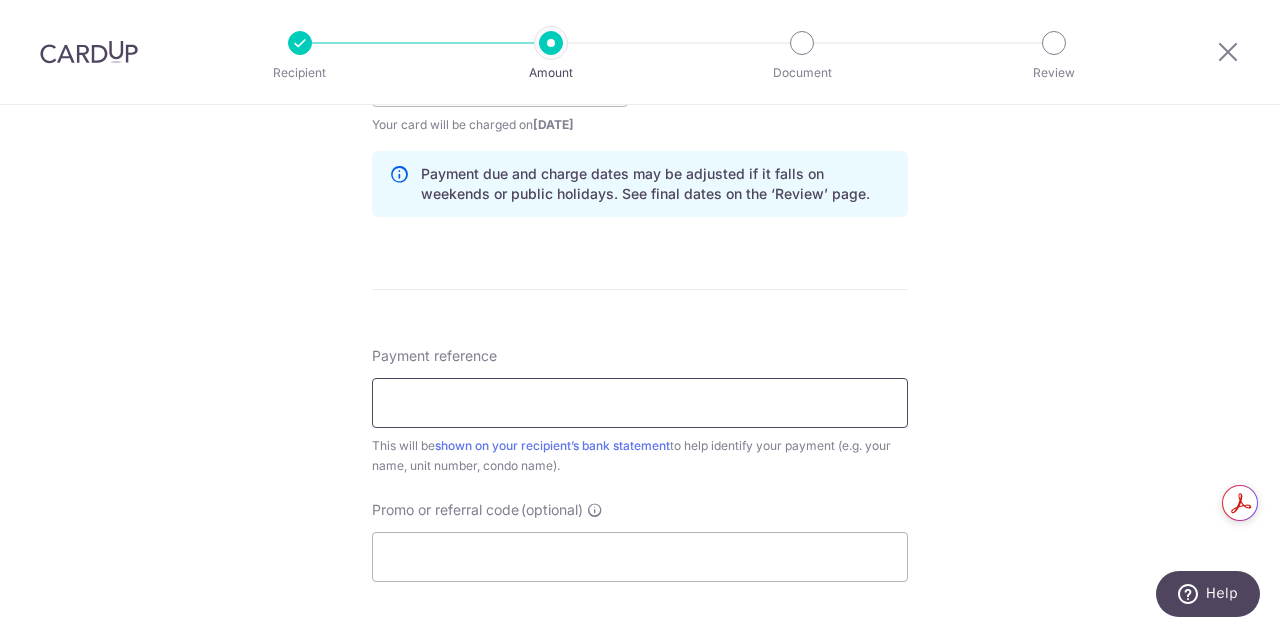 type on "Xuyi Blk 117 Toa Payoh" 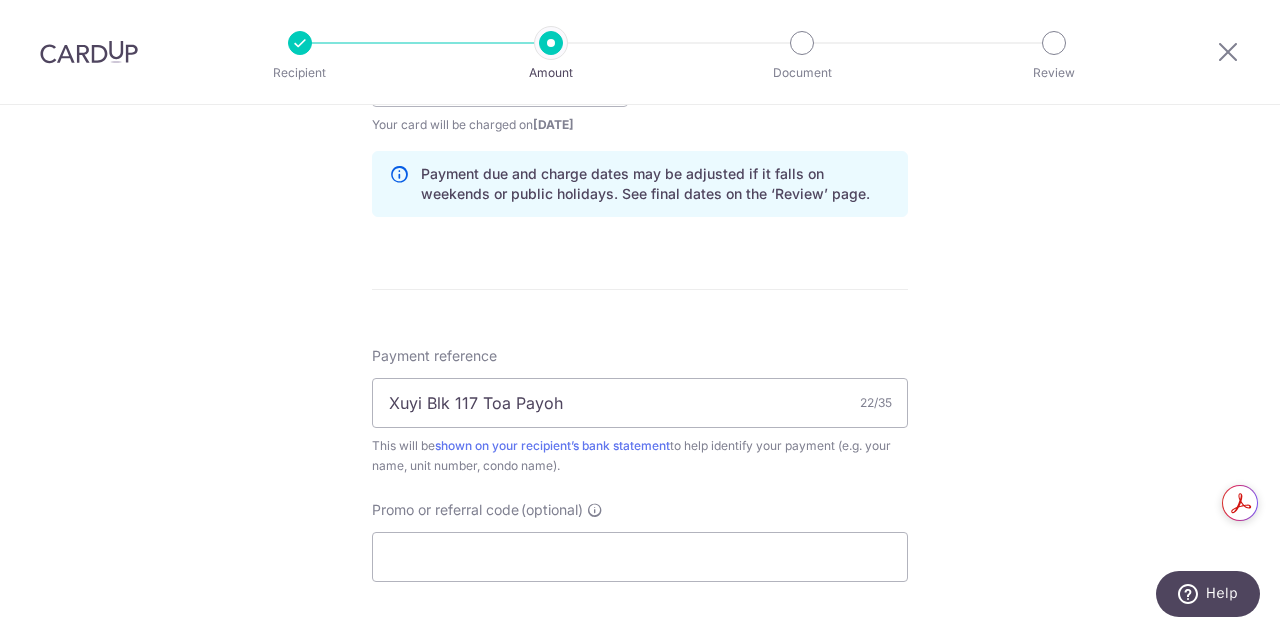 click on "Tell us more about your payment
Enter payment amount
SGD
3,050.00
3050.00
Select Card
**** 2381
Add credit card
Your Cards
**** 2381
Secure 256-bit SSL
Text
New card details
Card
Secure 256-bit SSL" at bounding box center [640, 50] 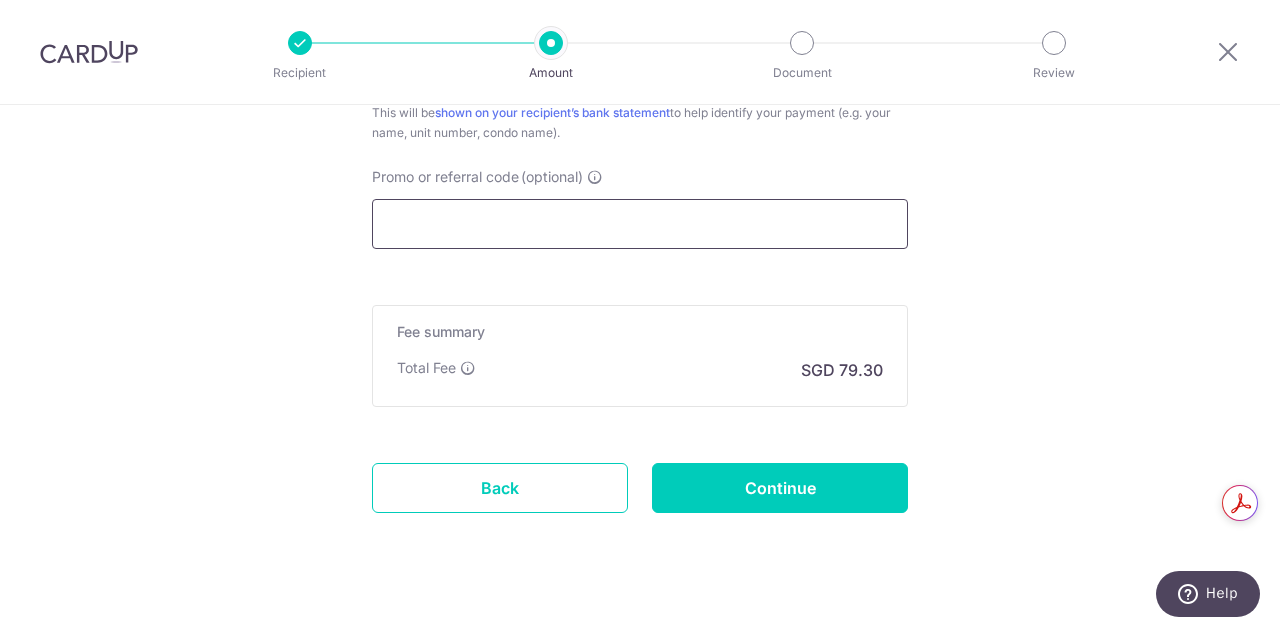 click on "Promo or referral code
(optional)" at bounding box center (640, 224) 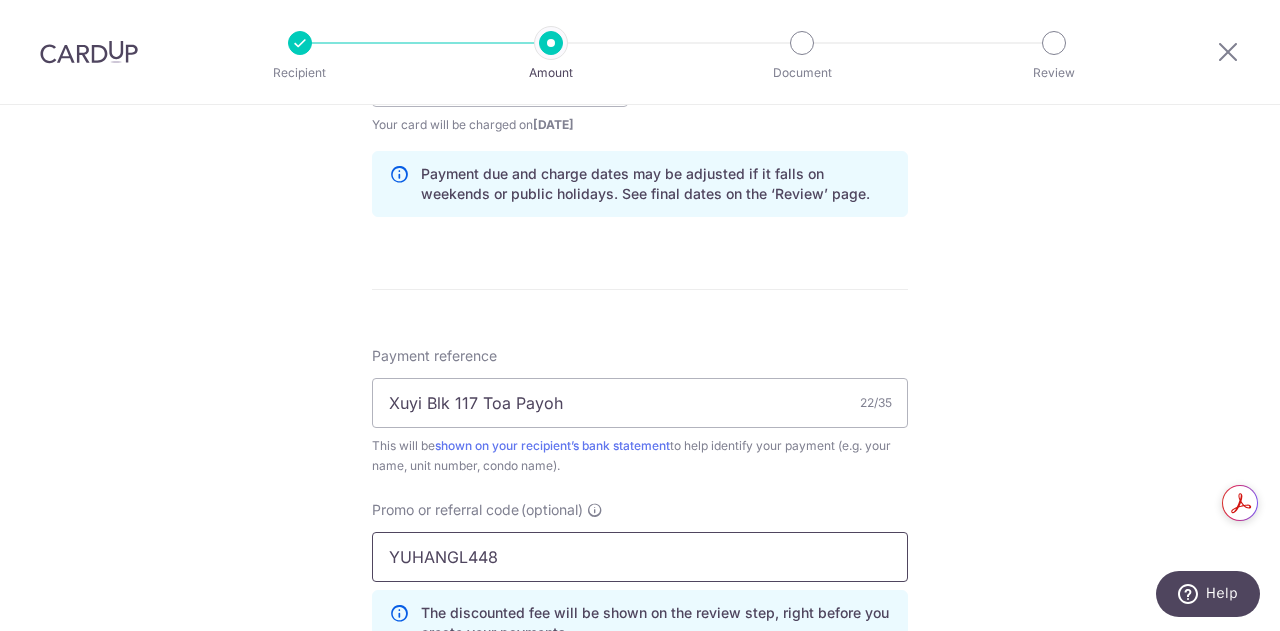 type on "YUHANGL448" 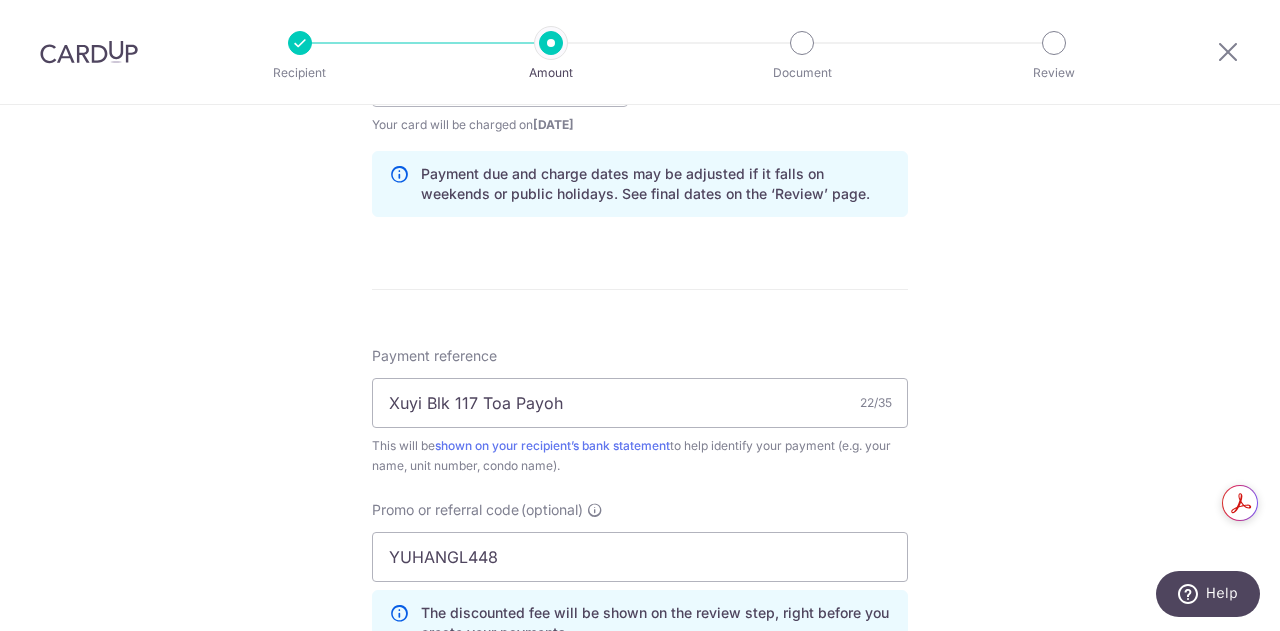 click on "Tell us more about your payment
Enter payment amount
SGD
3,050.00
3050.00
Select Card
**** 2381
Add credit card
Your Cards
**** 2381
Secure 256-bit SSL
Text
New card details
Card
Secure 256-bit SSL" at bounding box center [640, 95] 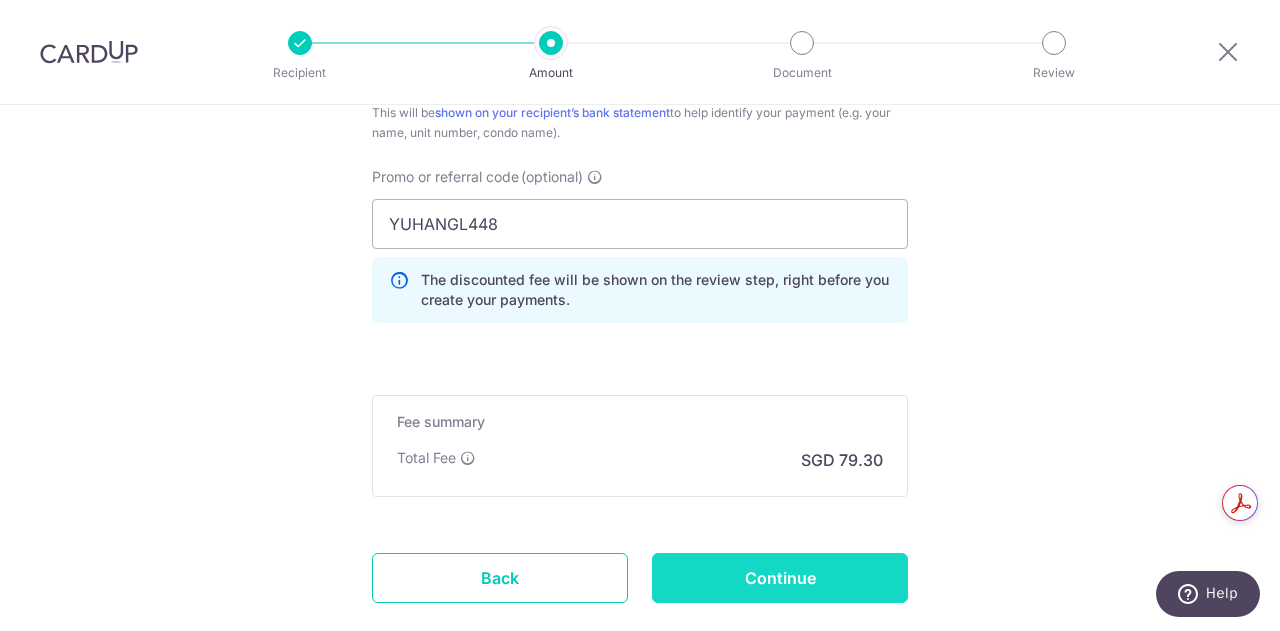 click on "Continue" at bounding box center [780, 578] 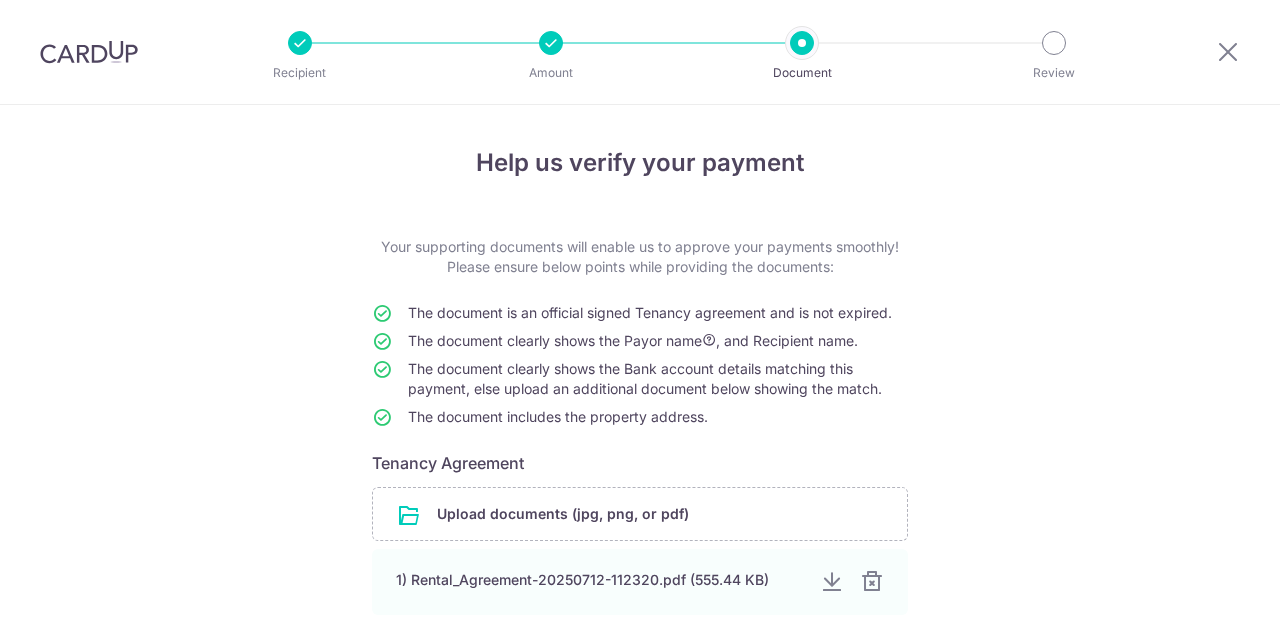 scroll, scrollTop: 0, scrollLeft: 0, axis: both 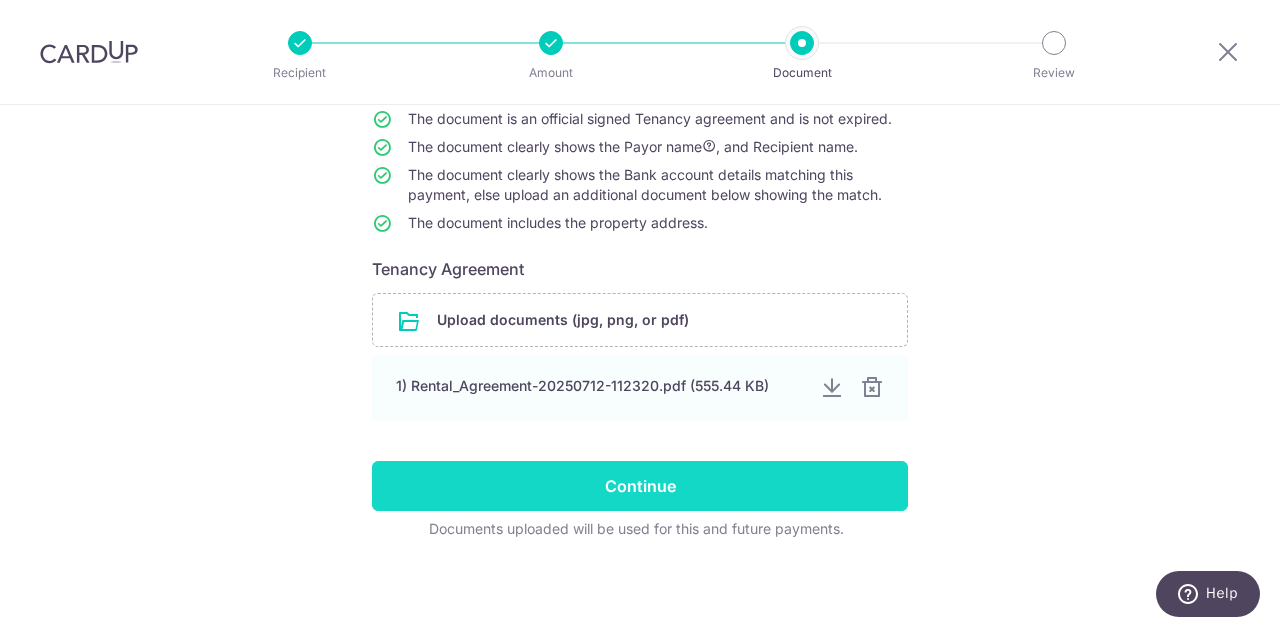 click on "Continue" at bounding box center (640, 486) 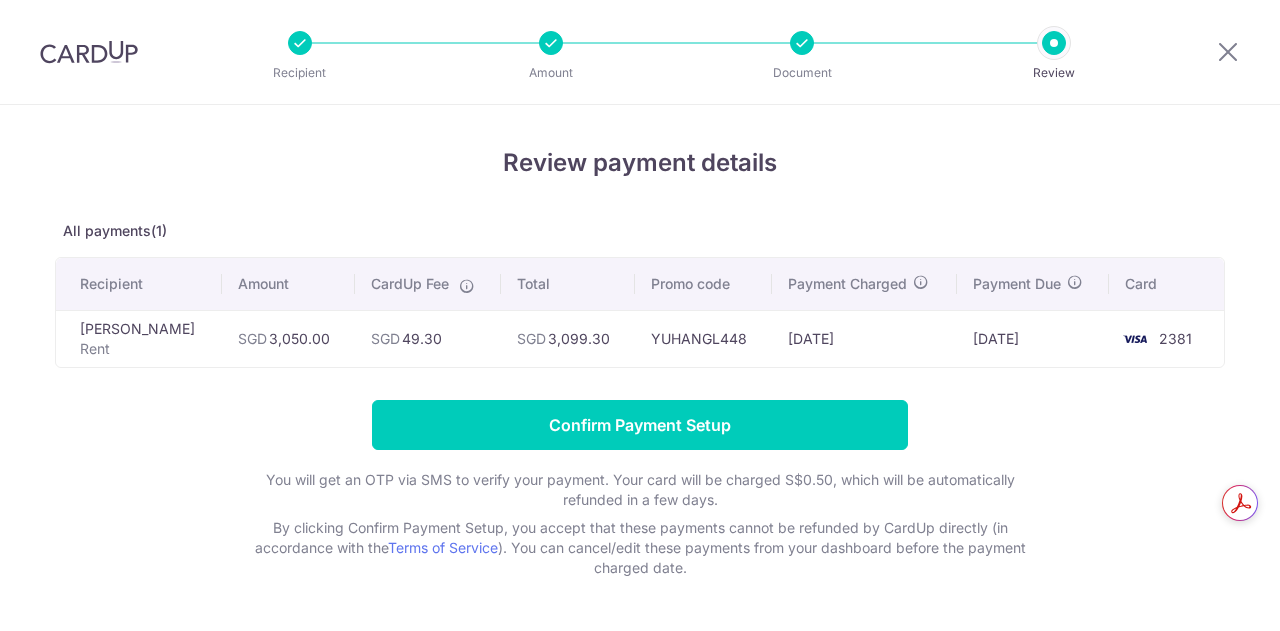 scroll, scrollTop: 0, scrollLeft: 0, axis: both 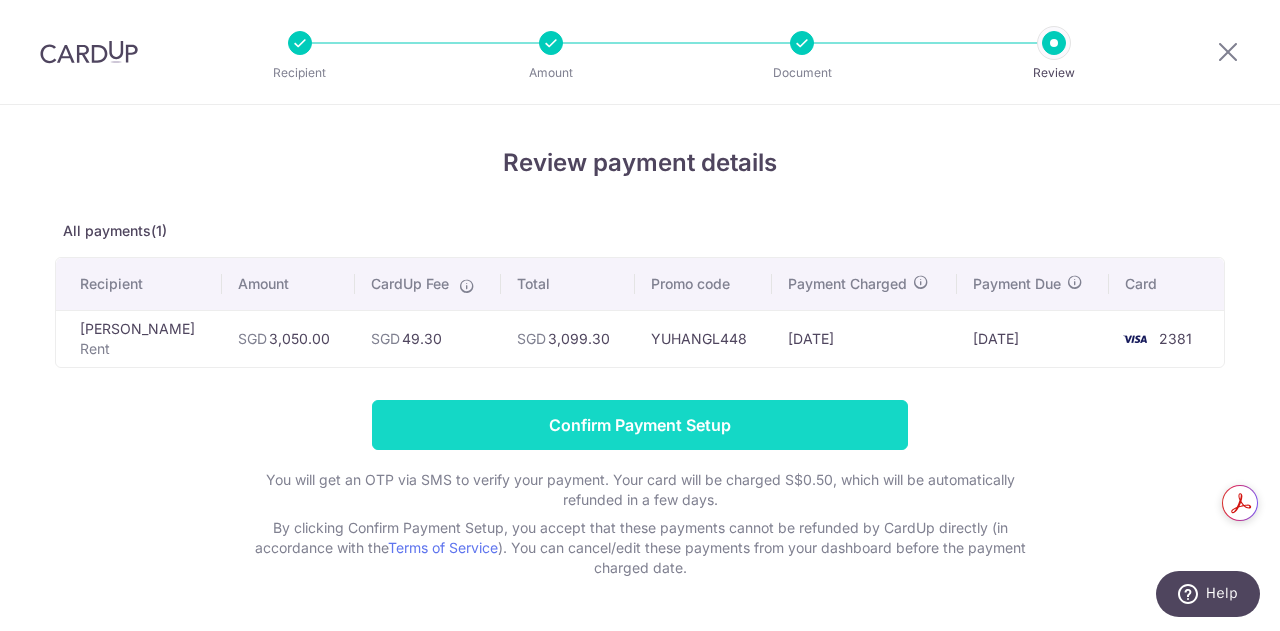 click on "Confirm Payment Setup" at bounding box center [640, 425] 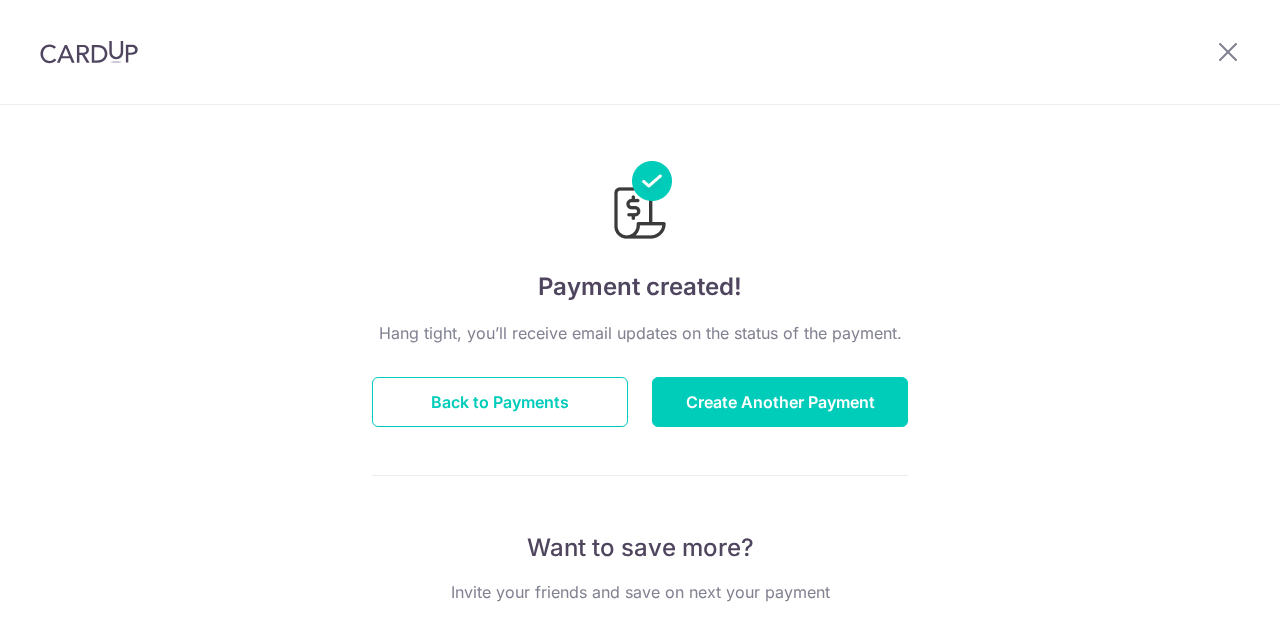 scroll, scrollTop: 0, scrollLeft: 0, axis: both 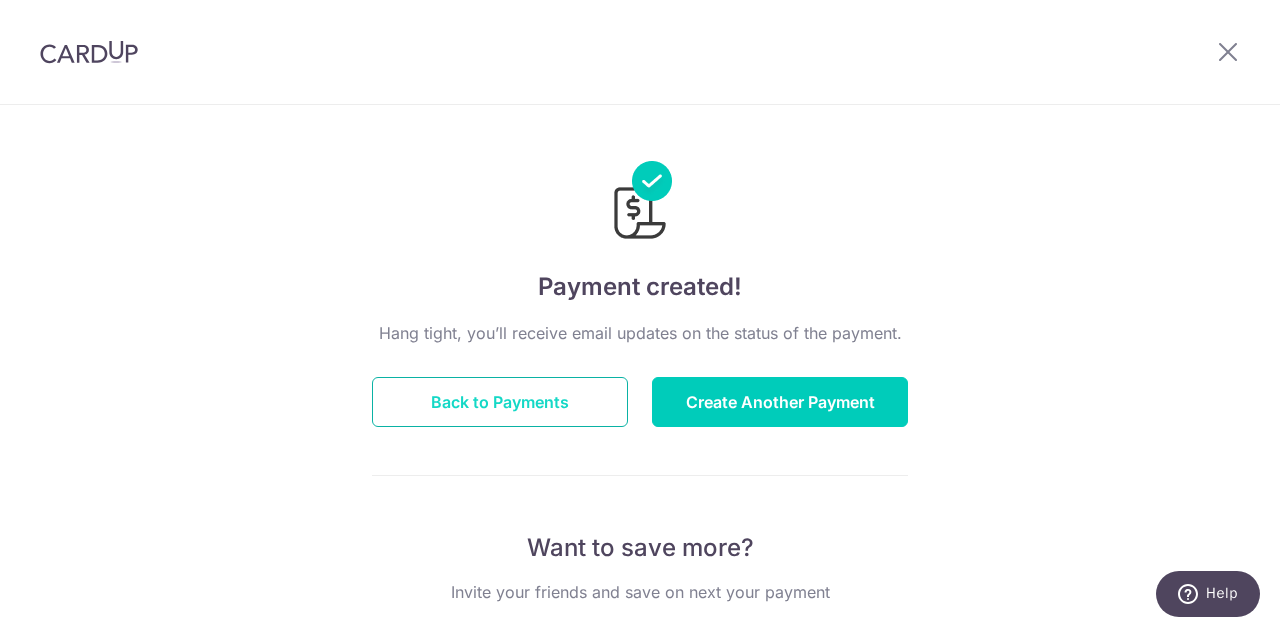 click on "Back to Payments" at bounding box center [500, 402] 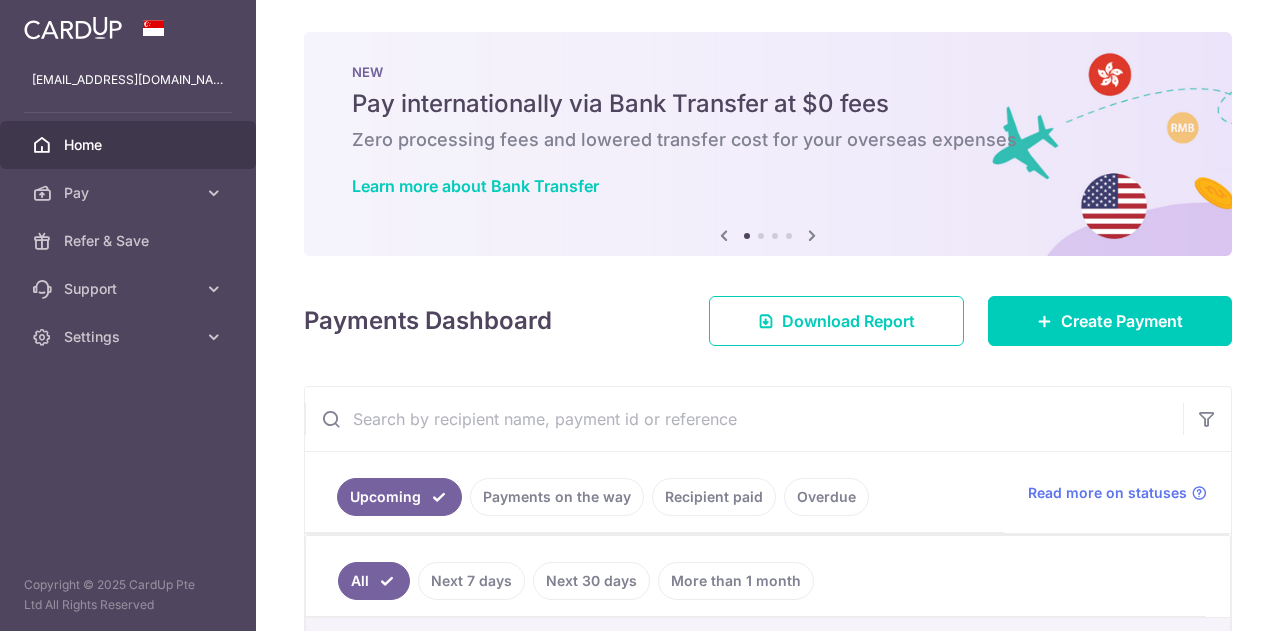 scroll, scrollTop: 0, scrollLeft: 0, axis: both 